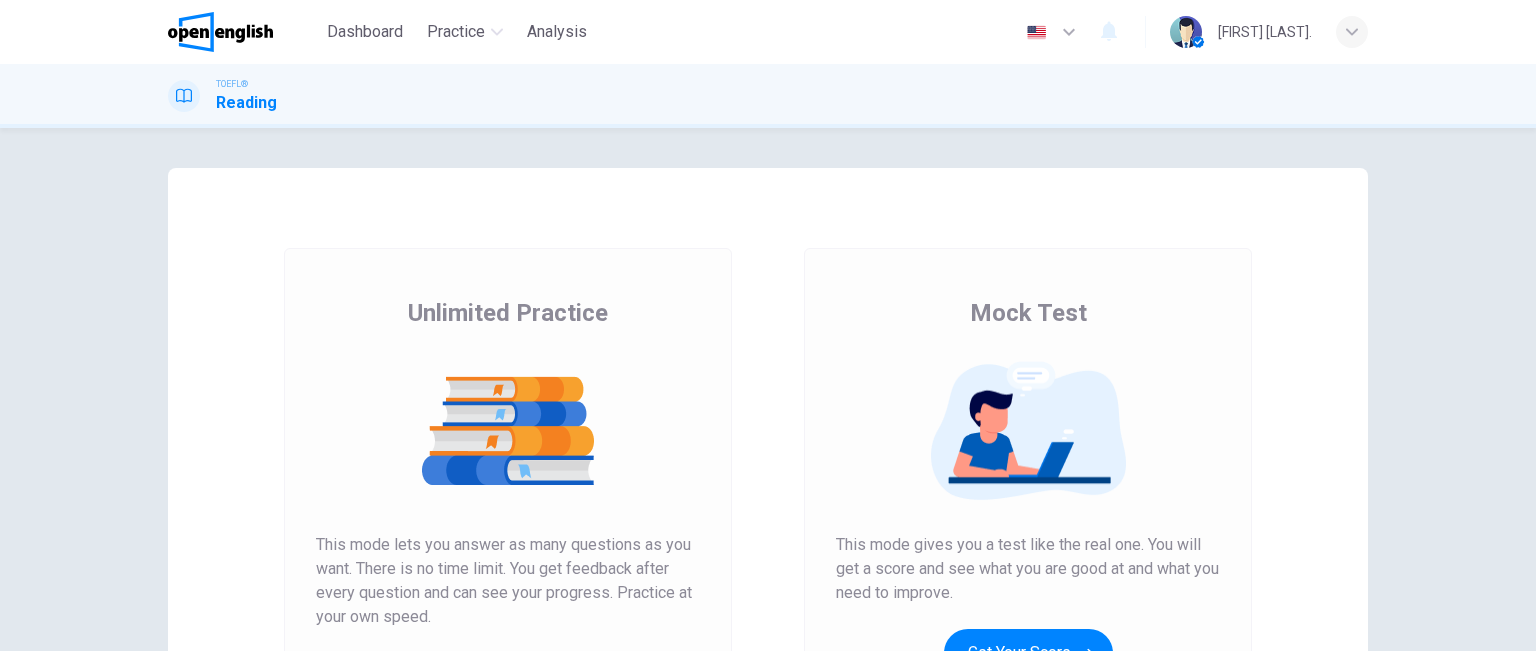 scroll, scrollTop: 0, scrollLeft: 0, axis: both 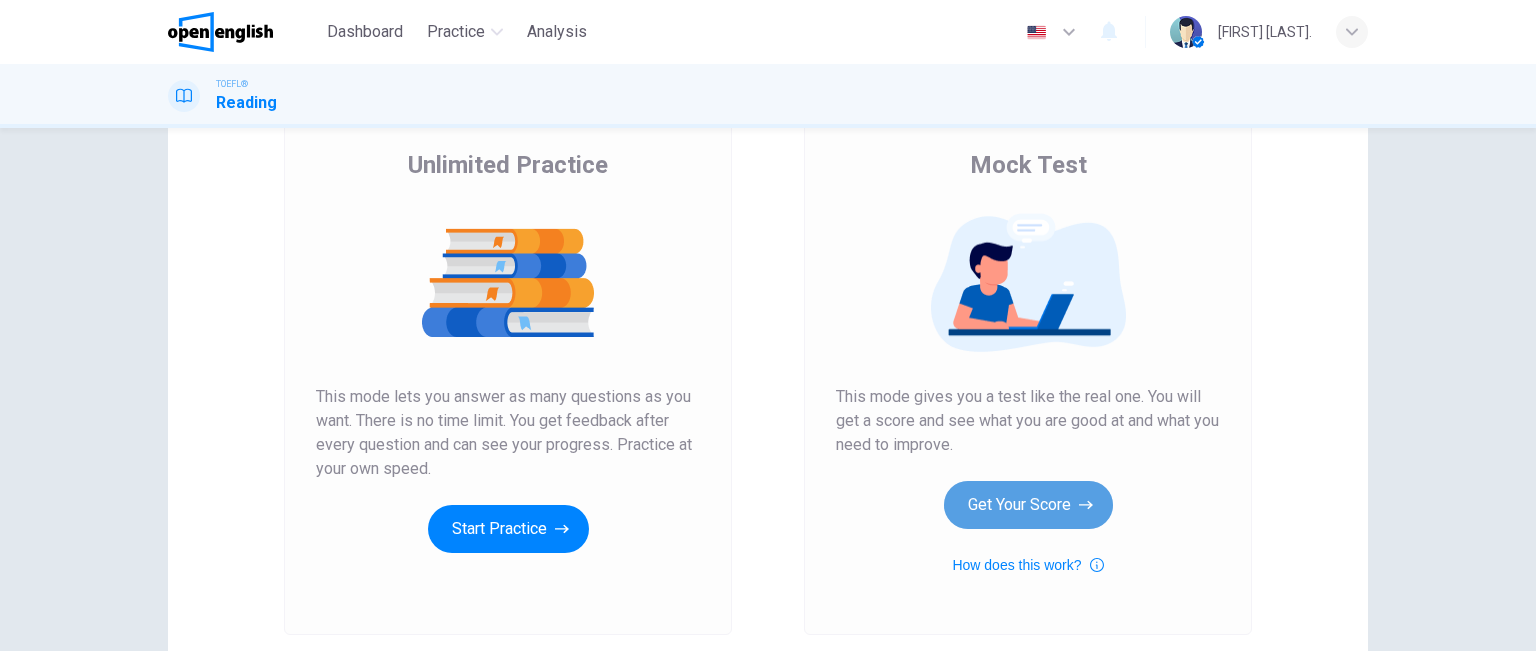 click on "Get Your Score" at bounding box center [508, 529] 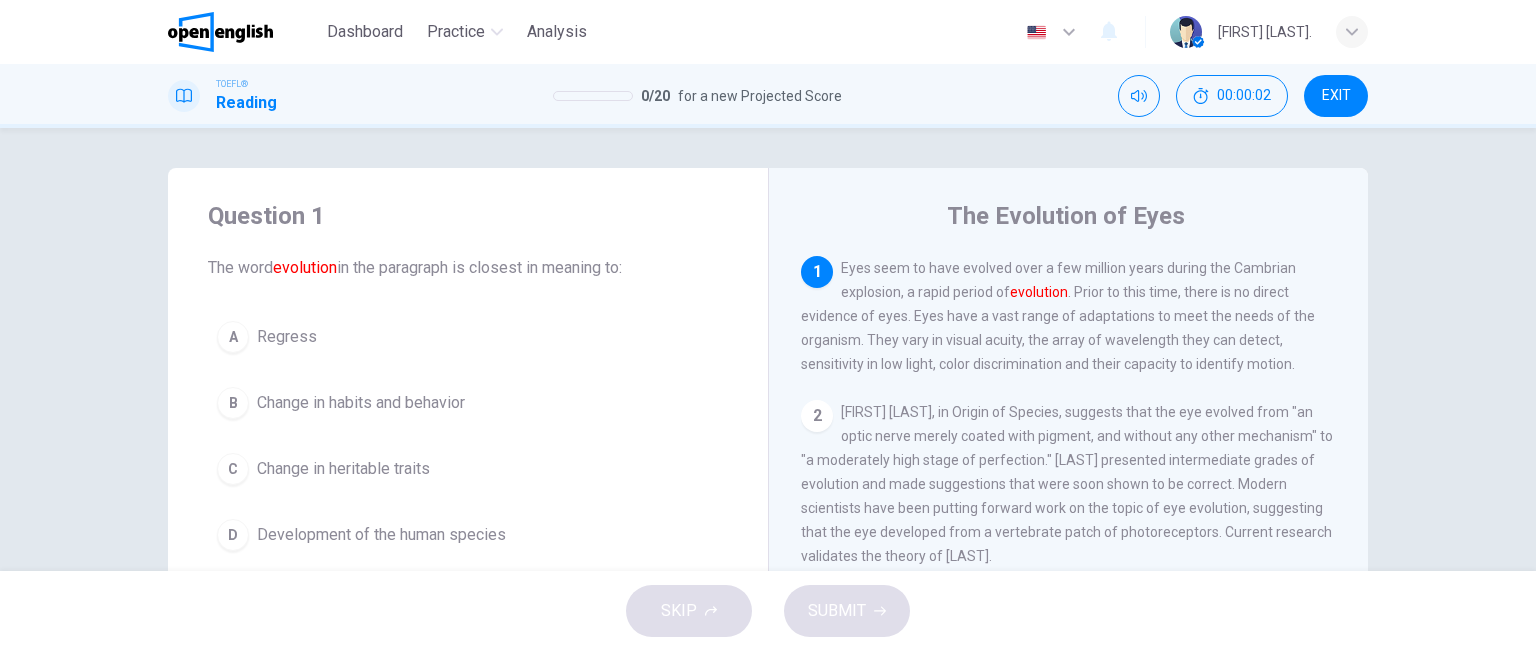 scroll, scrollTop: 0, scrollLeft: 0, axis: both 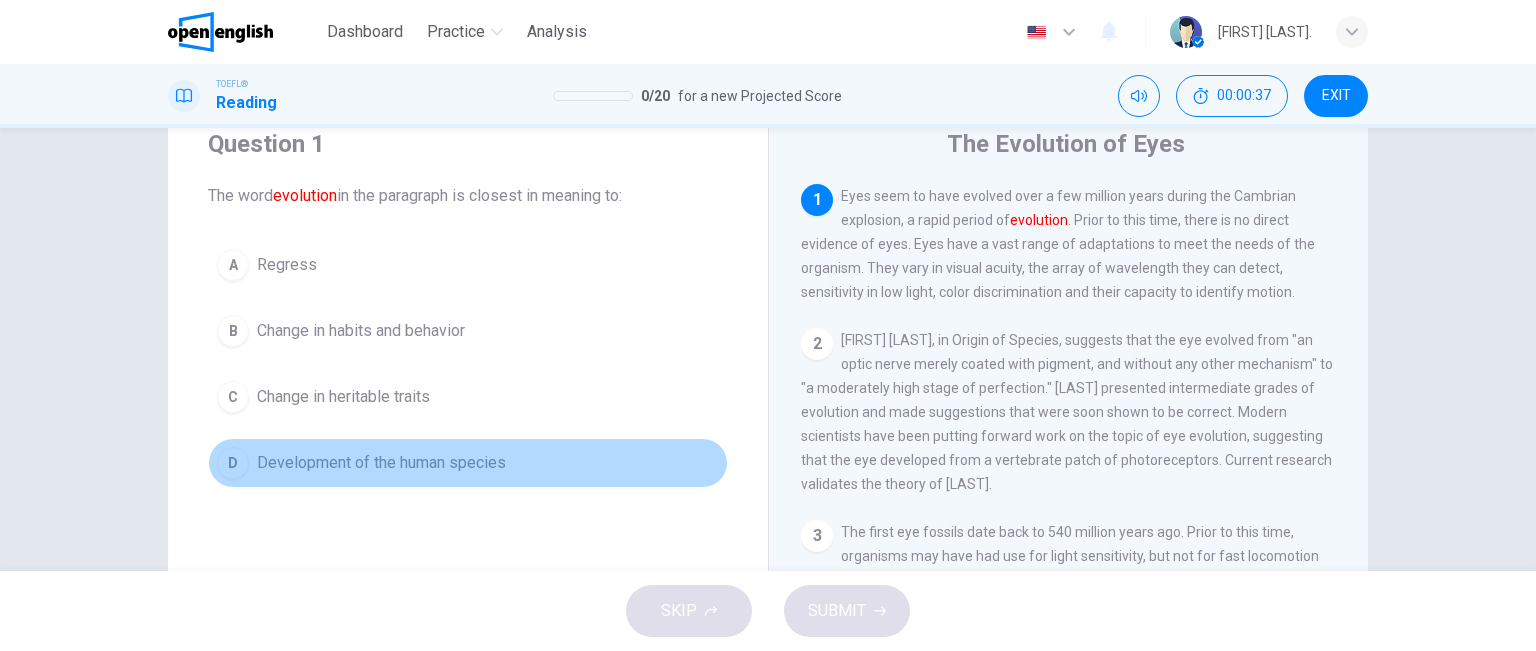 click on "D Development of the human species" at bounding box center [468, 463] 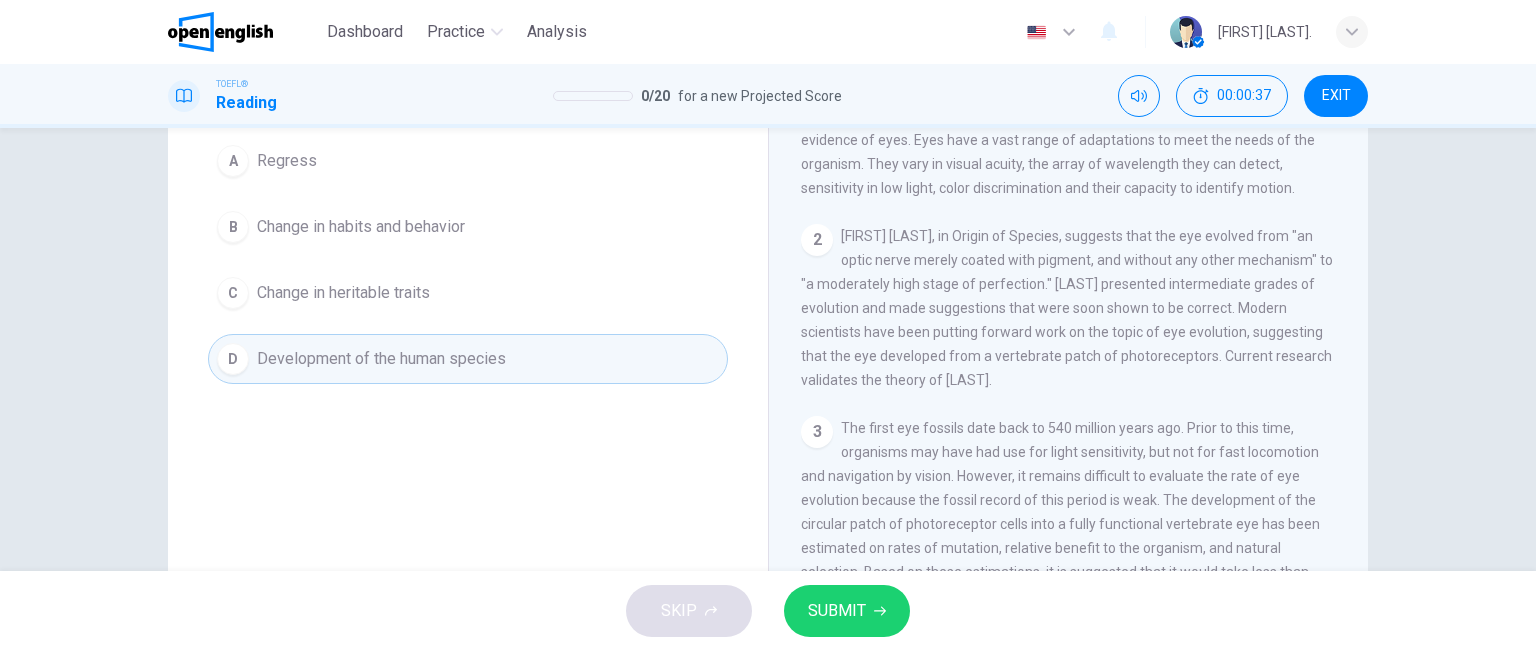 scroll, scrollTop: 179, scrollLeft: 0, axis: vertical 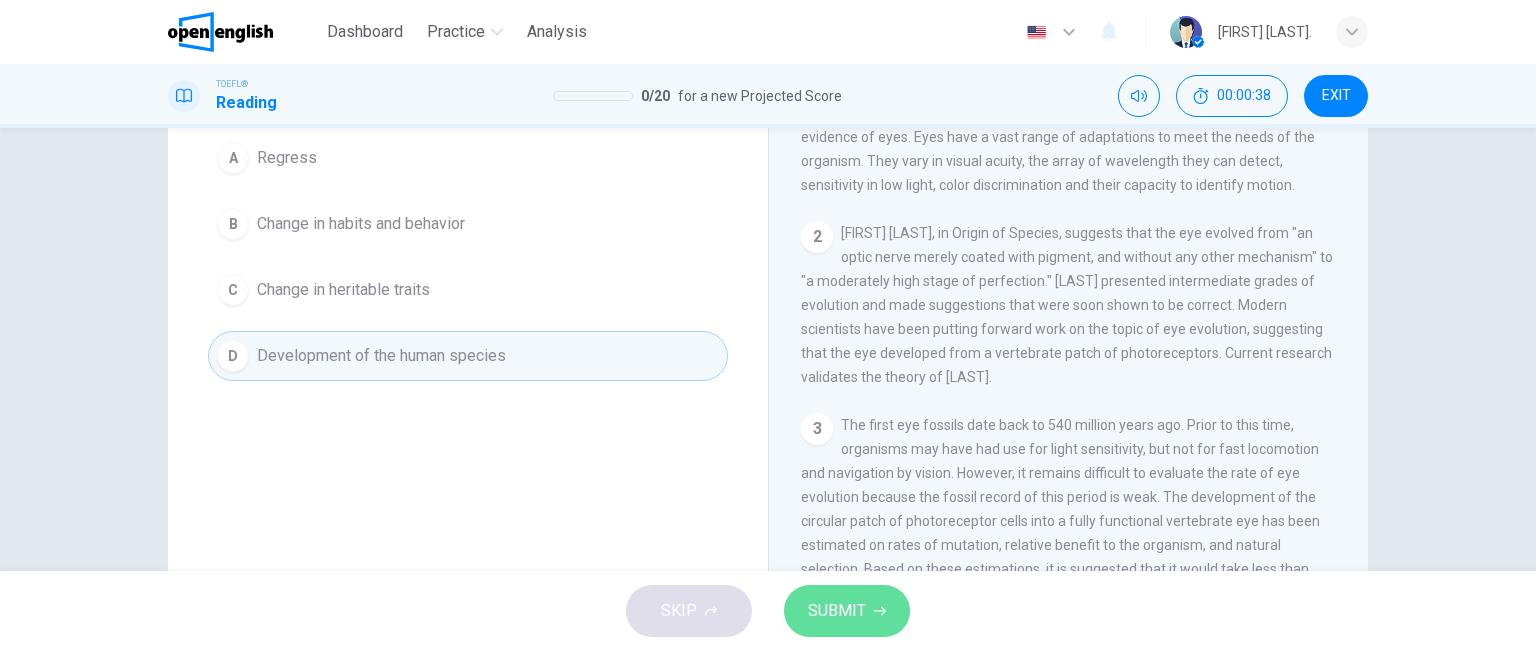 click at bounding box center (880, 611) 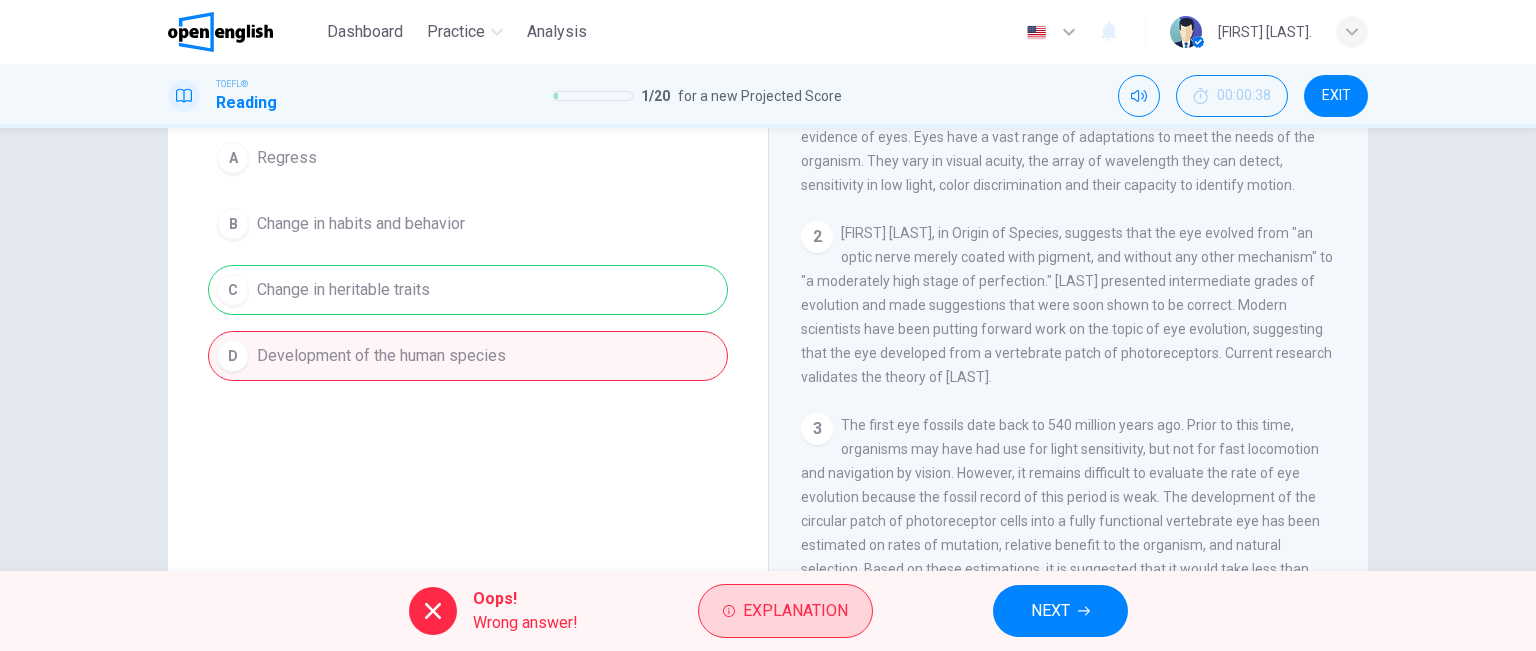 click on "Explanation" at bounding box center [795, 611] 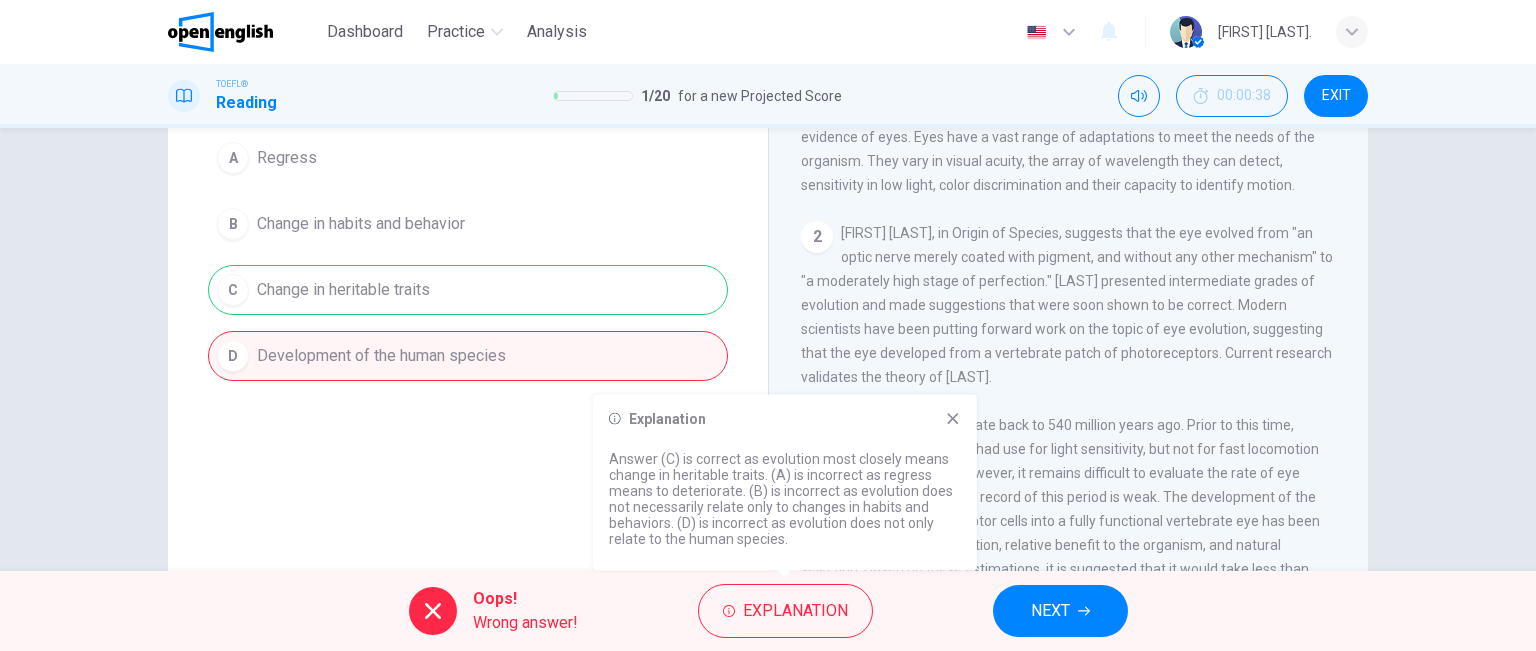 click on "Explanation Answer (C) is correct as evolution most closely means change in heritable traits. (A) is incorrect as regress means to deteriorate. (B) is incorrect as evolution does not necessarily relate only to changes in habits and behaviors. (D) is incorrect as evolution does not only relate to the human species." at bounding box center [785, 483] 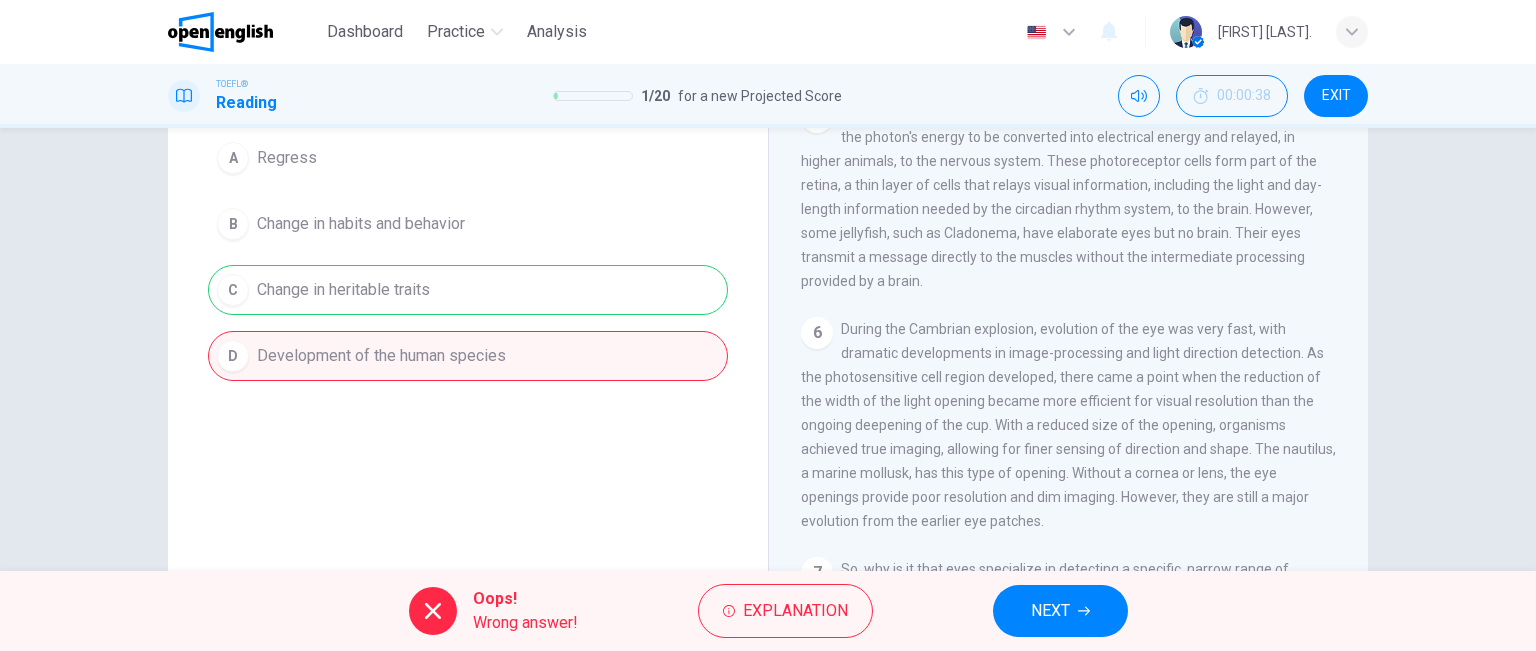 scroll, scrollTop: 956, scrollLeft: 0, axis: vertical 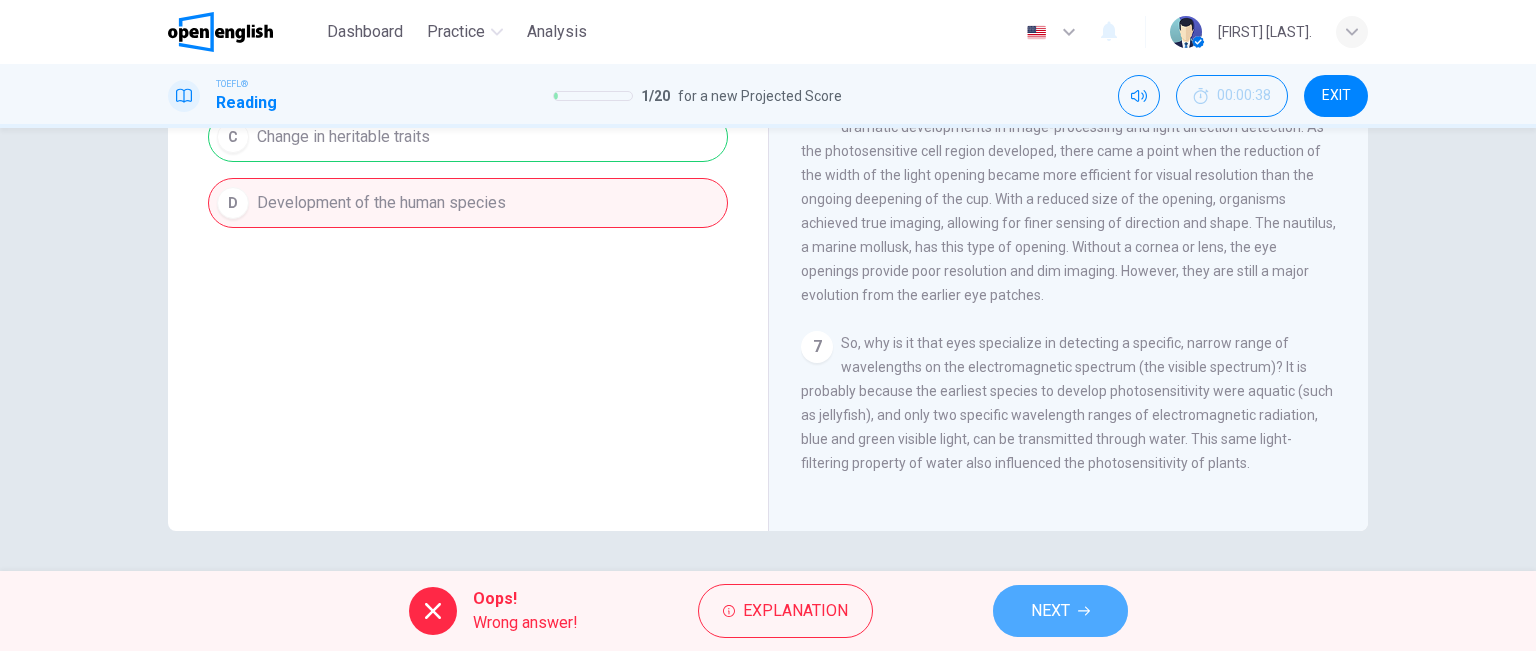 click on "NEXT" at bounding box center [1060, 611] 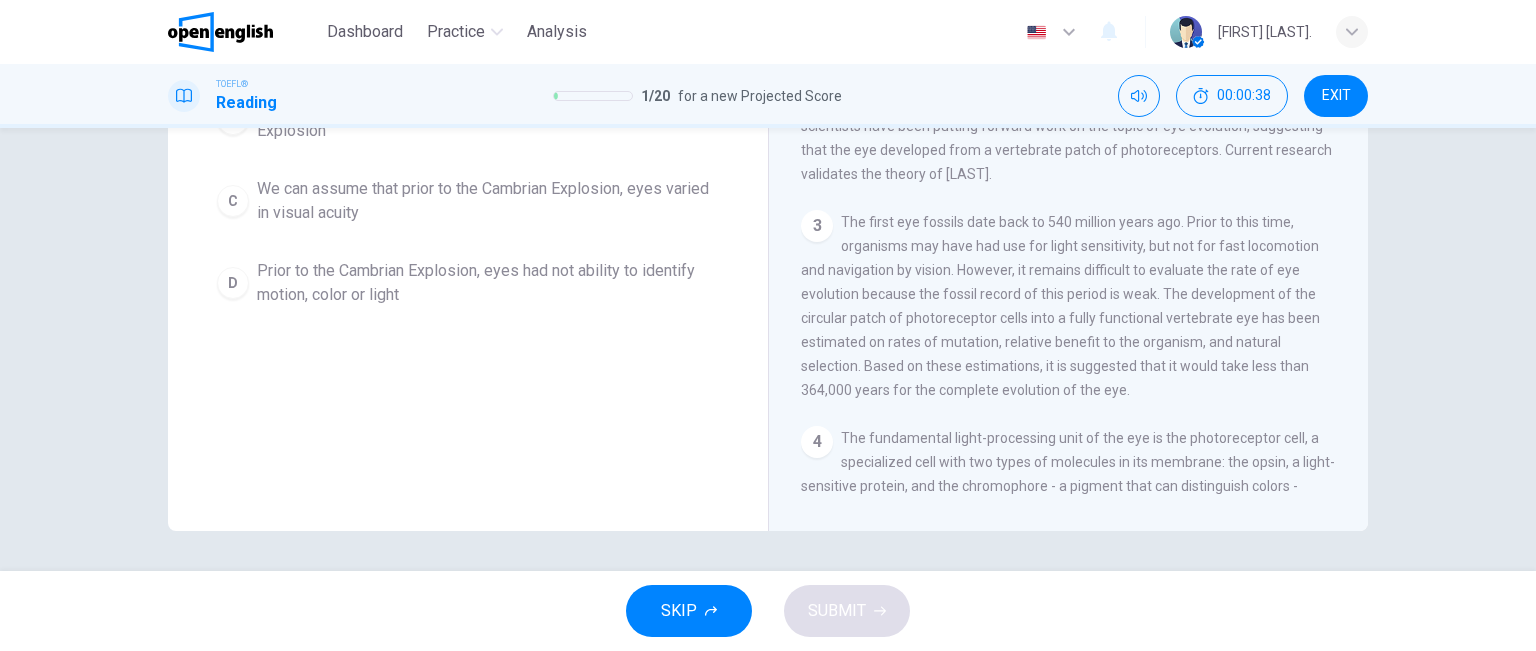 scroll, scrollTop: 0, scrollLeft: 0, axis: both 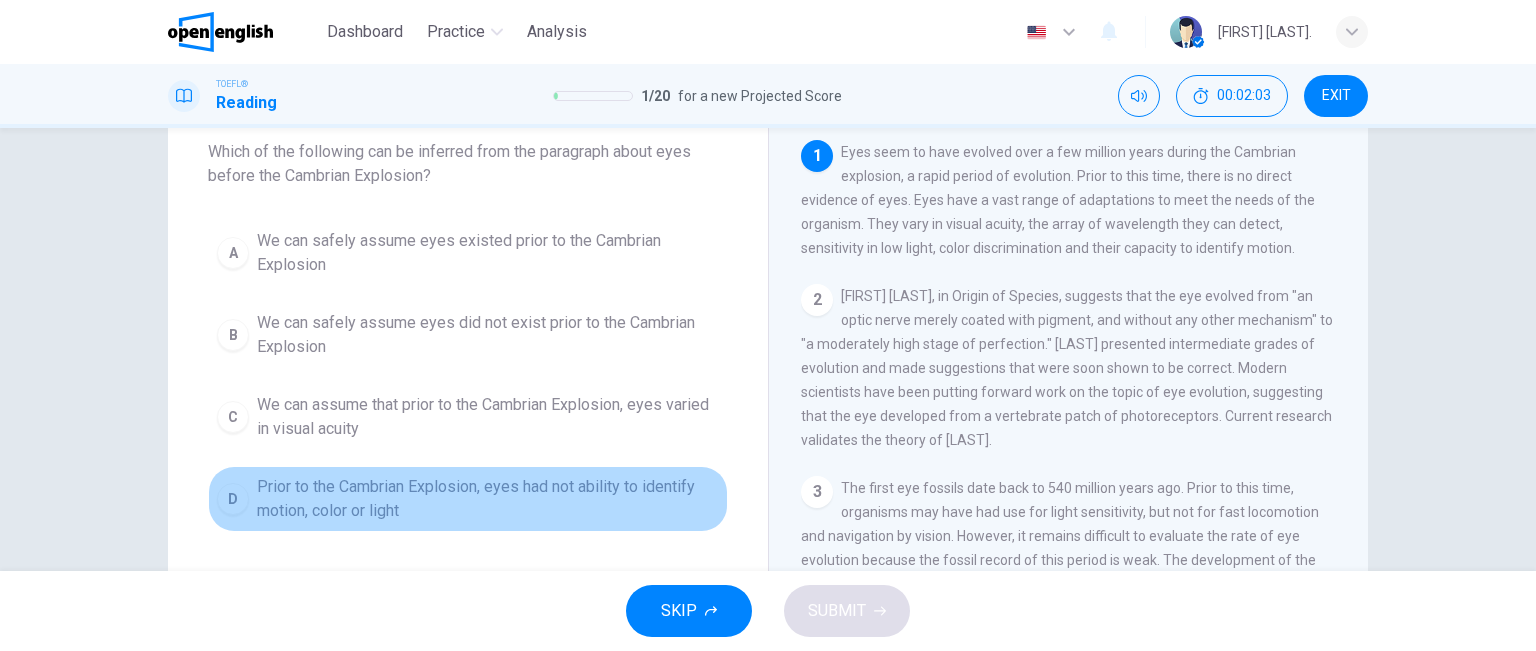click on "Prior to the Cambrian Explosion, eyes had not ability to identify motion, color or light" at bounding box center [488, 253] 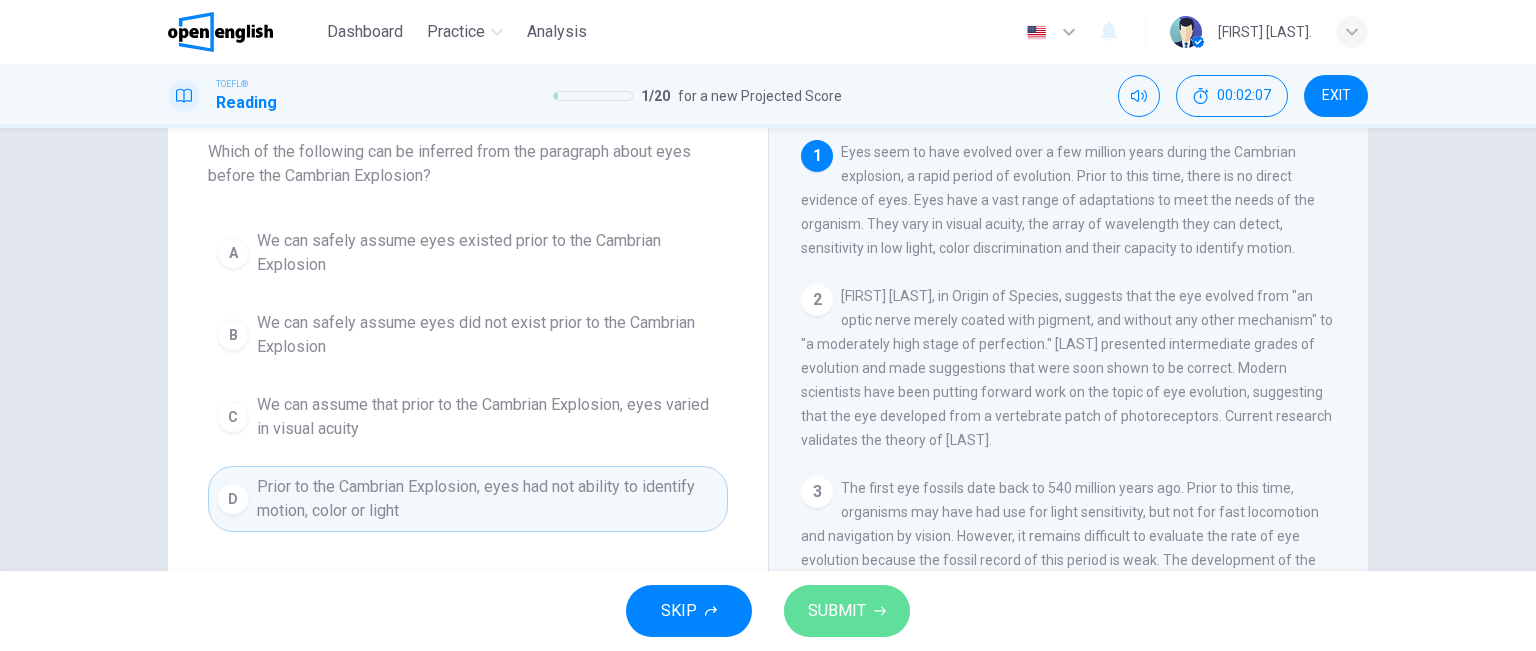 click on "SUBMIT" at bounding box center [847, 611] 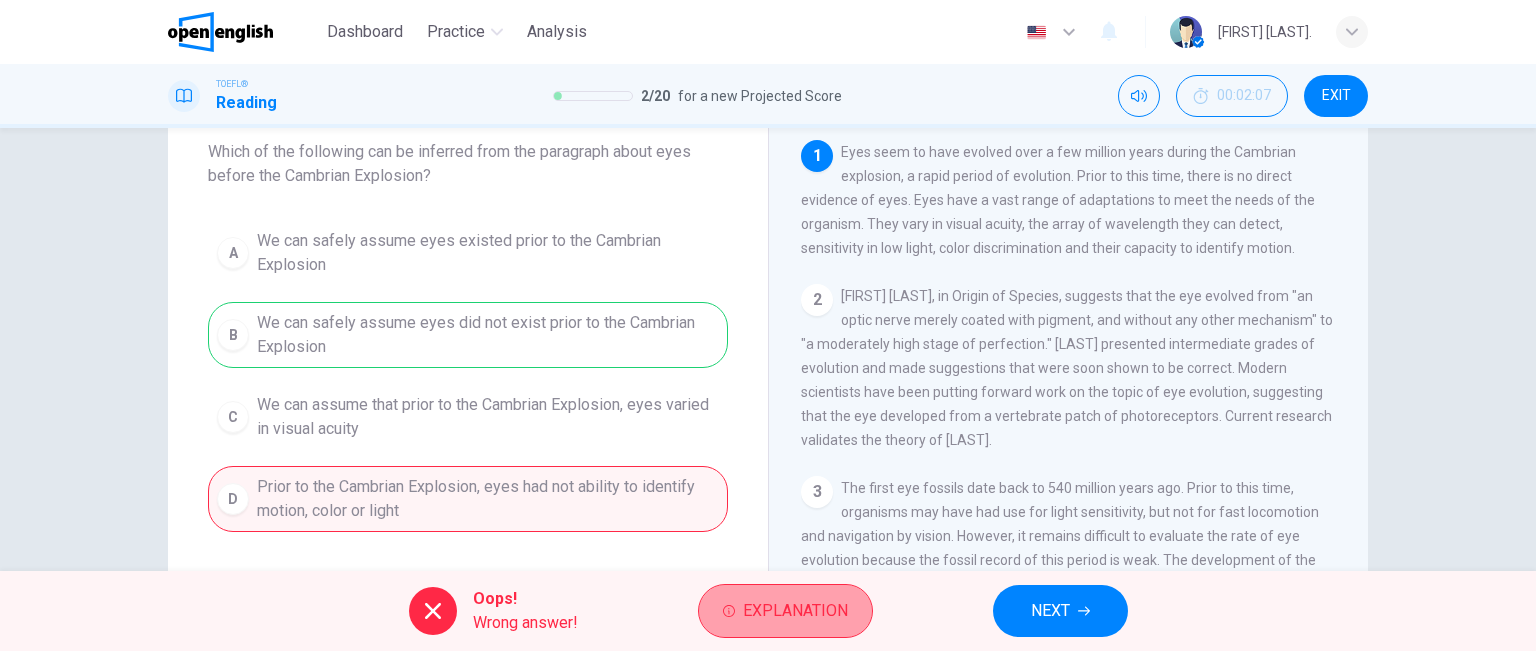 click on "Explanation" at bounding box center [795, 611] 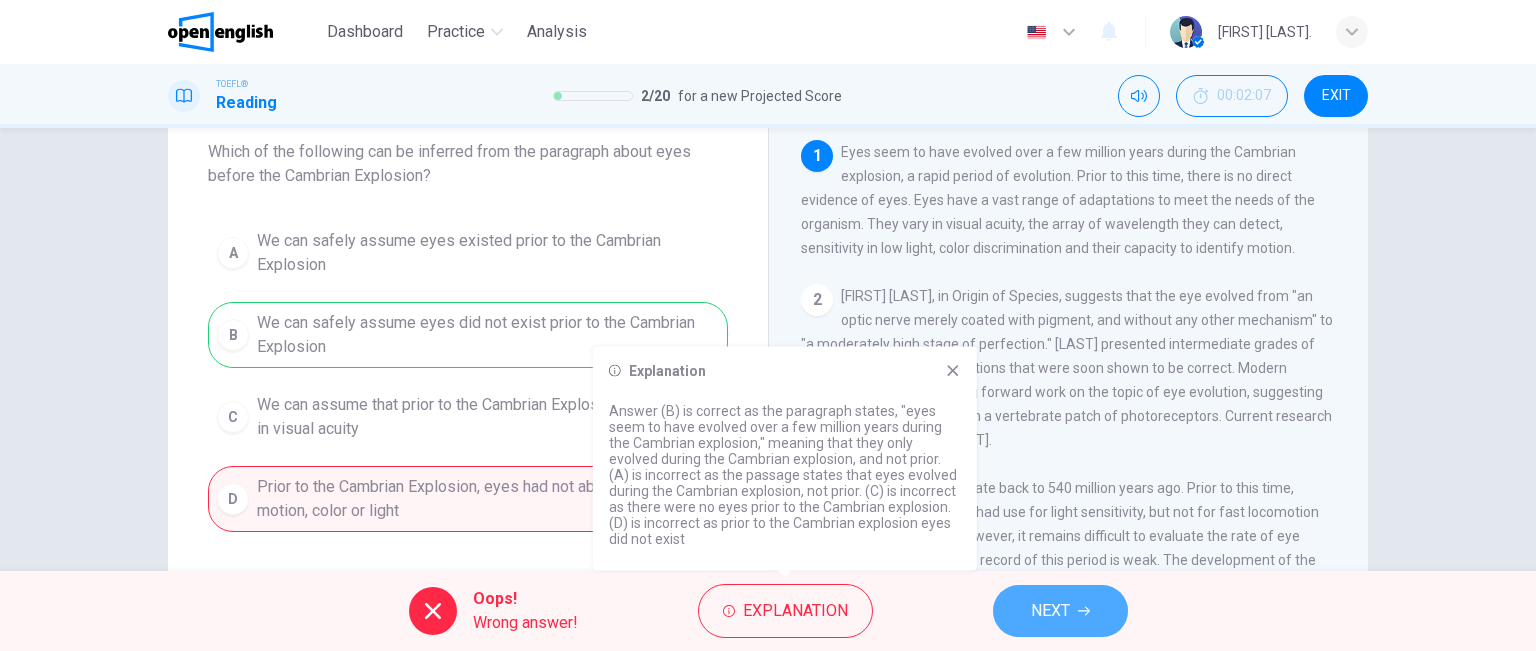 click on "NEXT" at bounding box center [1060, 611] 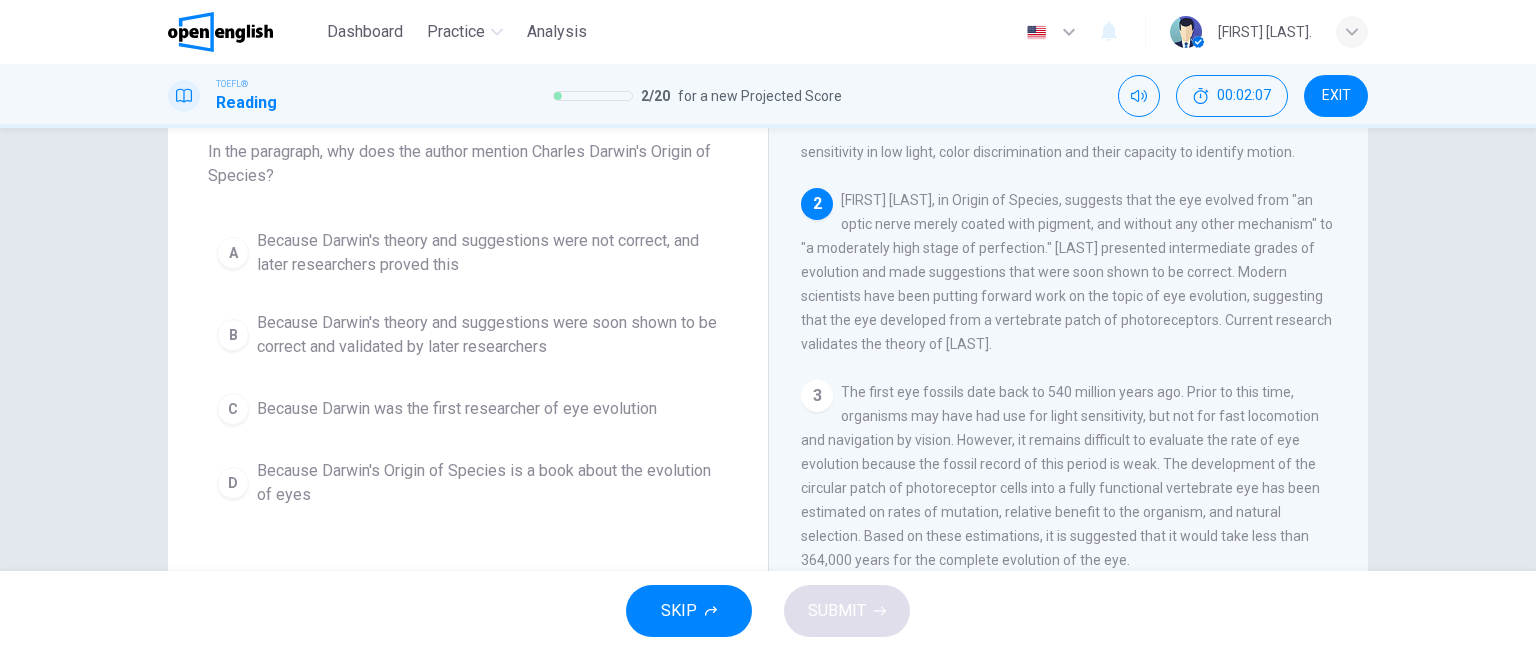 scroll, scrollTop: 148, scrollLeft: 0, axis: vertical 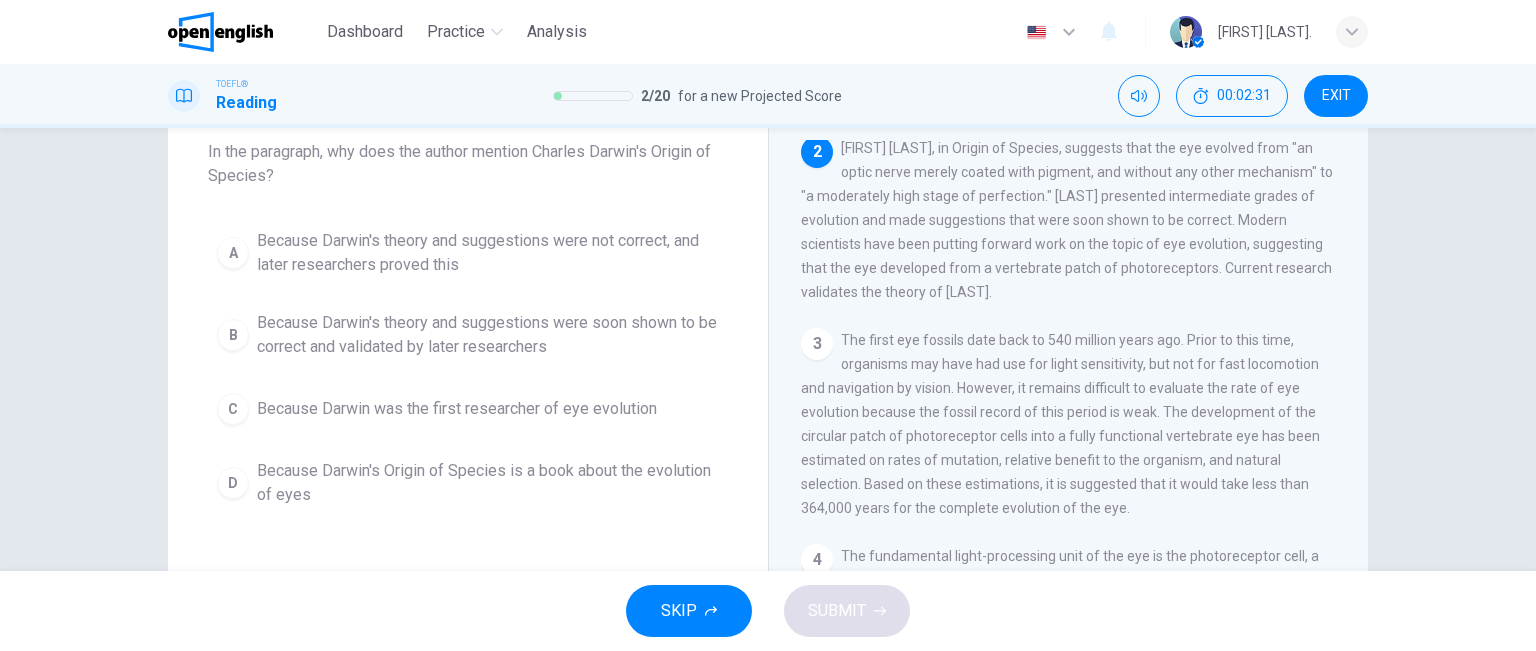 click at bounding box center (220, 32) 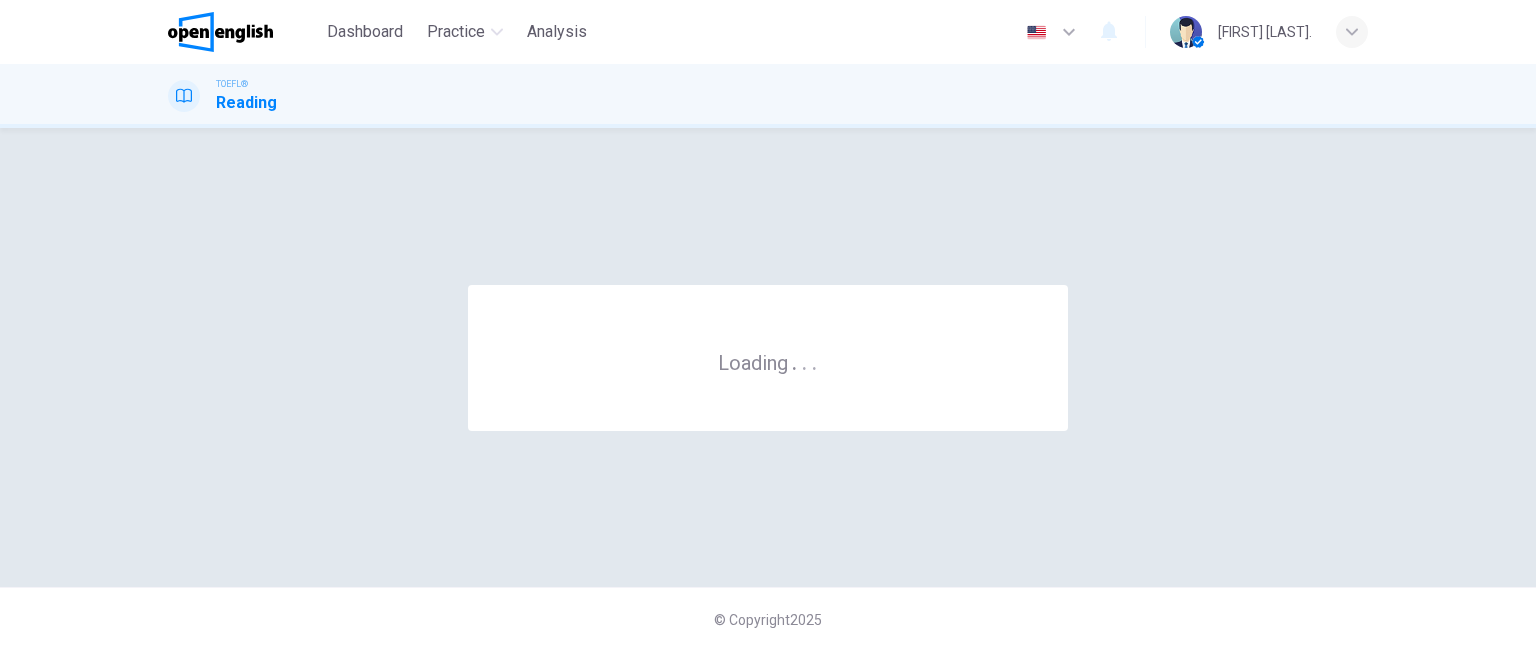 scroll, scrollTop: 0, scrollLeft: 0, axis: both 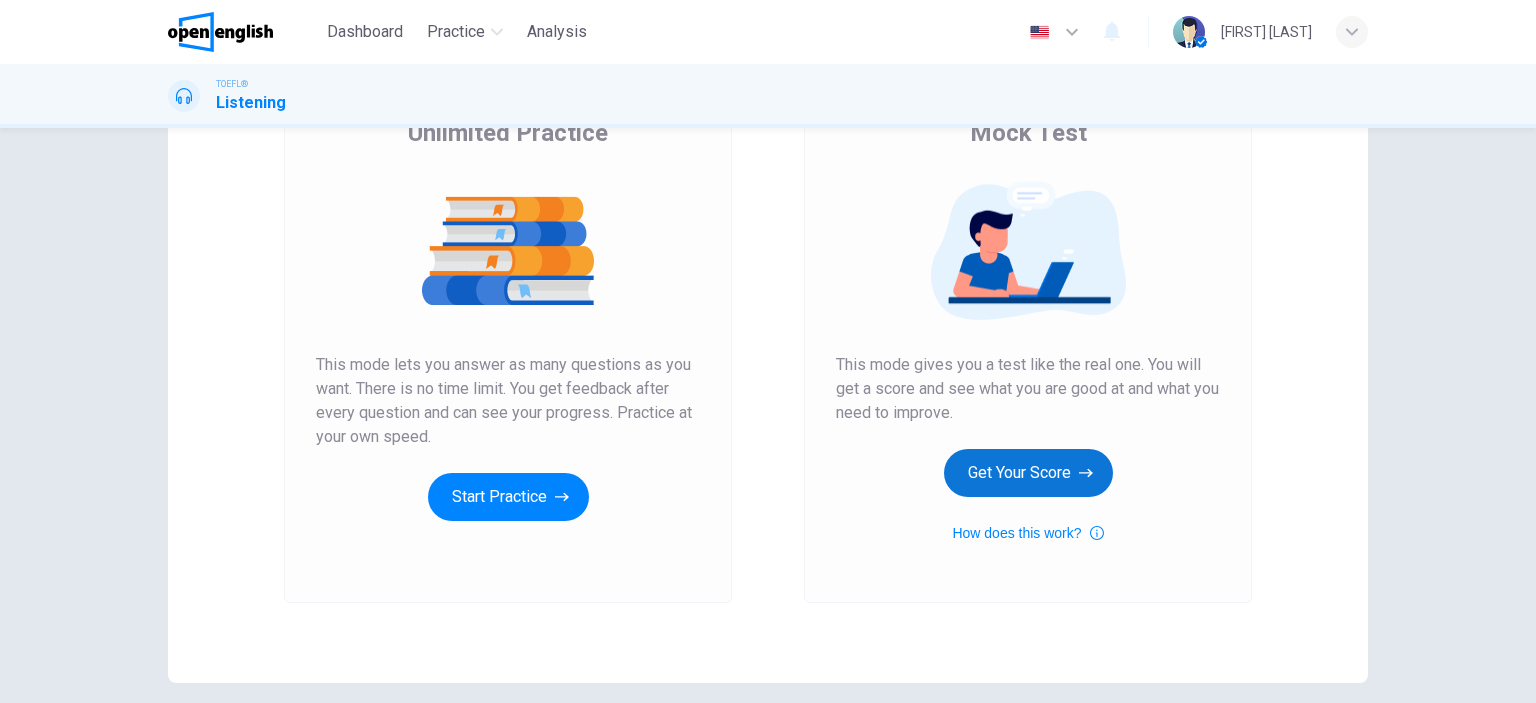 click on "Get Your Score" at bounding box center [508, 497] 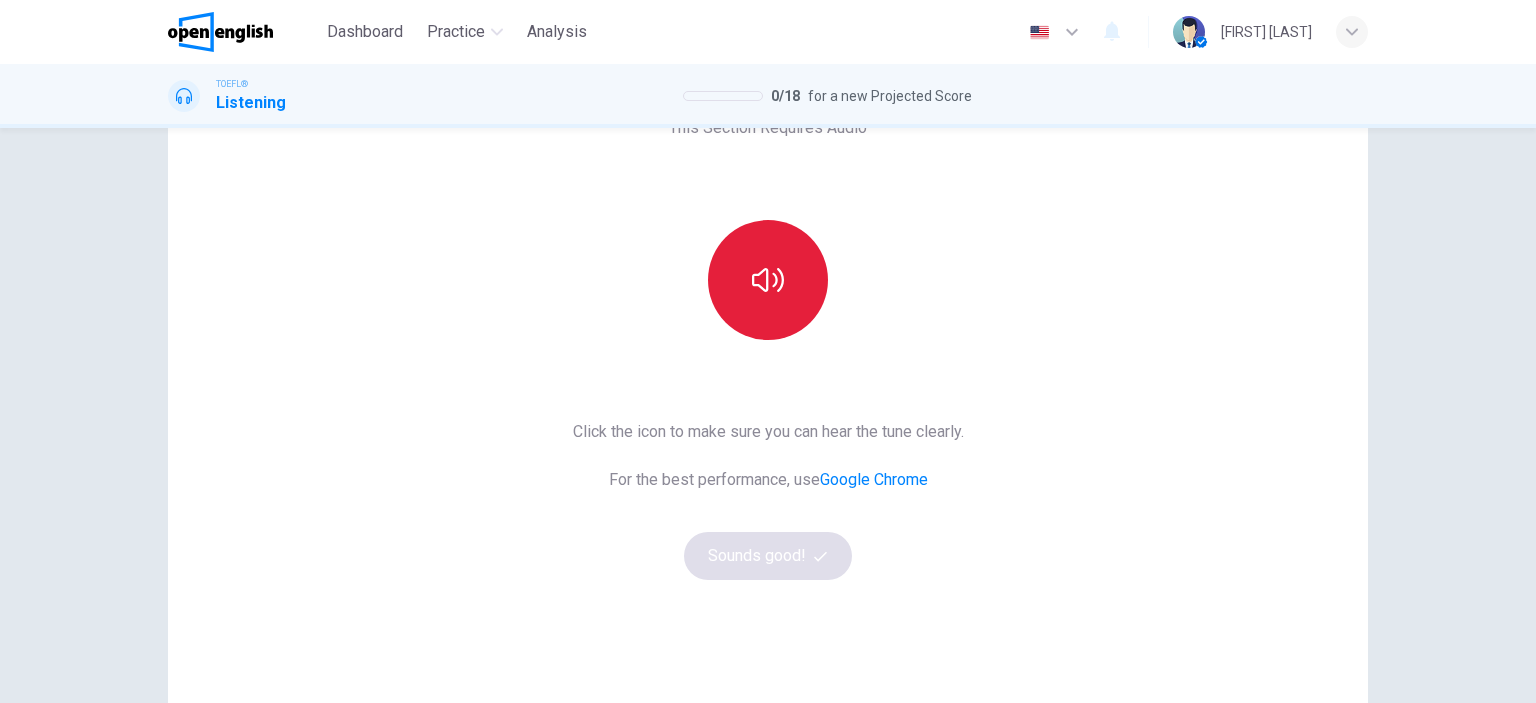 scroll, scrollTop: 134, scrollLeft: 0, axis: vertical 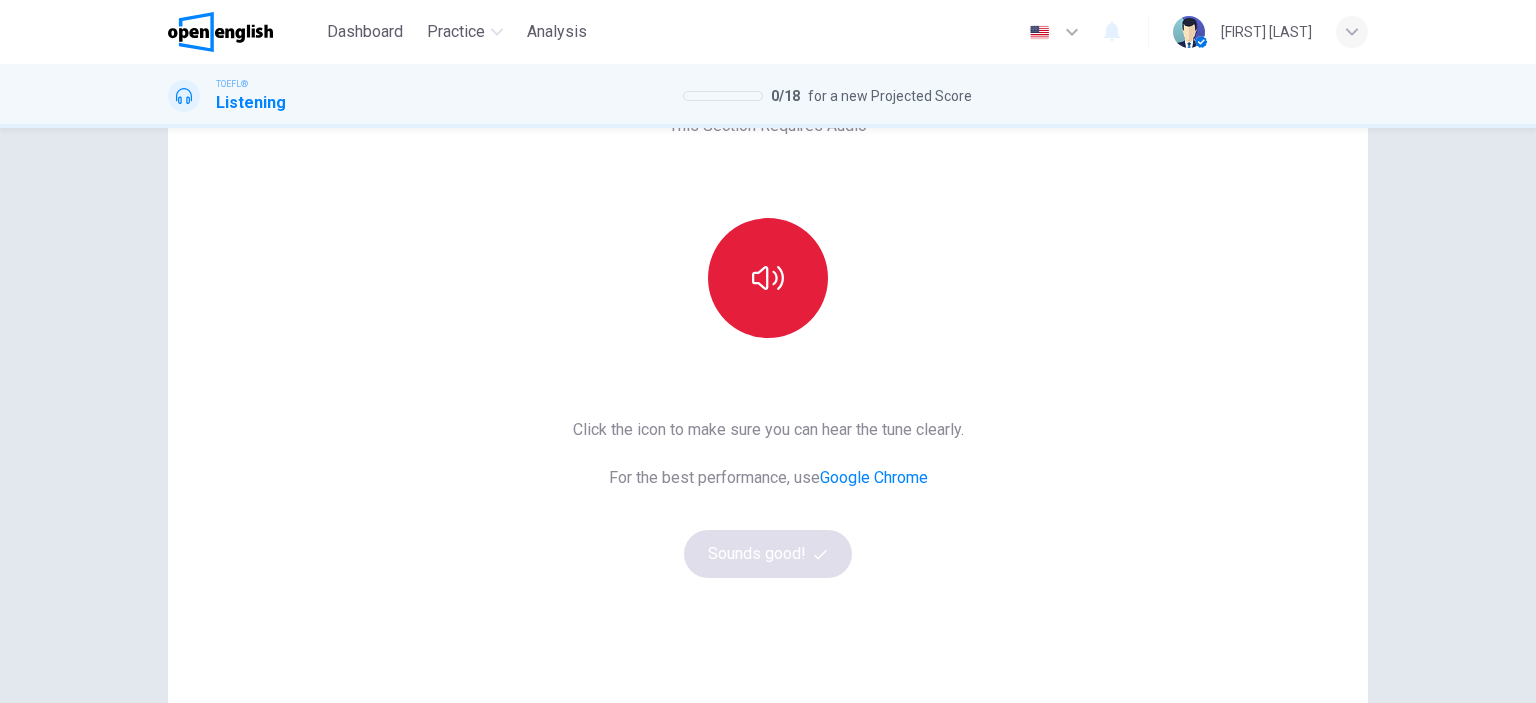 click at bounding box center [768, 278] 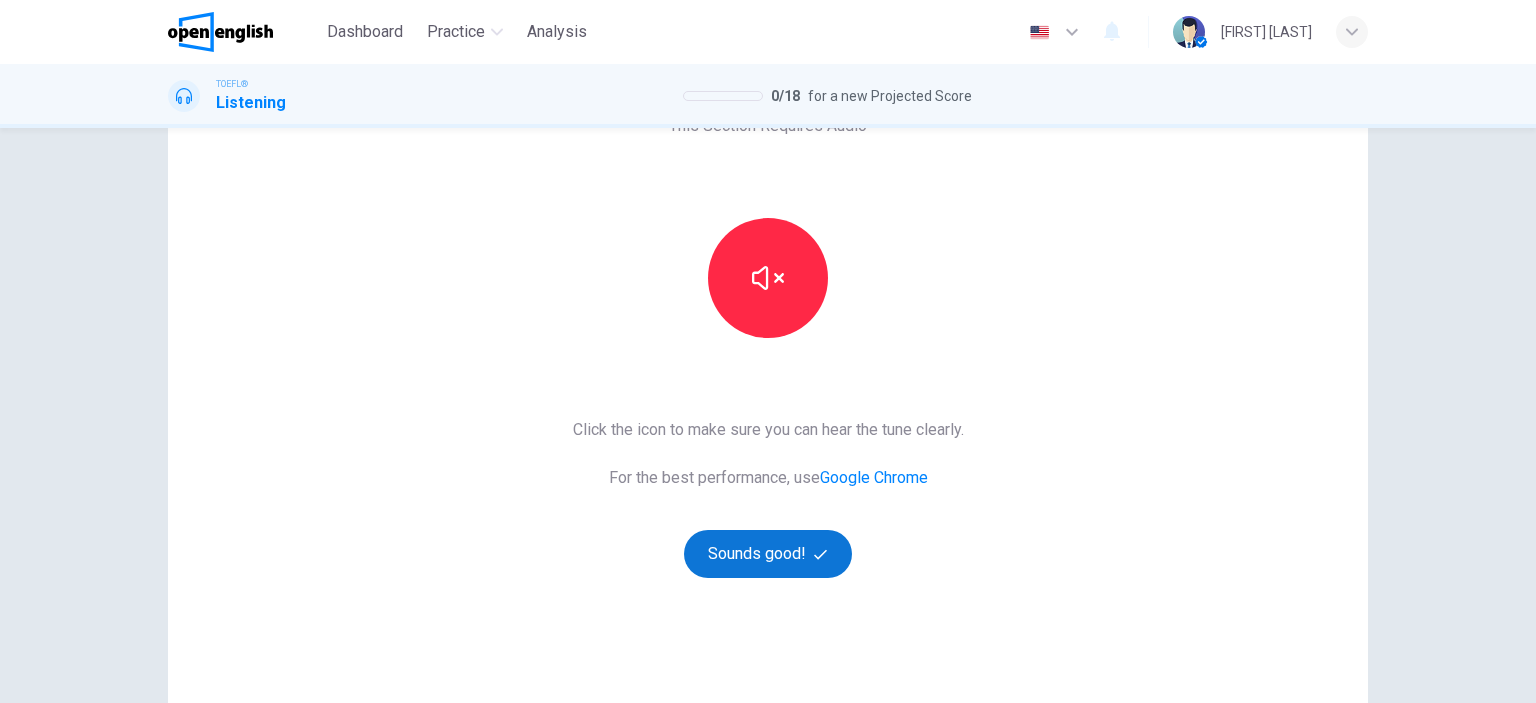 click on "Sounds good!" at bounding box center [768, 554] 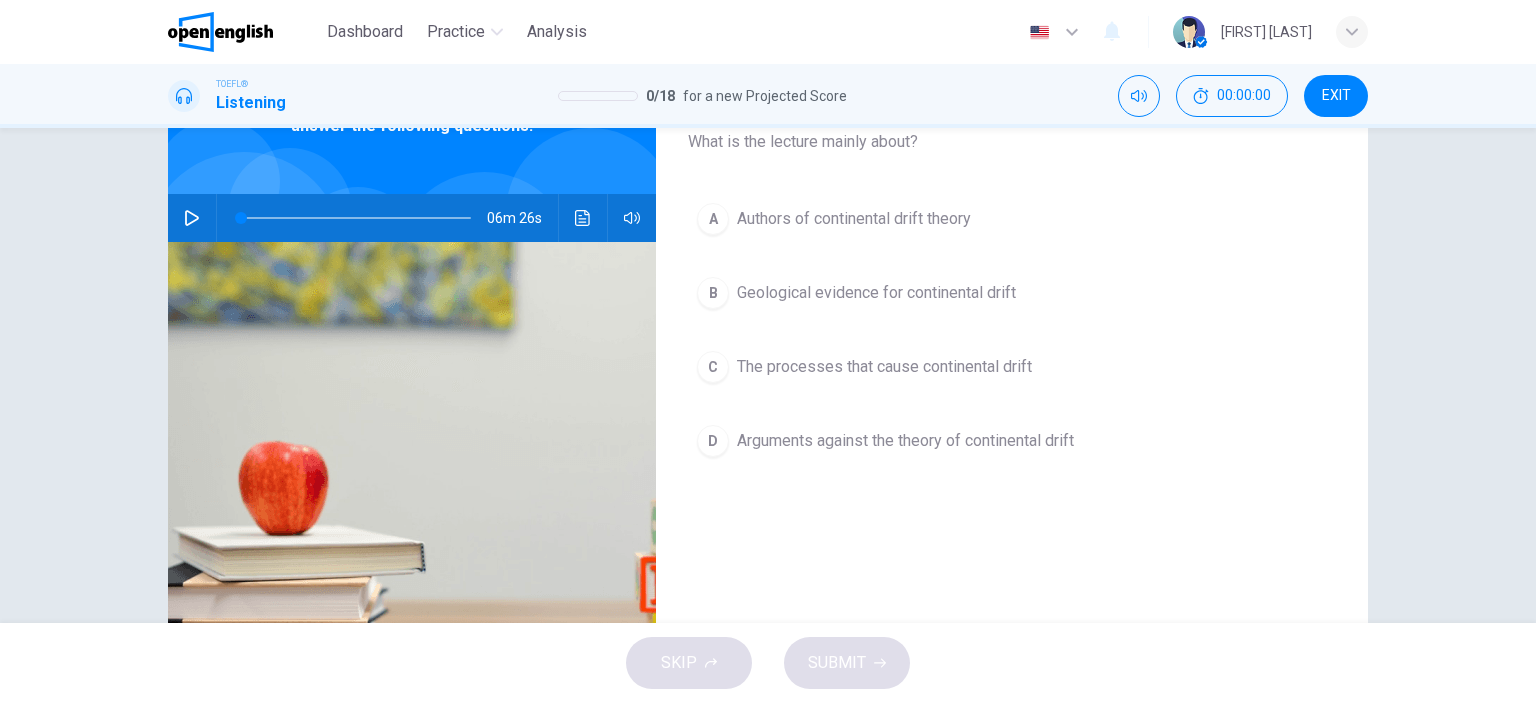 scroll, scrollTop: 0, scrollLeft: 0, axis: both 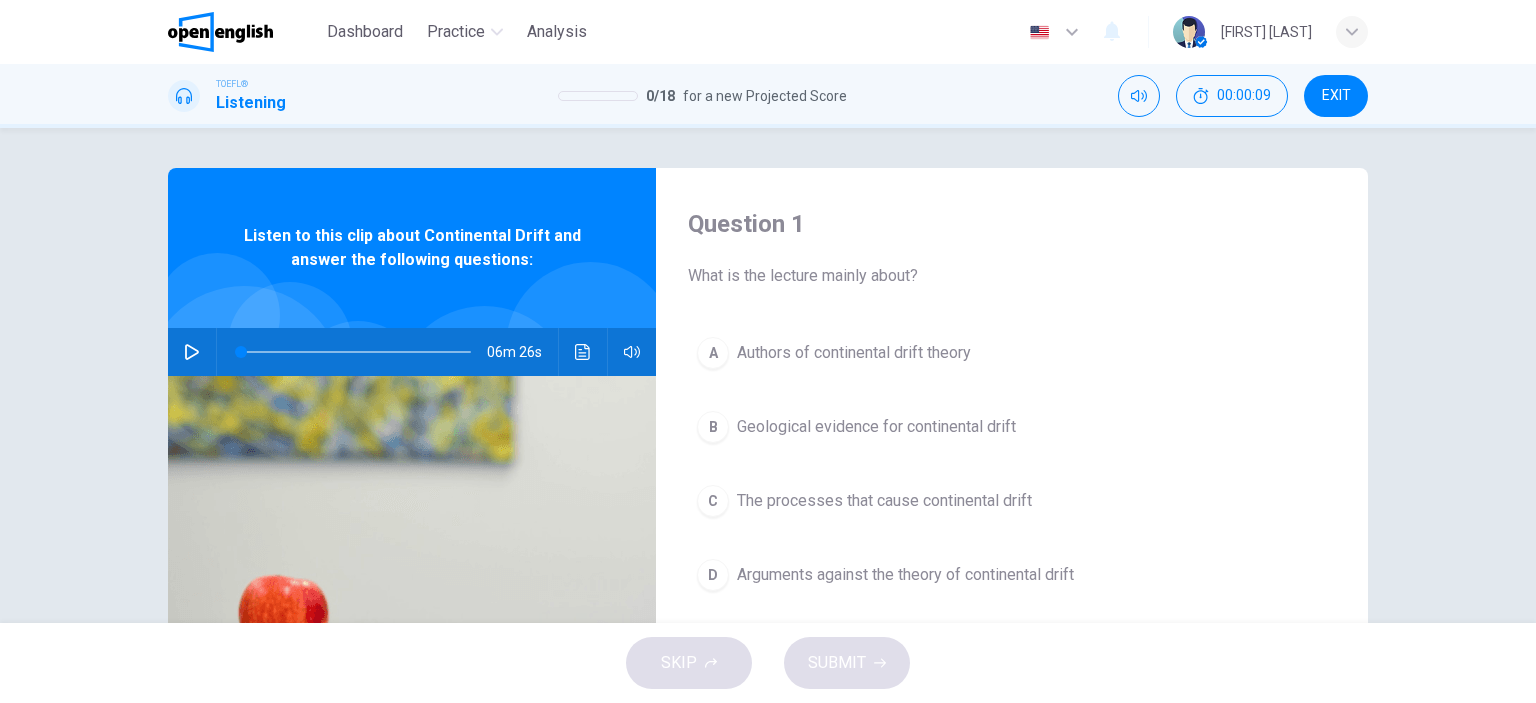 click at bounding box center [192, 352] 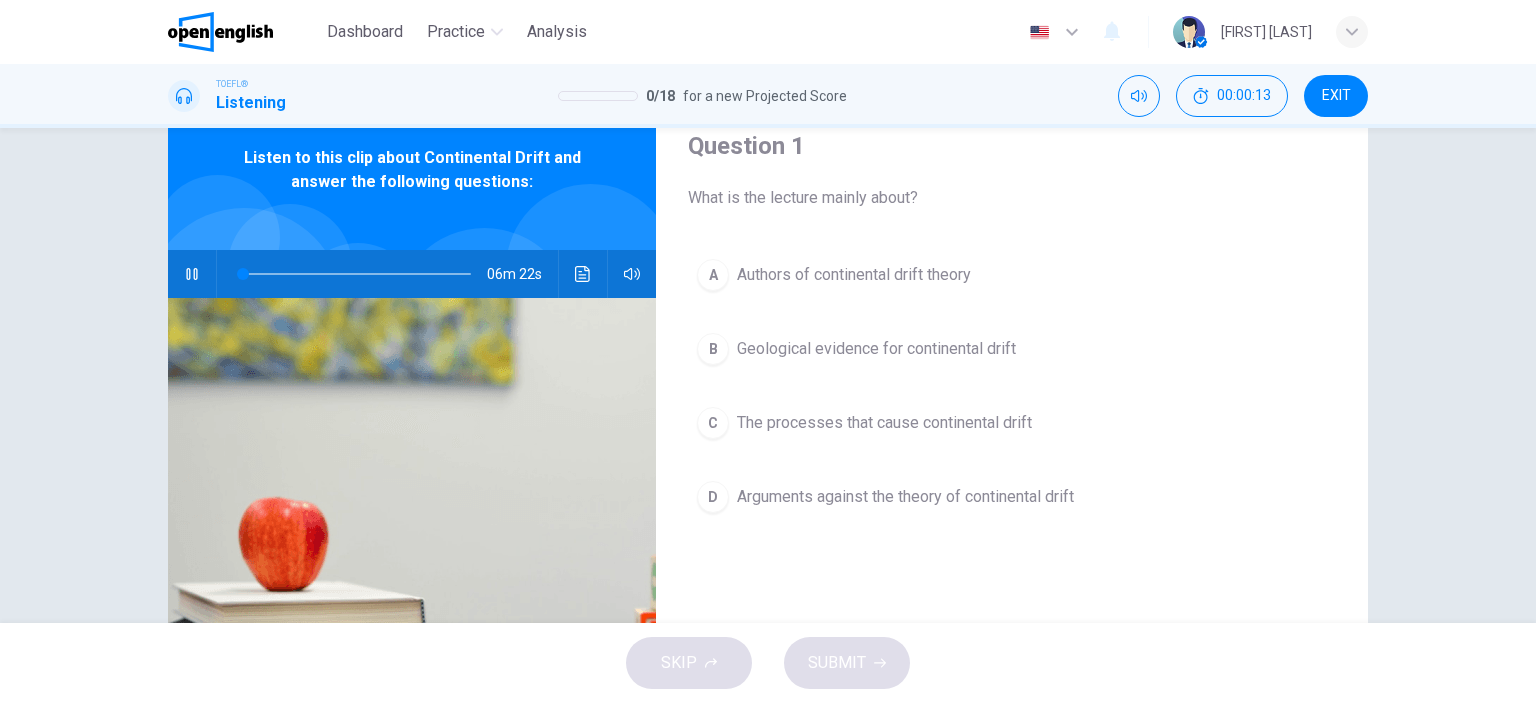 scroll, scrollTop: 80, scrollLeft: 0, axis: vertical 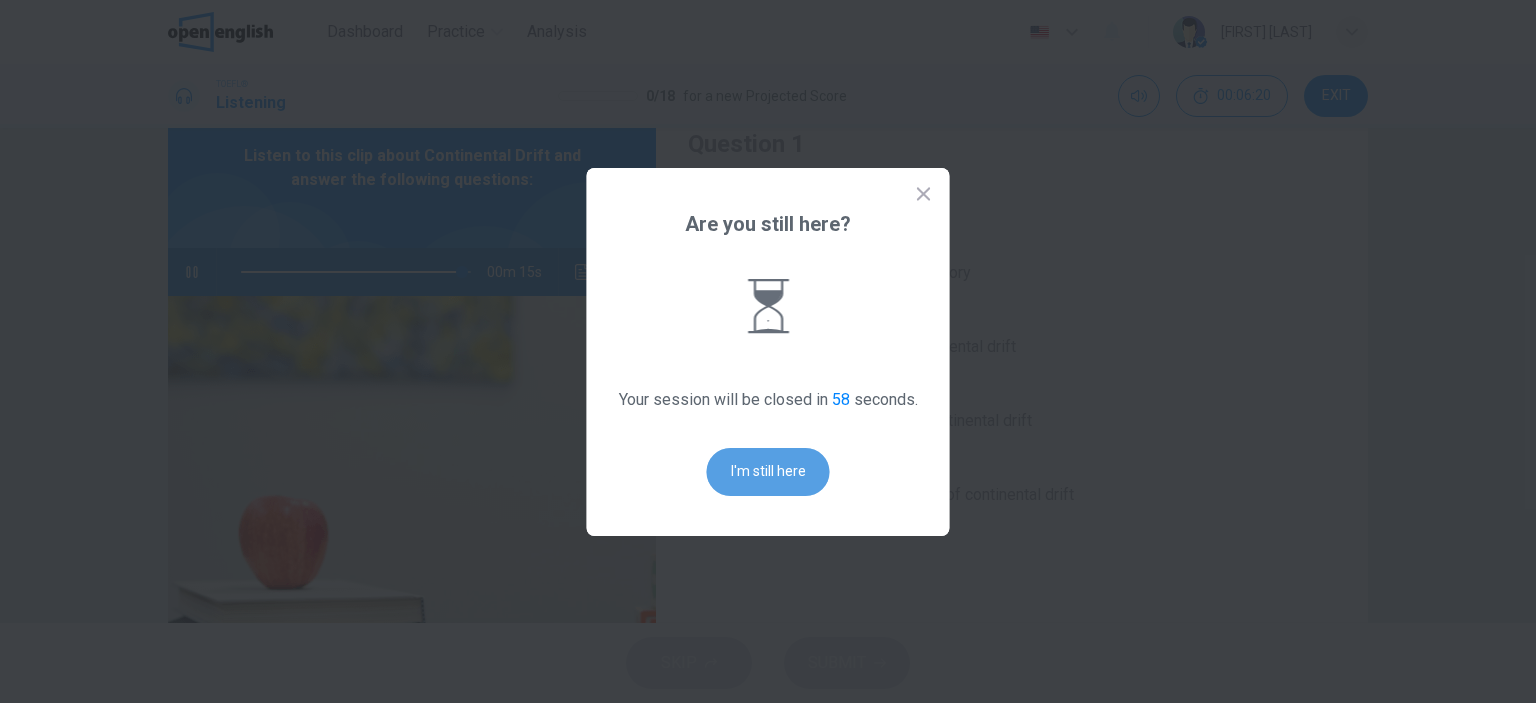 click on "I'm still here" at bounding box center [768, 472] 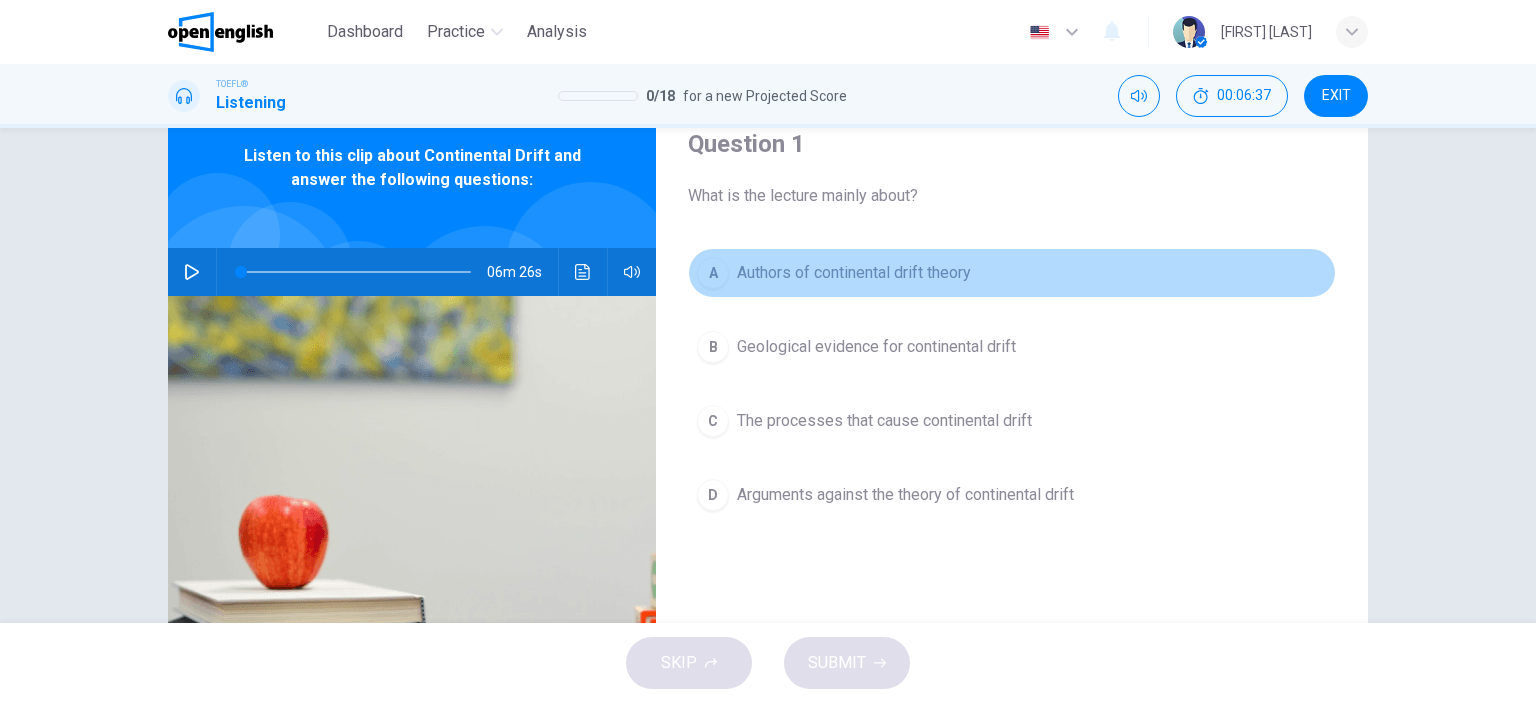 click on "A Authors of continental drift theory" at bounding box center [1012, 273] 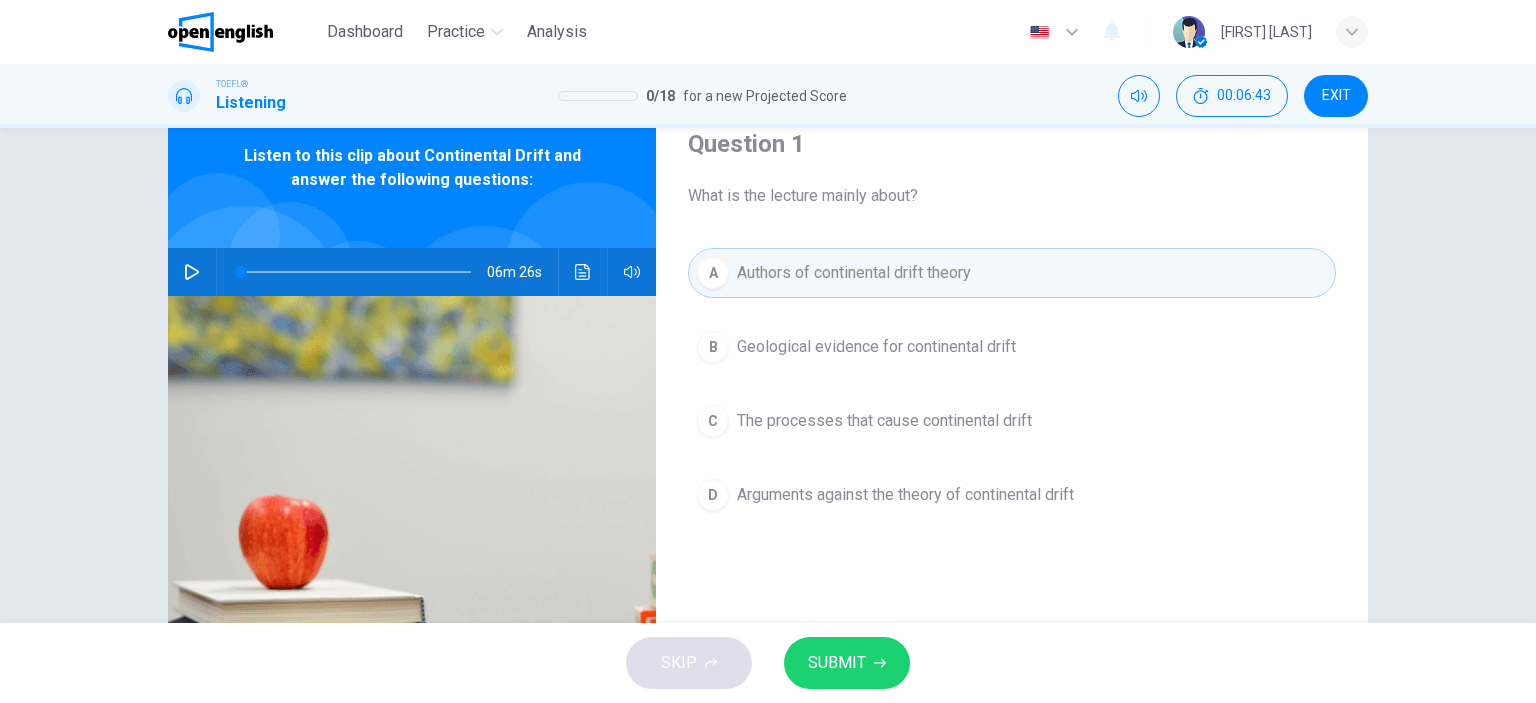 click on "Geological evidence for continental drift" at bounding box center (876, 347) 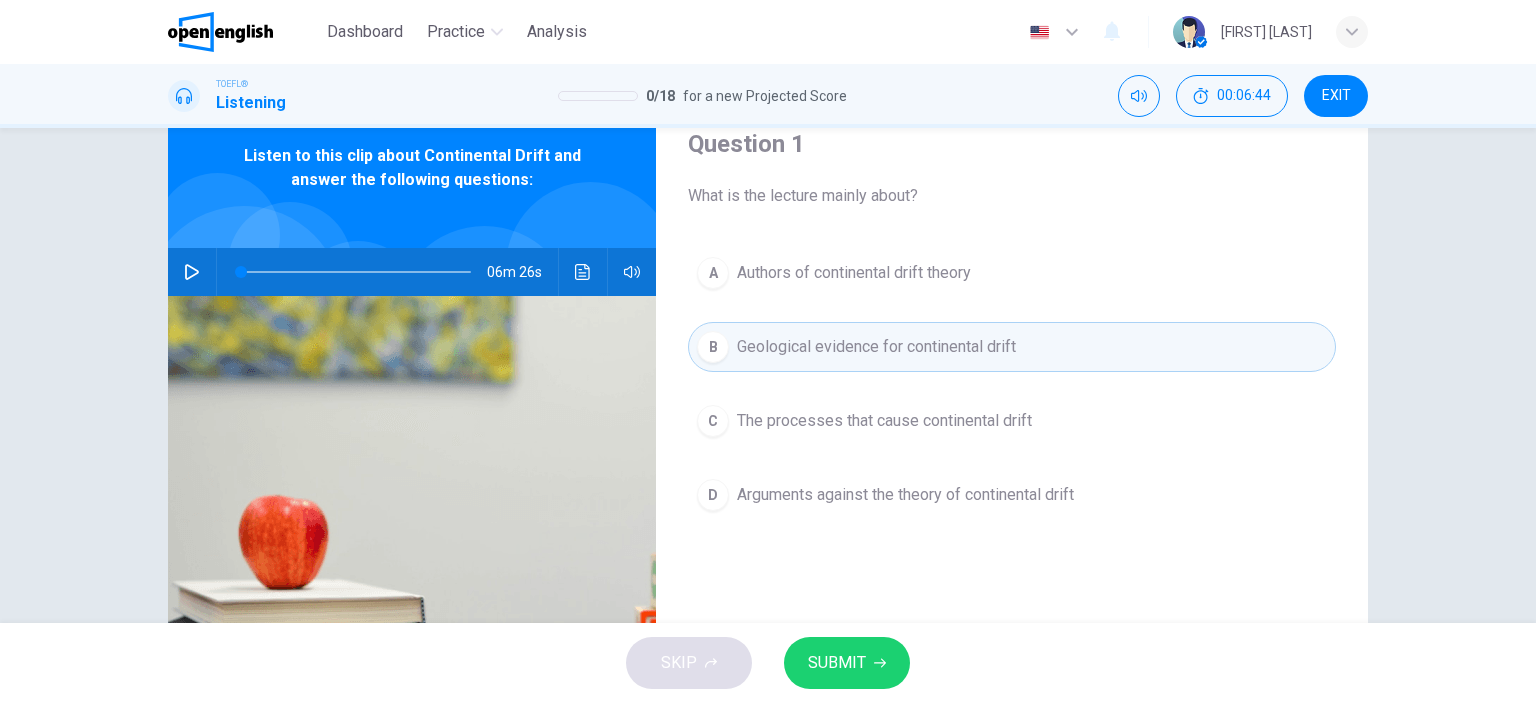 click on "The processes that cause continental drift" at bounding box center [854, 273] 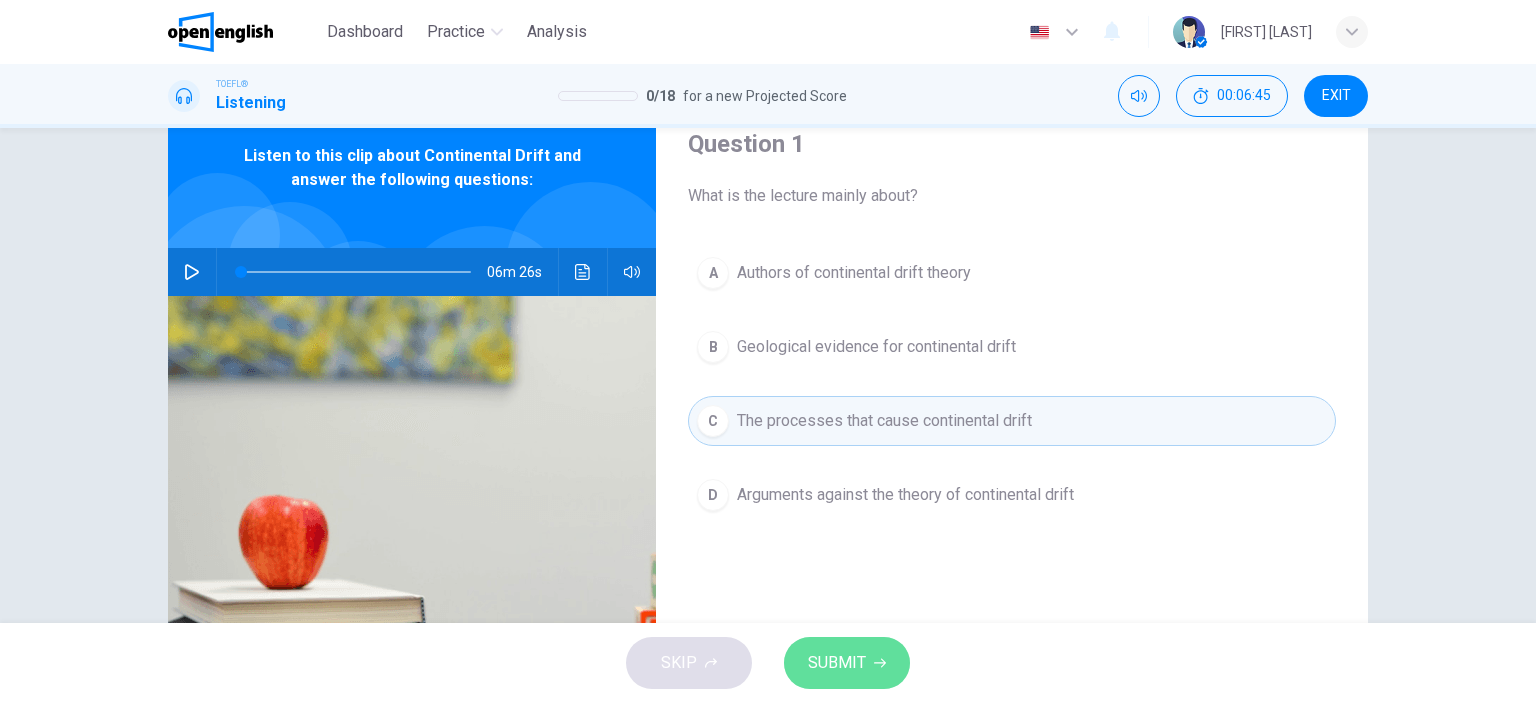 click on "SUBMIT" at bounding box center [847, 663] 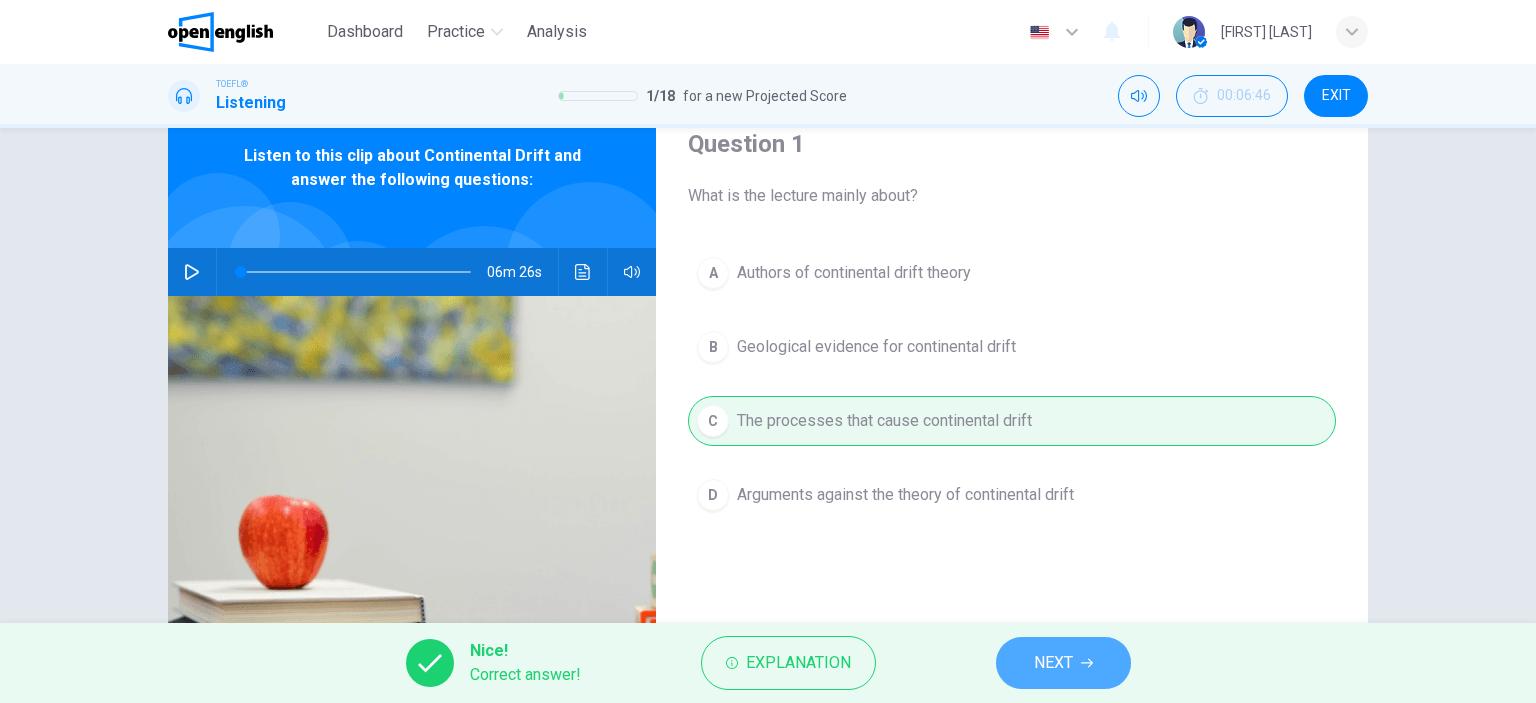 click on "NEXT" at bounding box center [1063, 663] 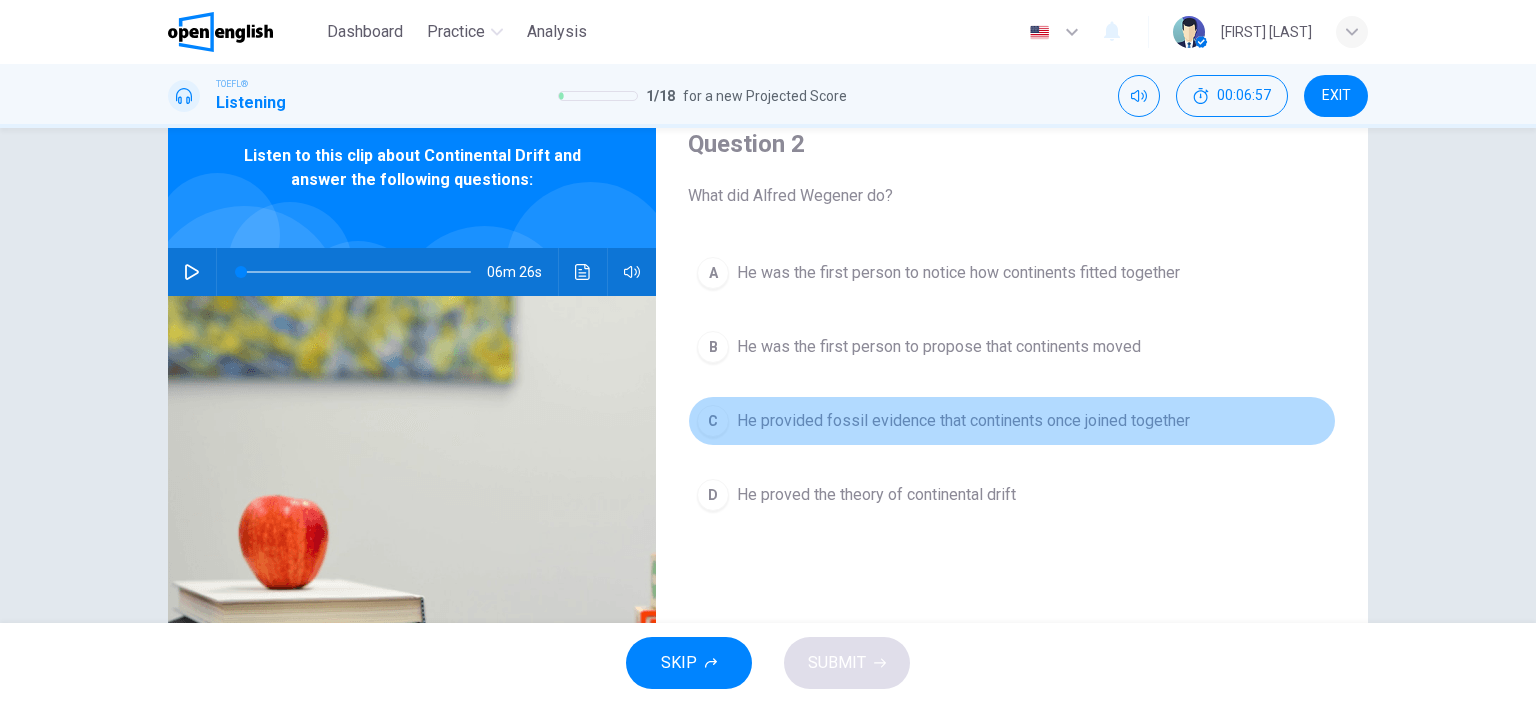 click on "He provided fossil evidence that continents once joined together" at bounding box center [958, 273] 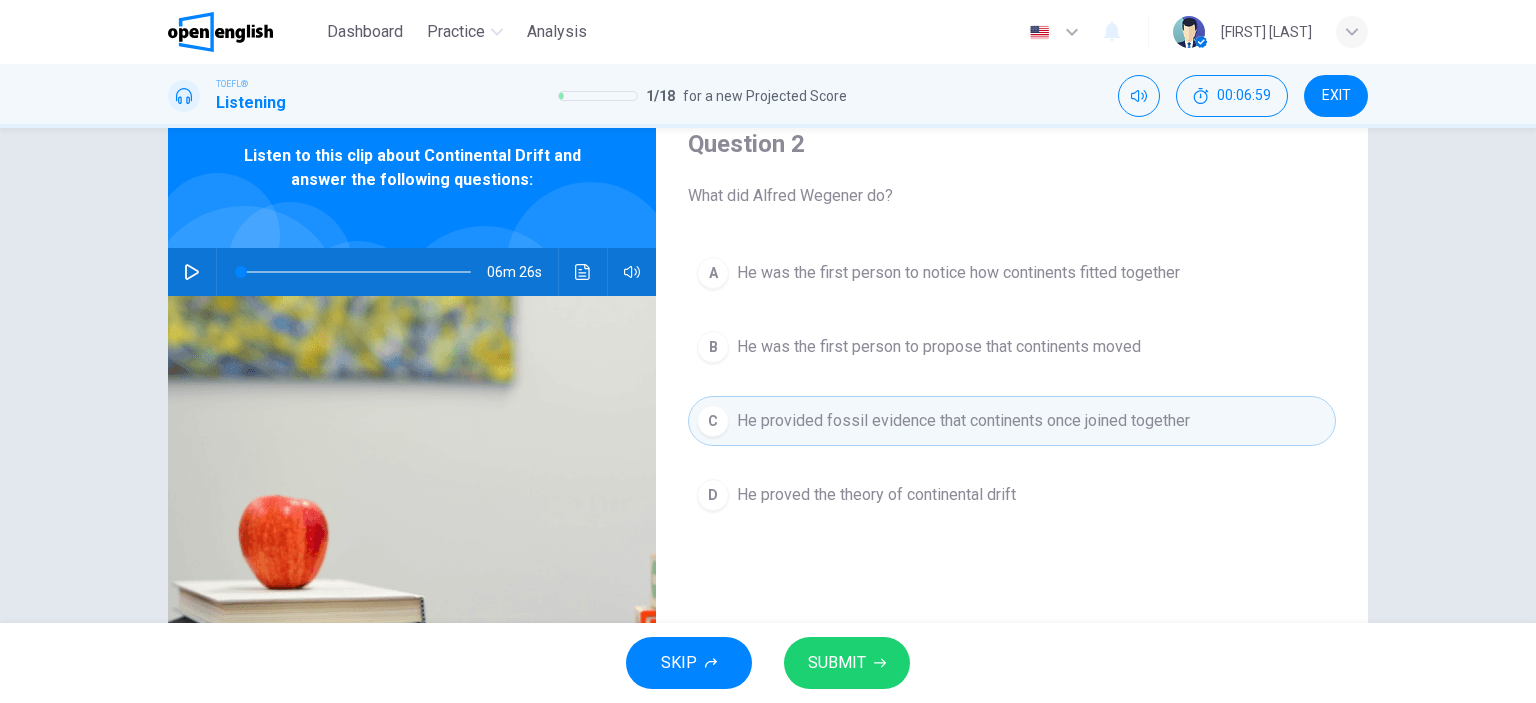 click on "SUBMIT" at bounding box center [847, 663] 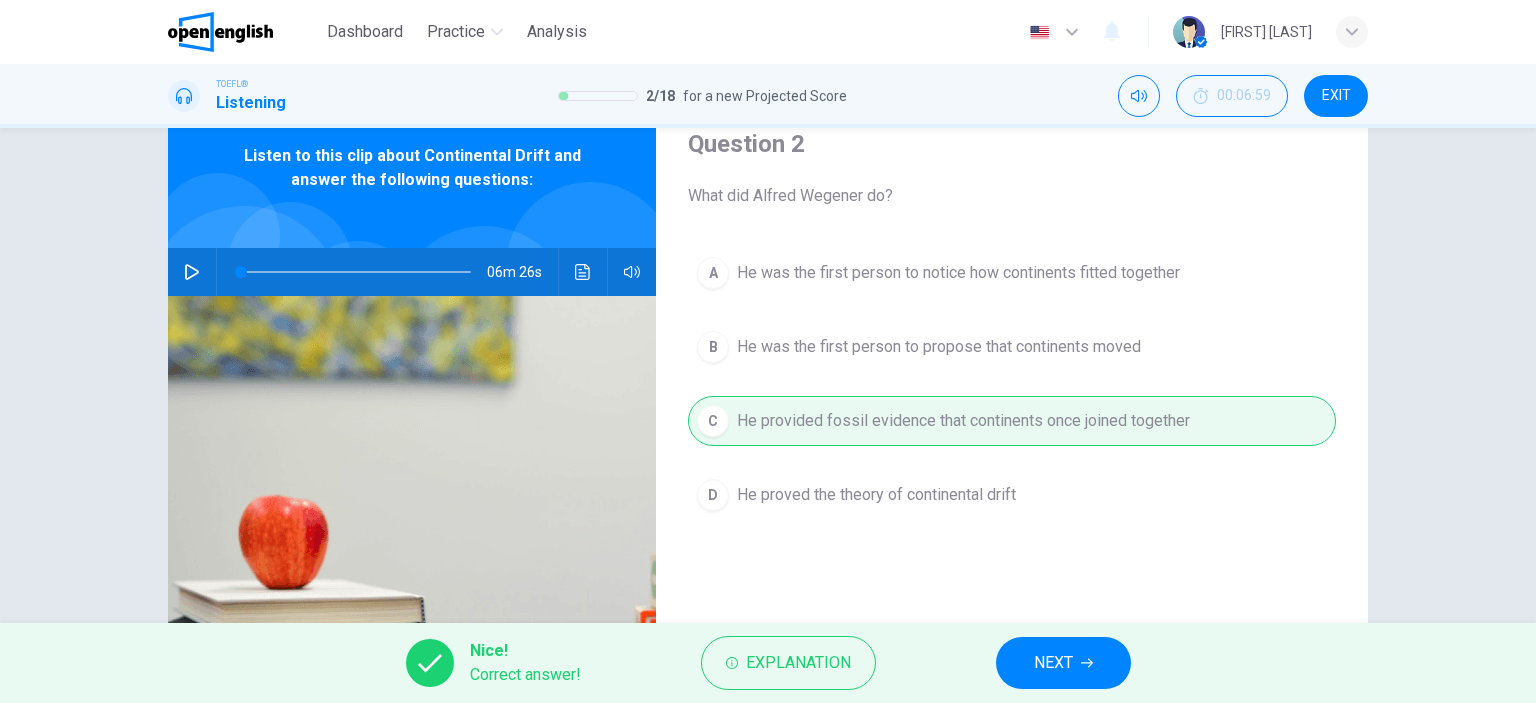 click on "NEXT" at bounding box center [1063, 663] 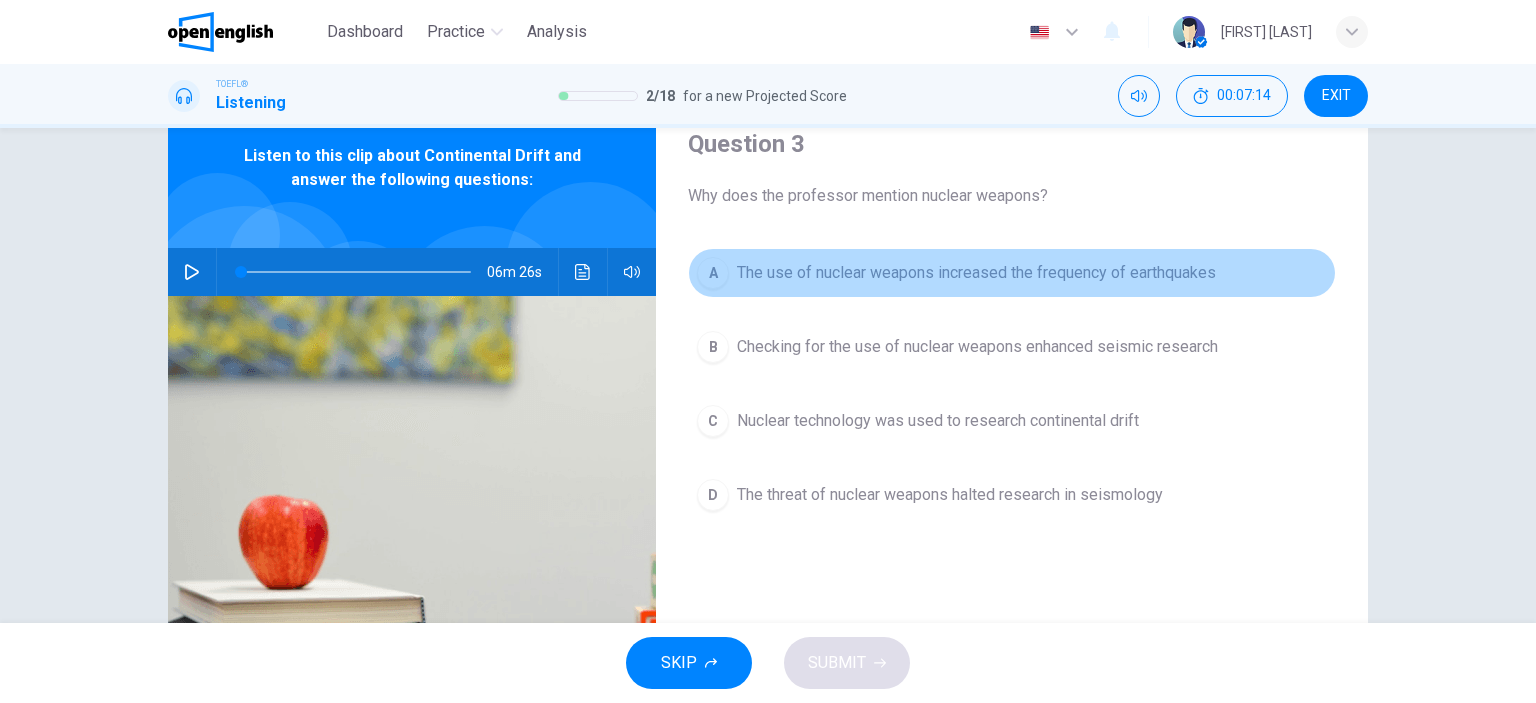 click on "The use of nuclear weapons increased the frequency of earthquakes" at bounding box center (976, 273) 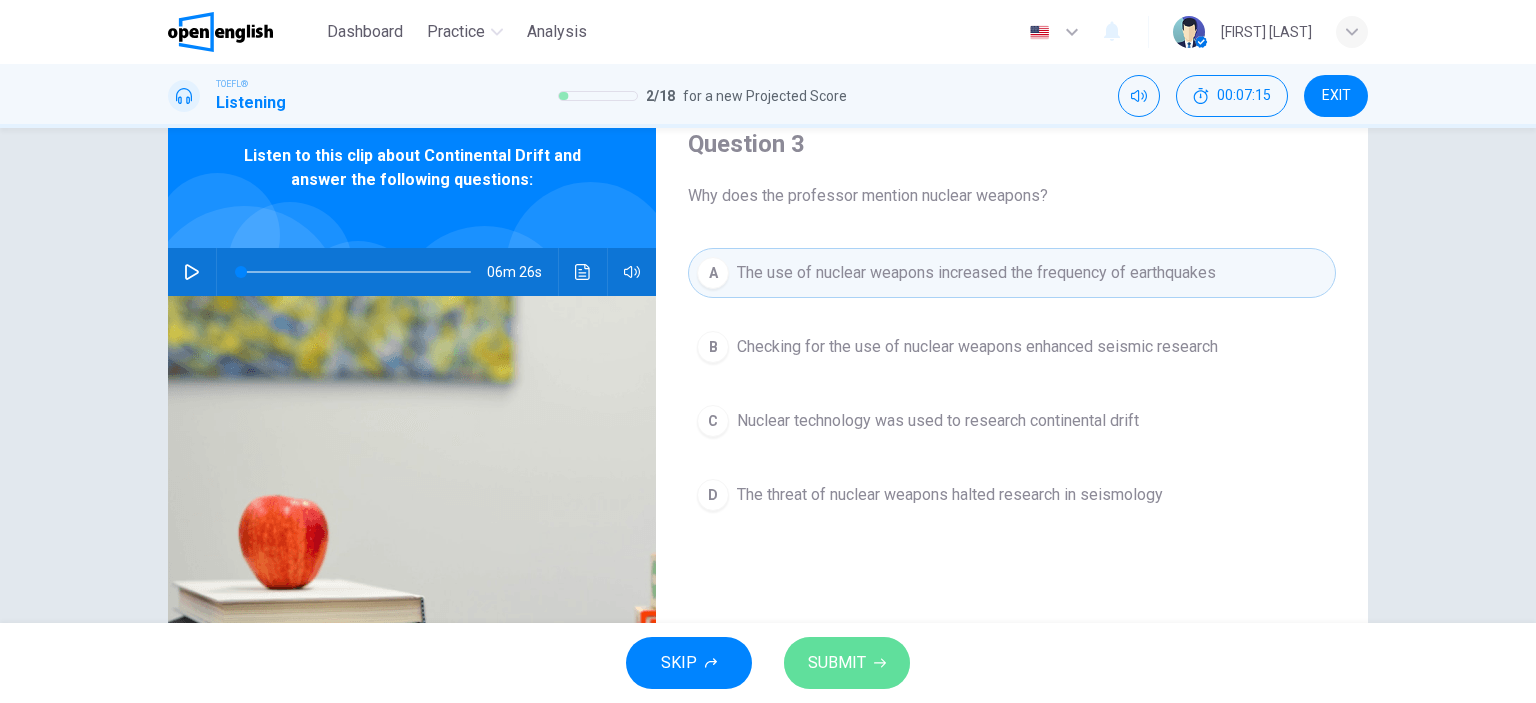 click on "SUBMIT" at bounding box center (837, 663) 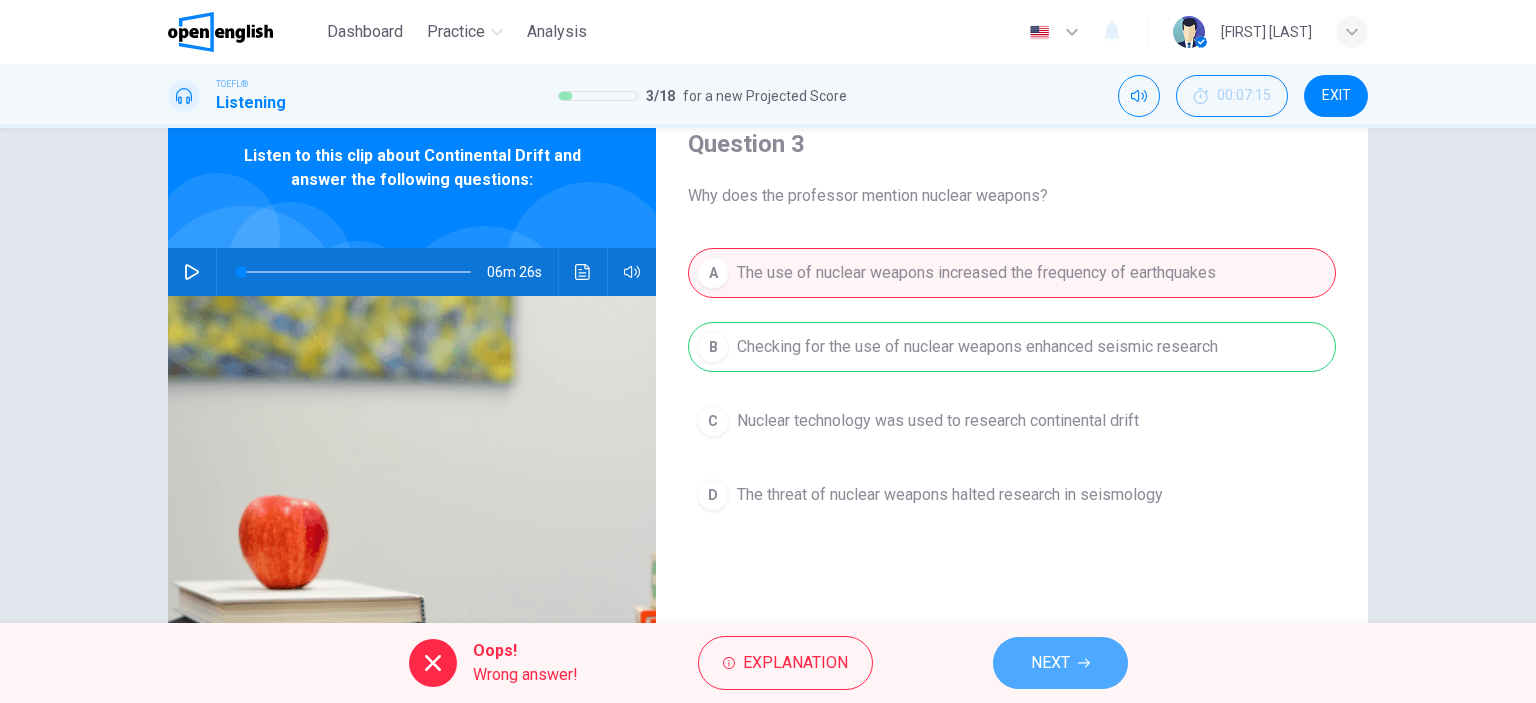click on "NEXT" at bounding box center (1060, 663) 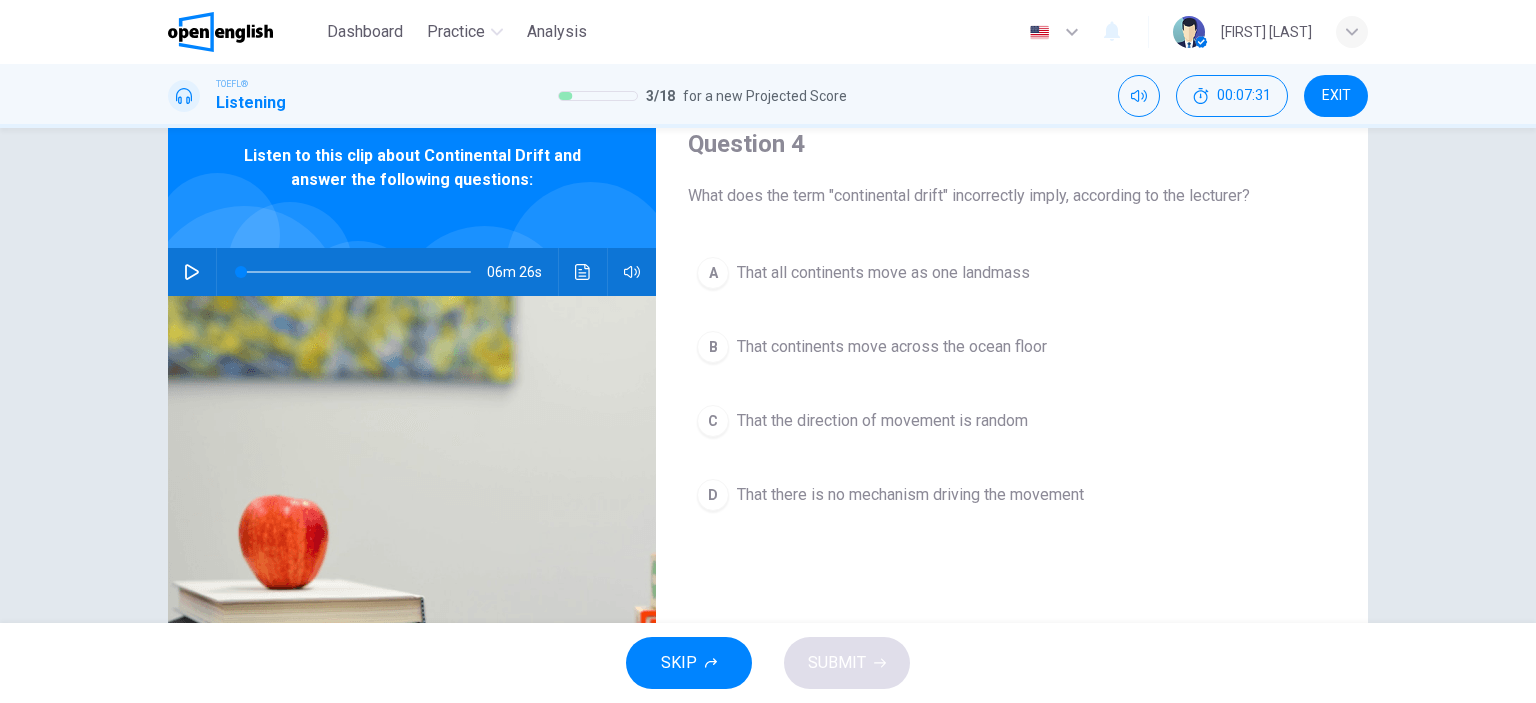 click on "D That there is no mechanism driving the movement" at bounding box center [1012, 495] 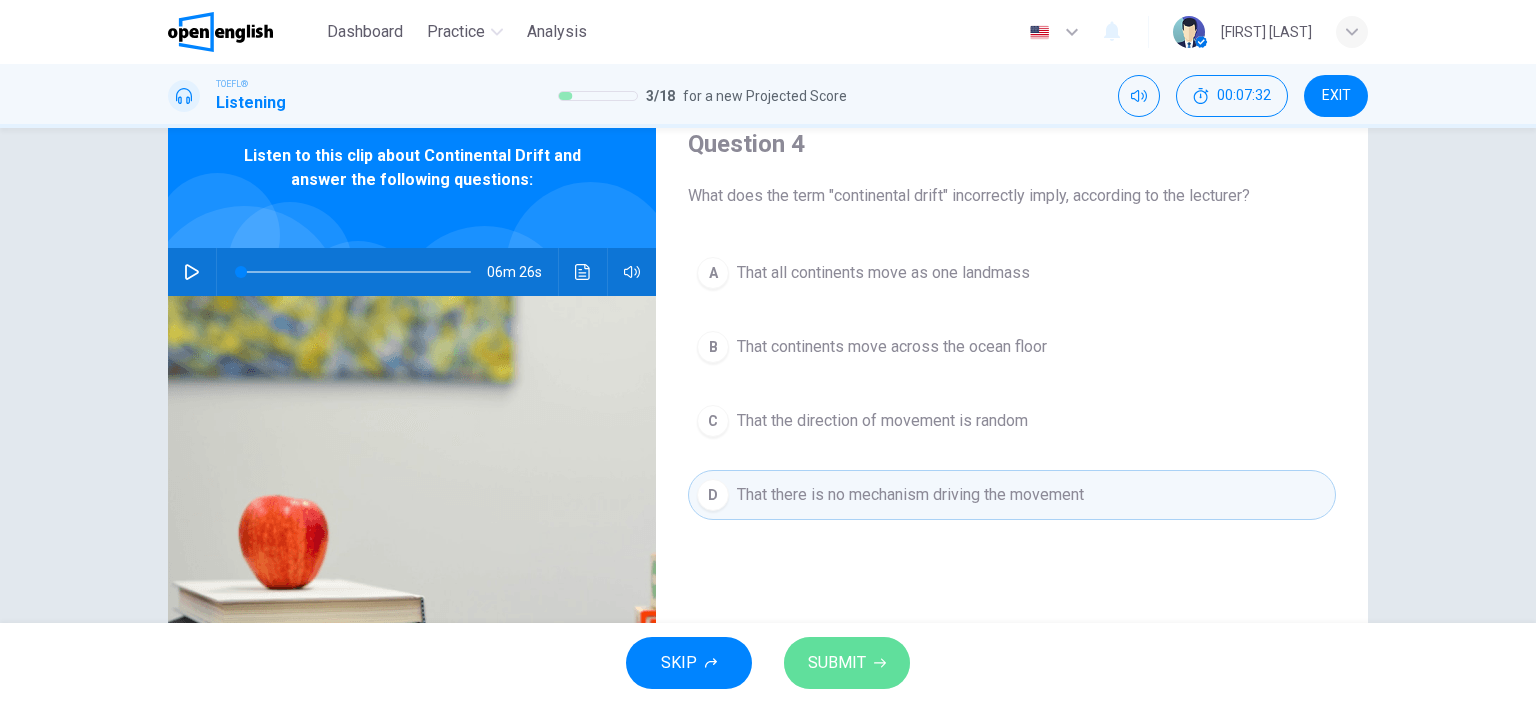 click on "SUBMIT" at bounding box center (837, 663) 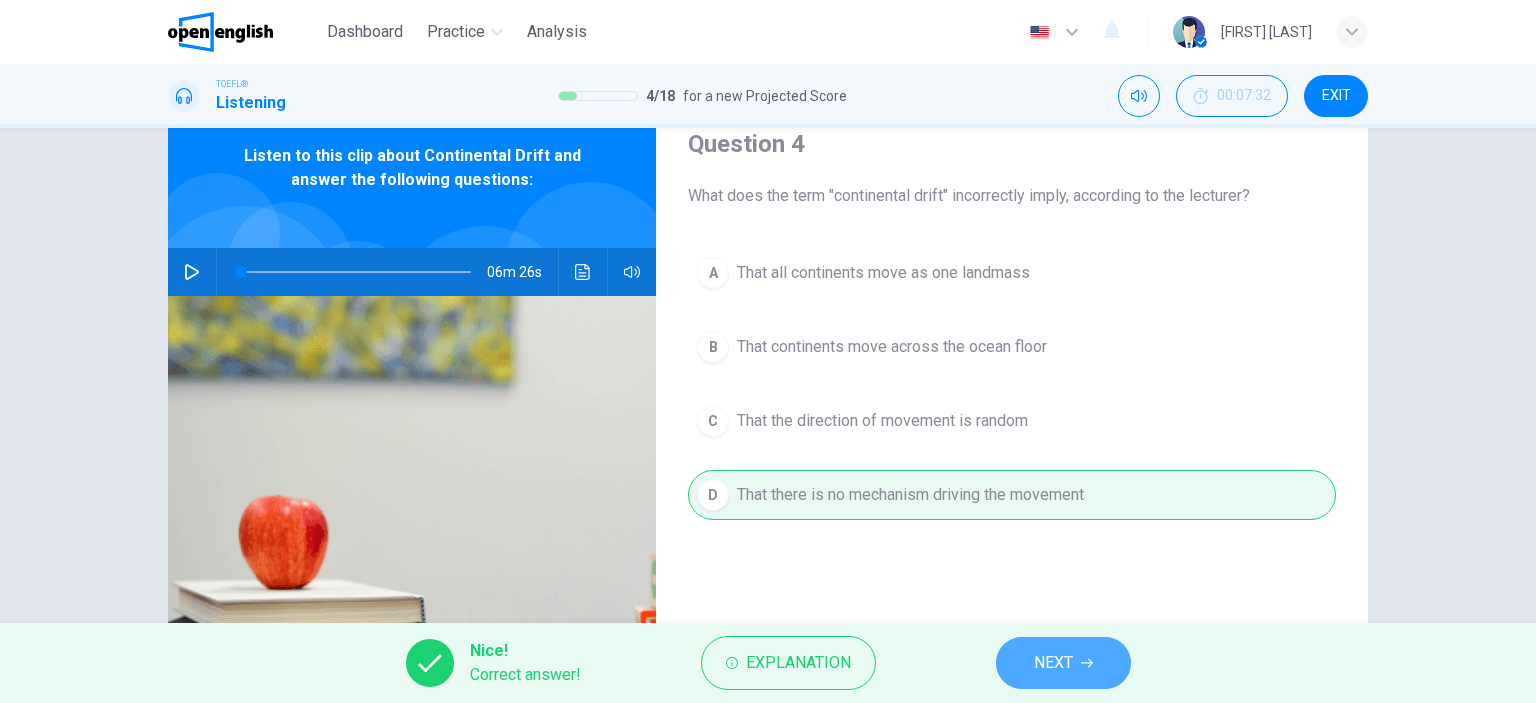 click on "NEXT" at bounding box center [1053, 663] 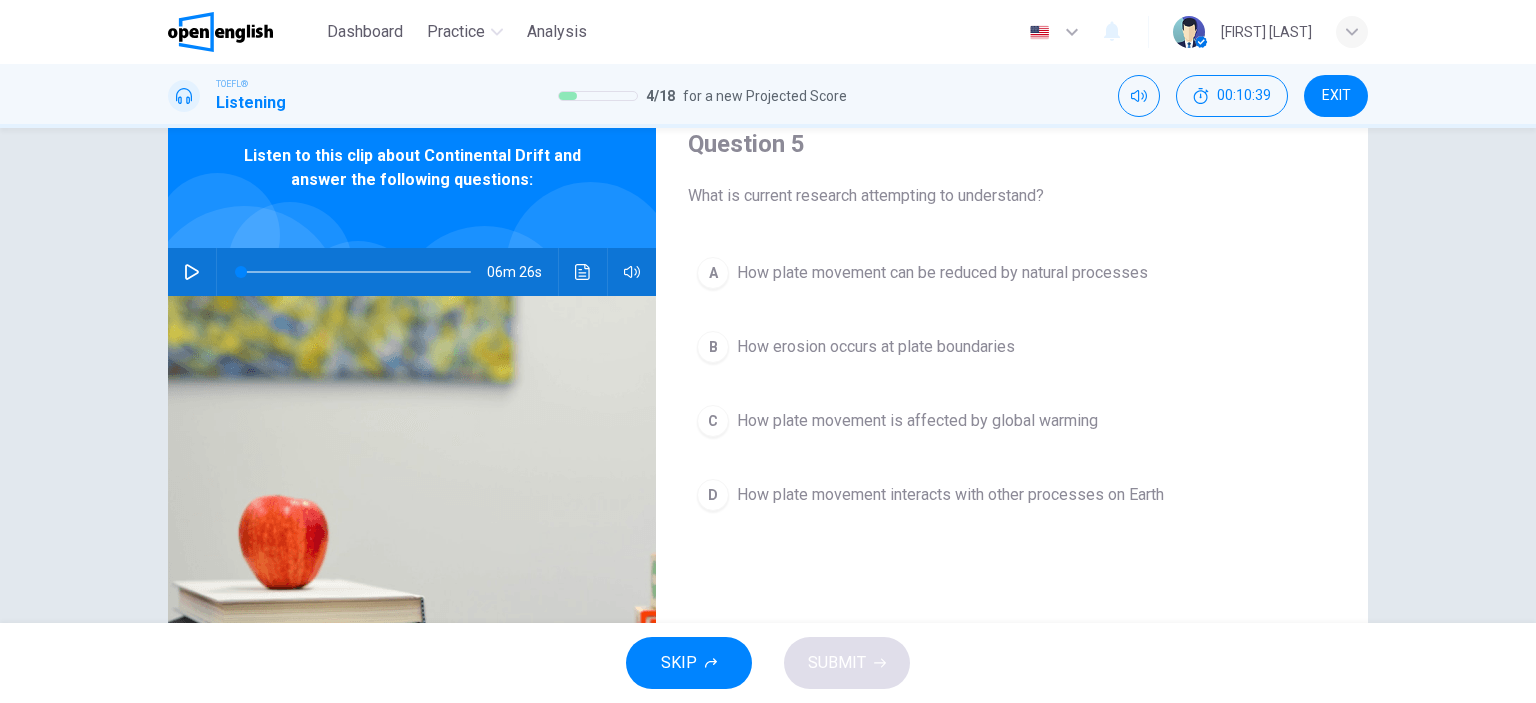 click on "How plate movement interacts with other processes on Earth" at bounding box center [942, 273] 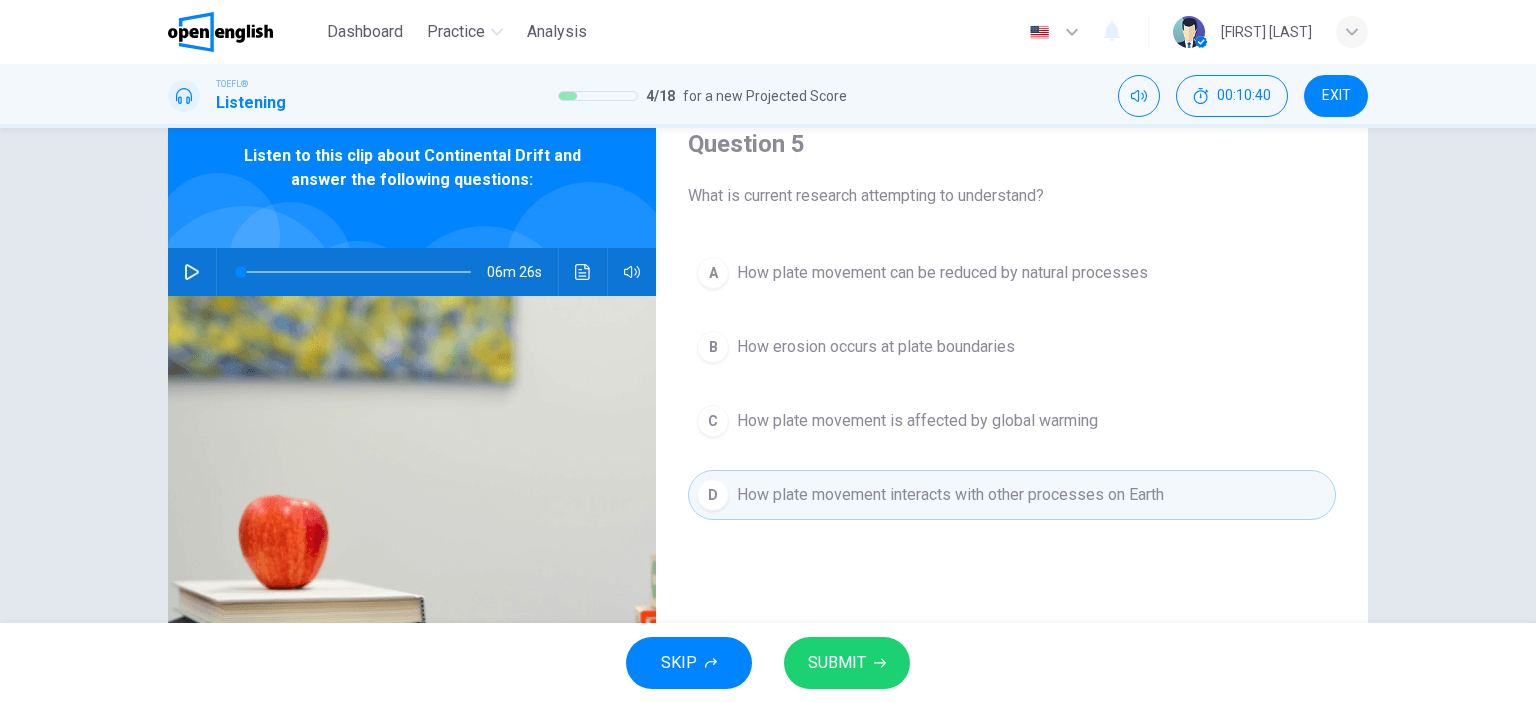 click on "SUBMIT" at bounding box center (837, 663) 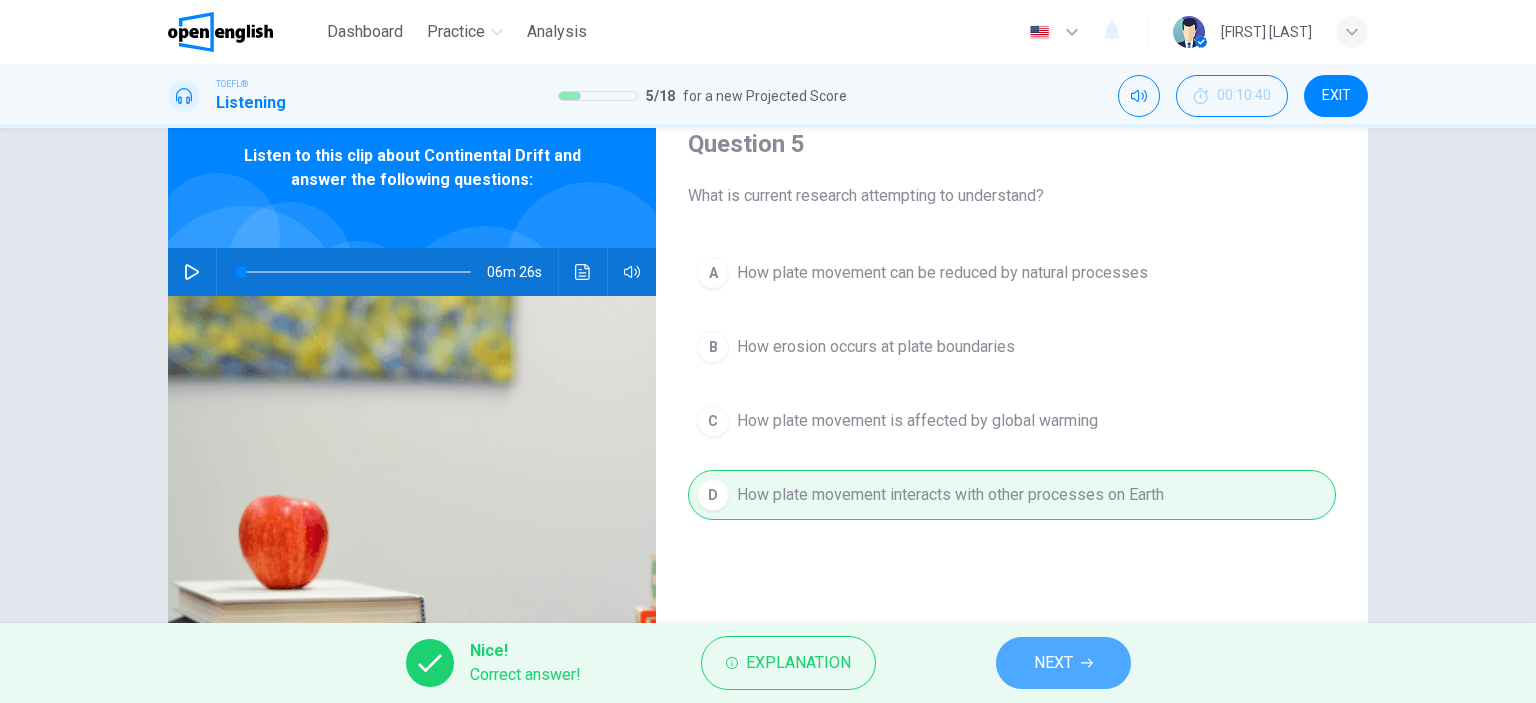 click on "NEXT" at bounding box center (1063, 663) 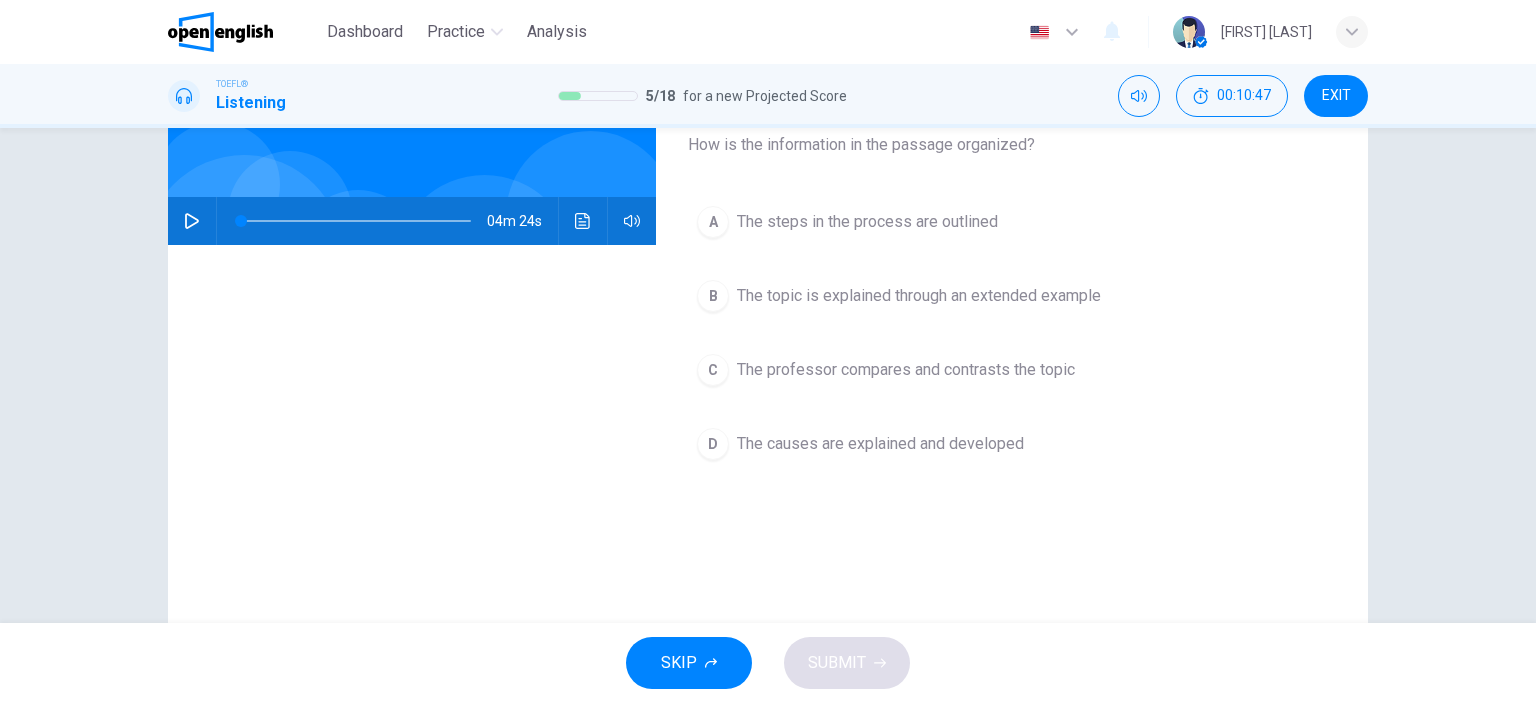 scroll, scrollTop: 134, scrollLeft: 0, axis: vertical 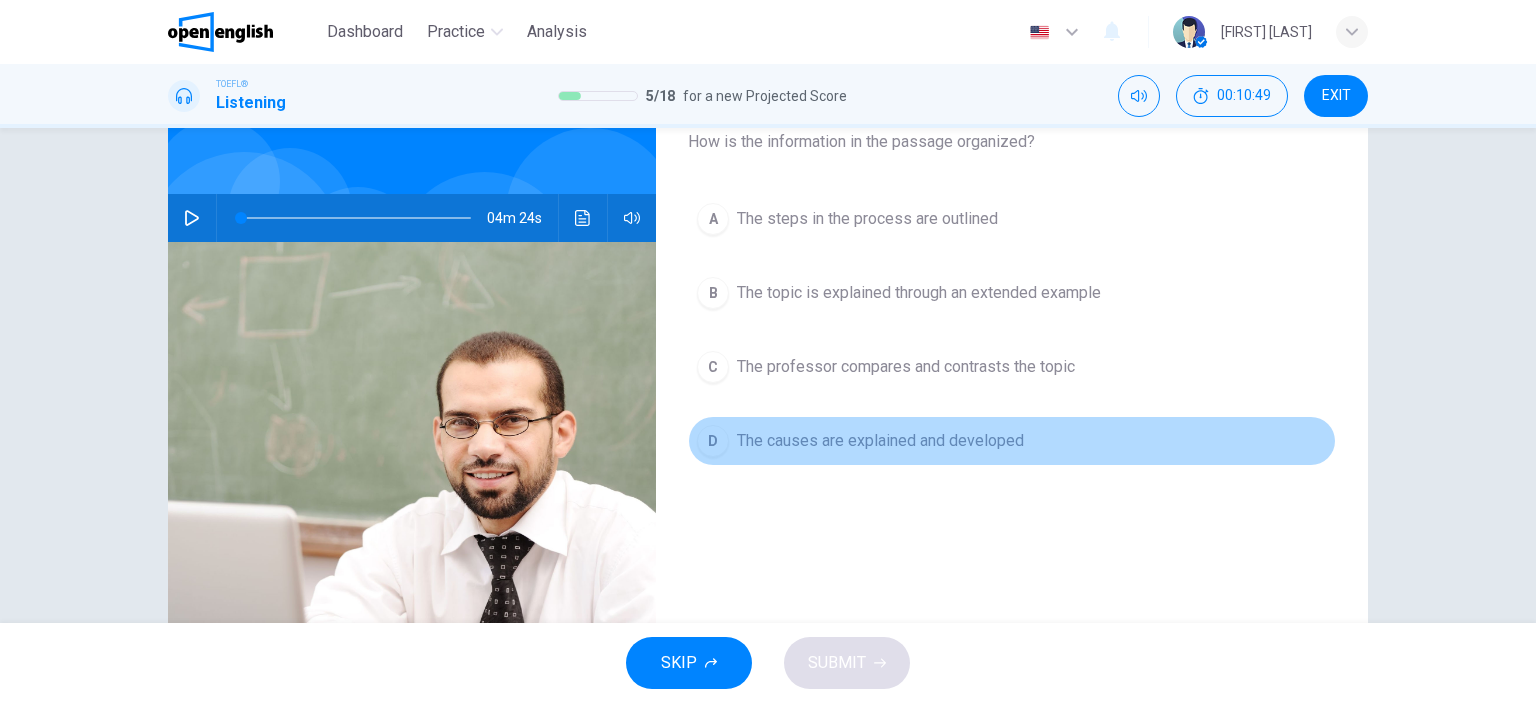 click on "The causes are explained and developed" at bounding box center [867, 219] 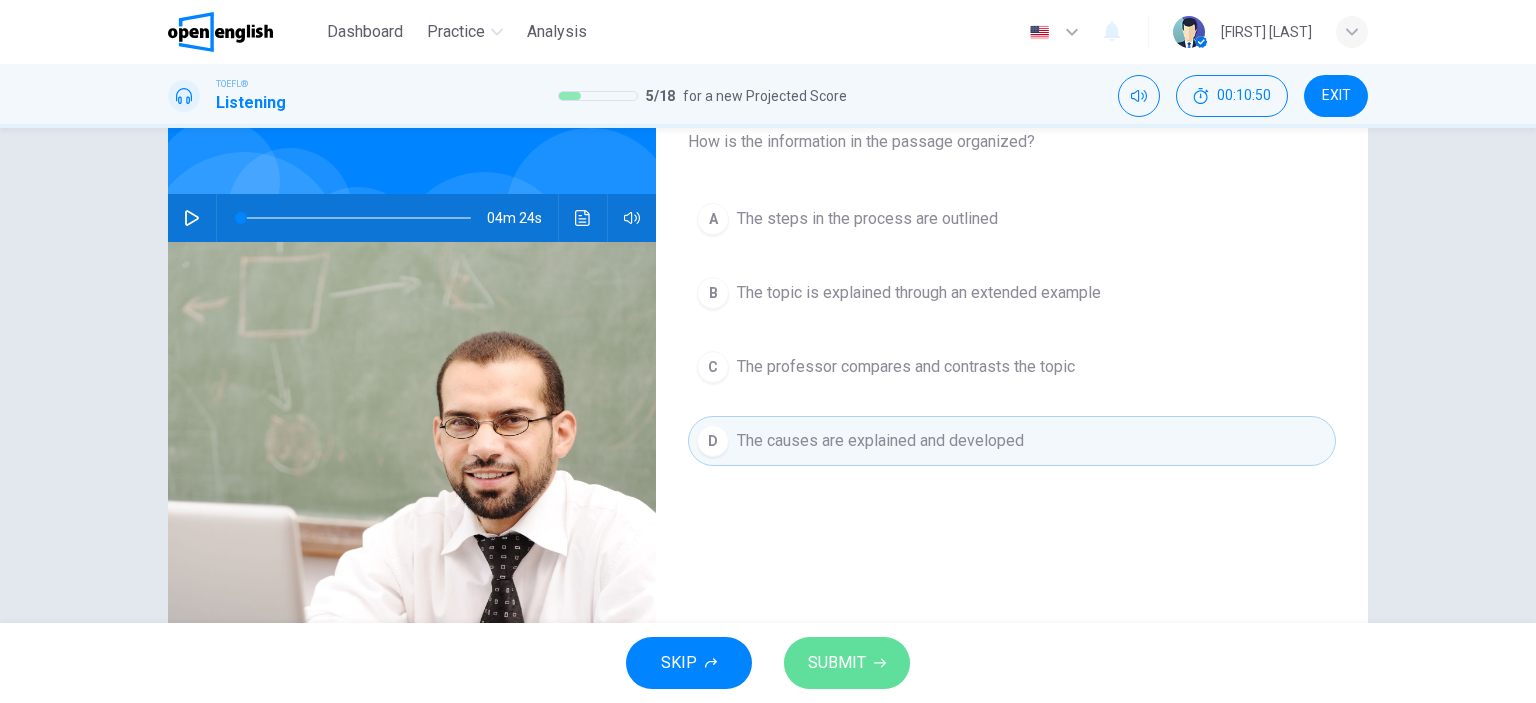 click on "SUBMIT" at bounding box center (847, 663) 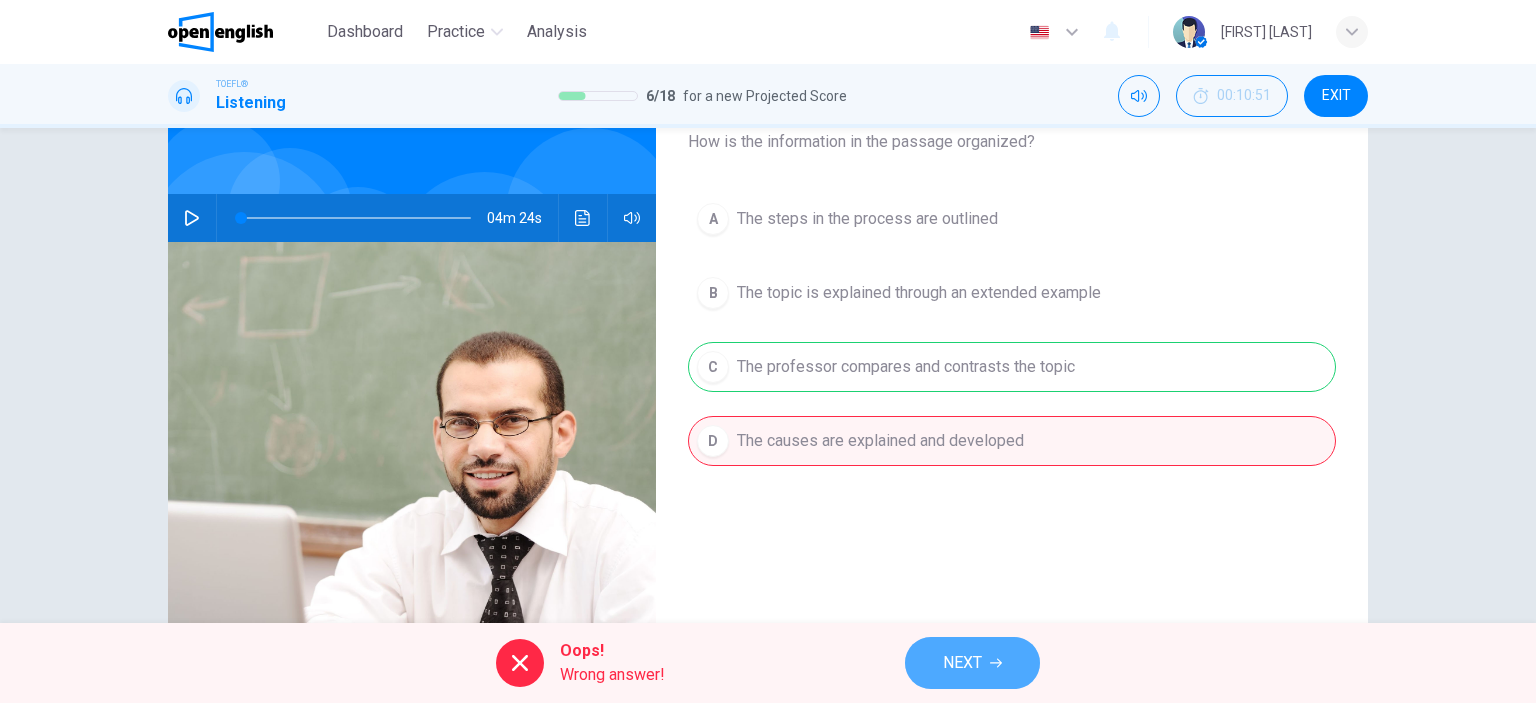 click on "NEXT" at bounding box center (972, 663) 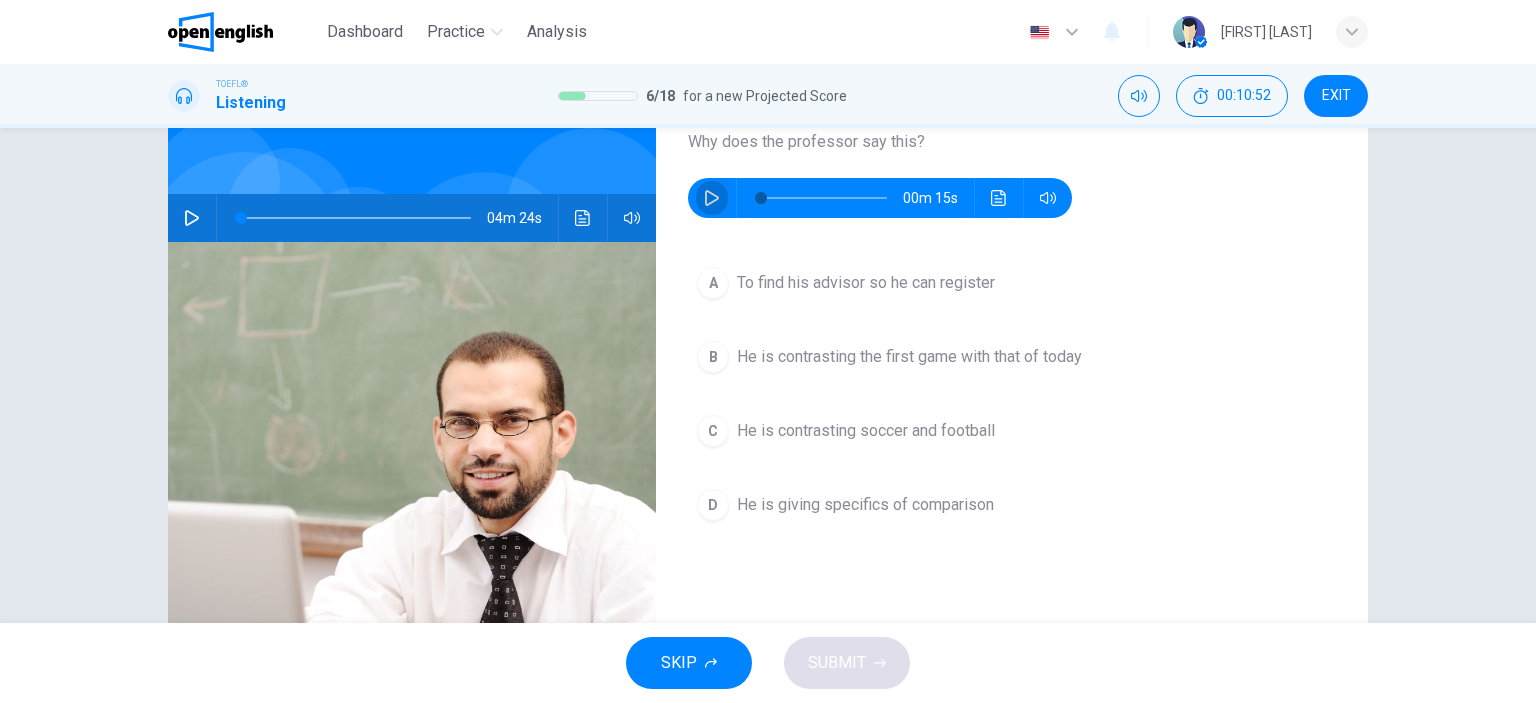 click at bounding box center (712, 198) 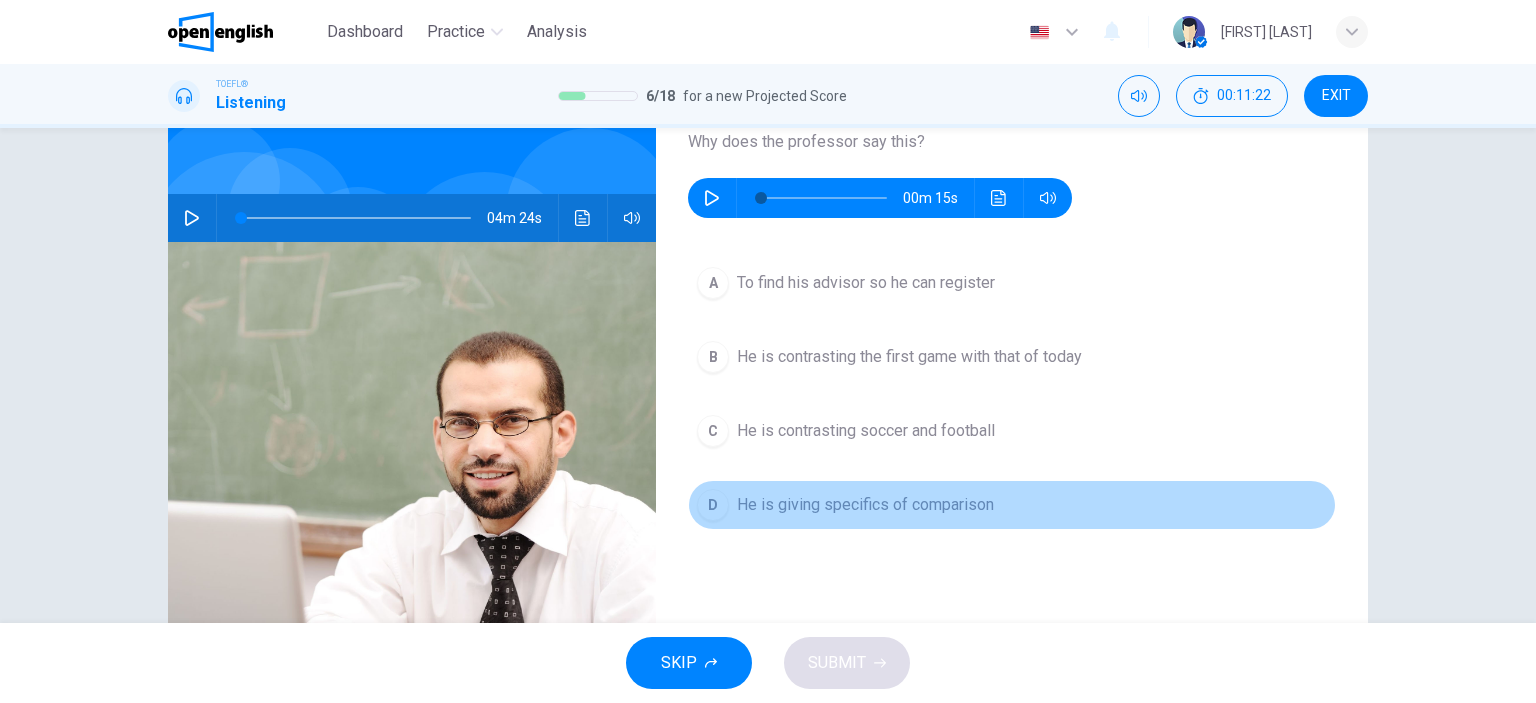 click on "He is giving specifics of comparison" at bounding box center [866, 283] 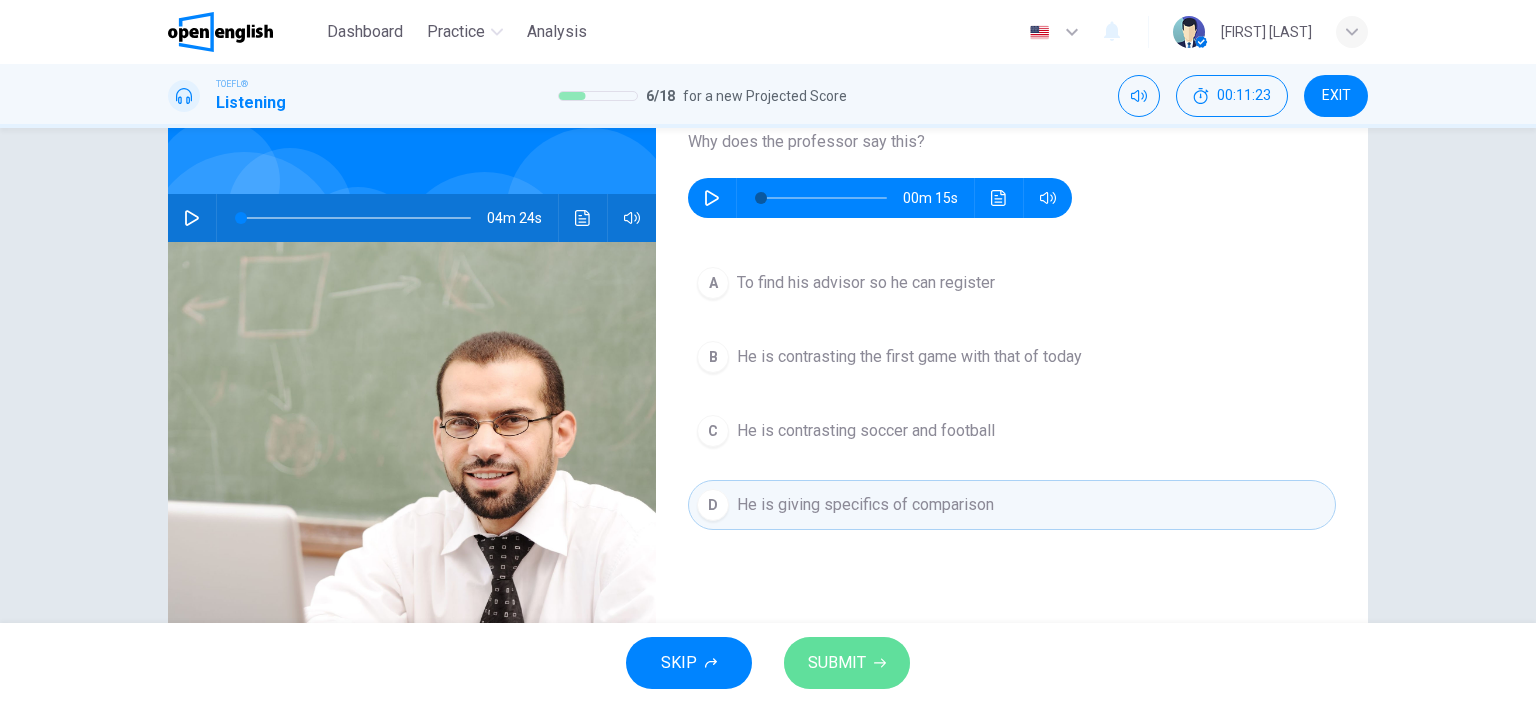 click on "SUBMIT" at bounding box center [847, 663] 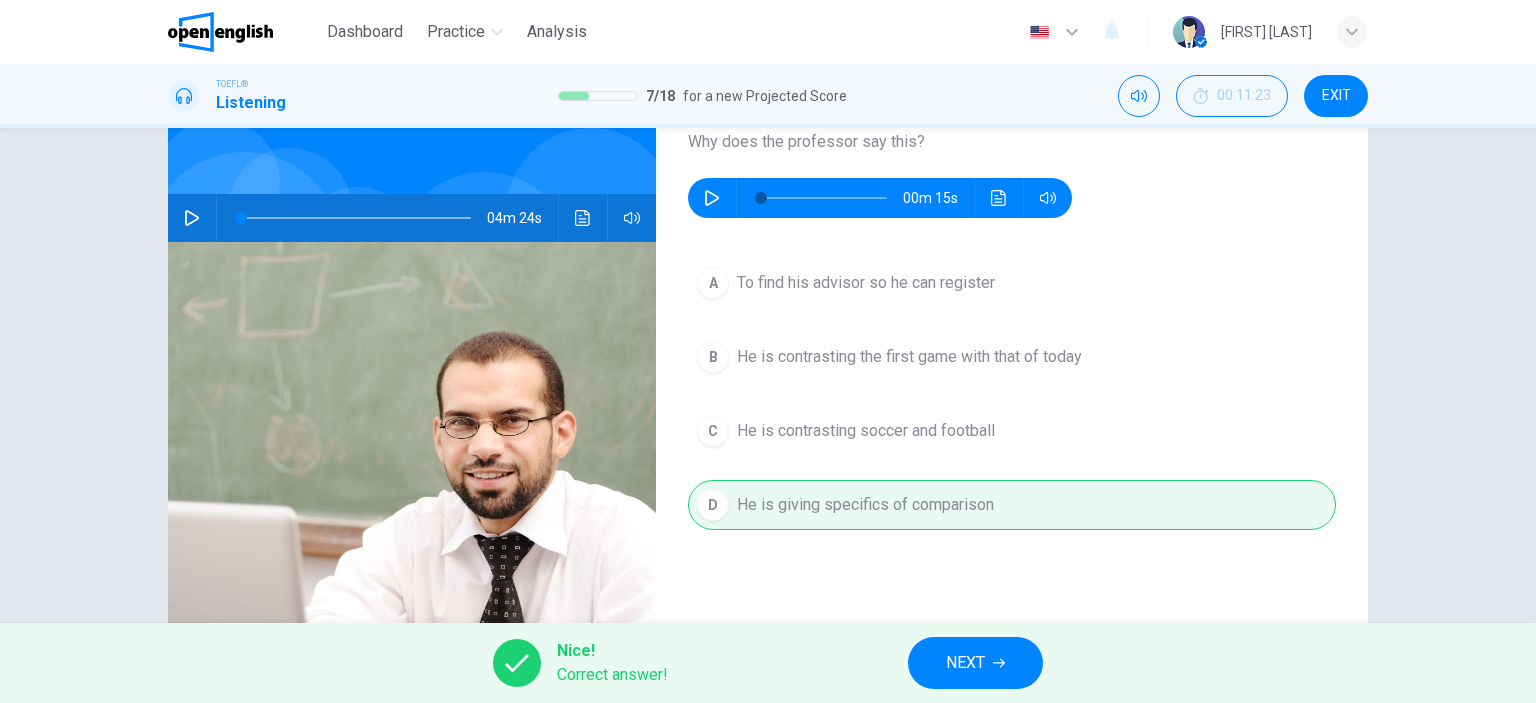 click on "NEXT" at bounding box center [975, 663] 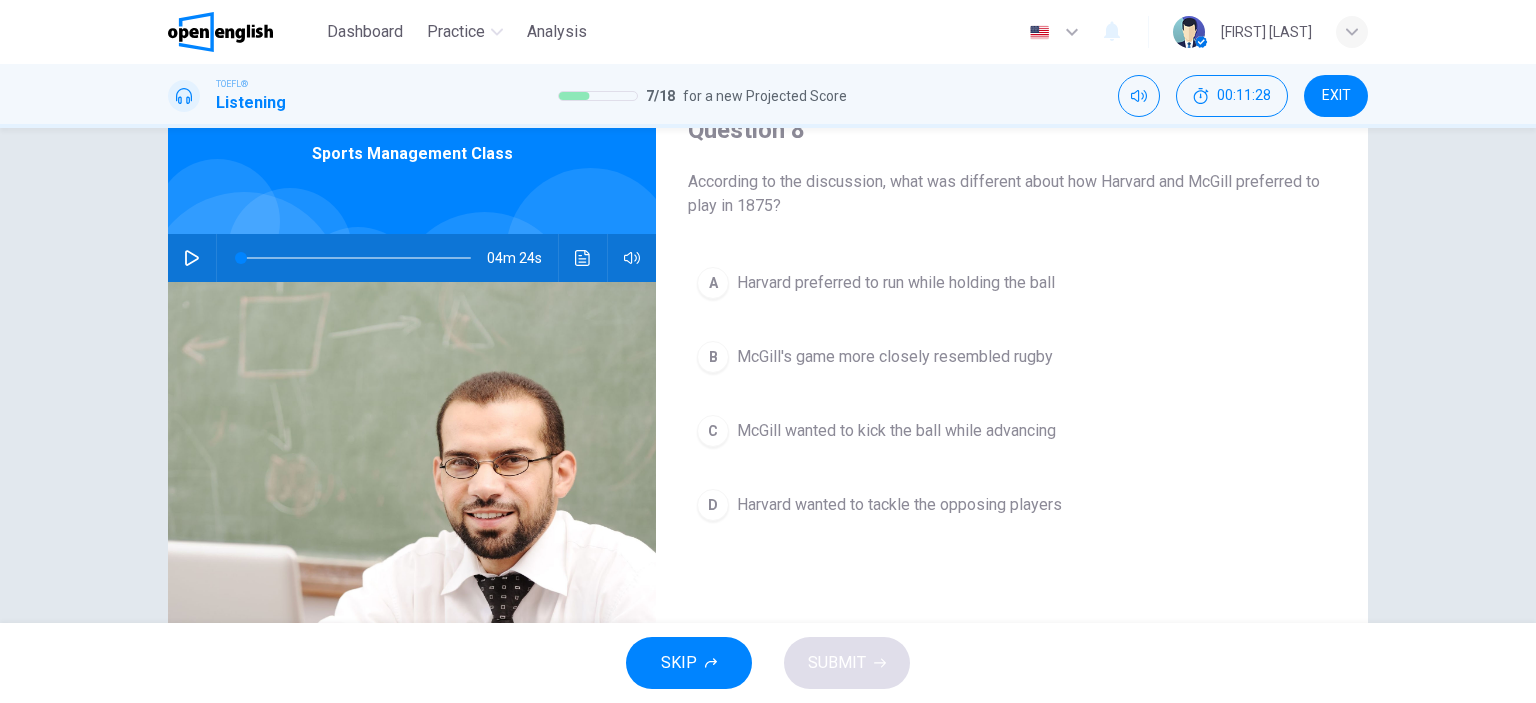 scroll, scrollTop: 0, scrollLeft: 0, axis: both 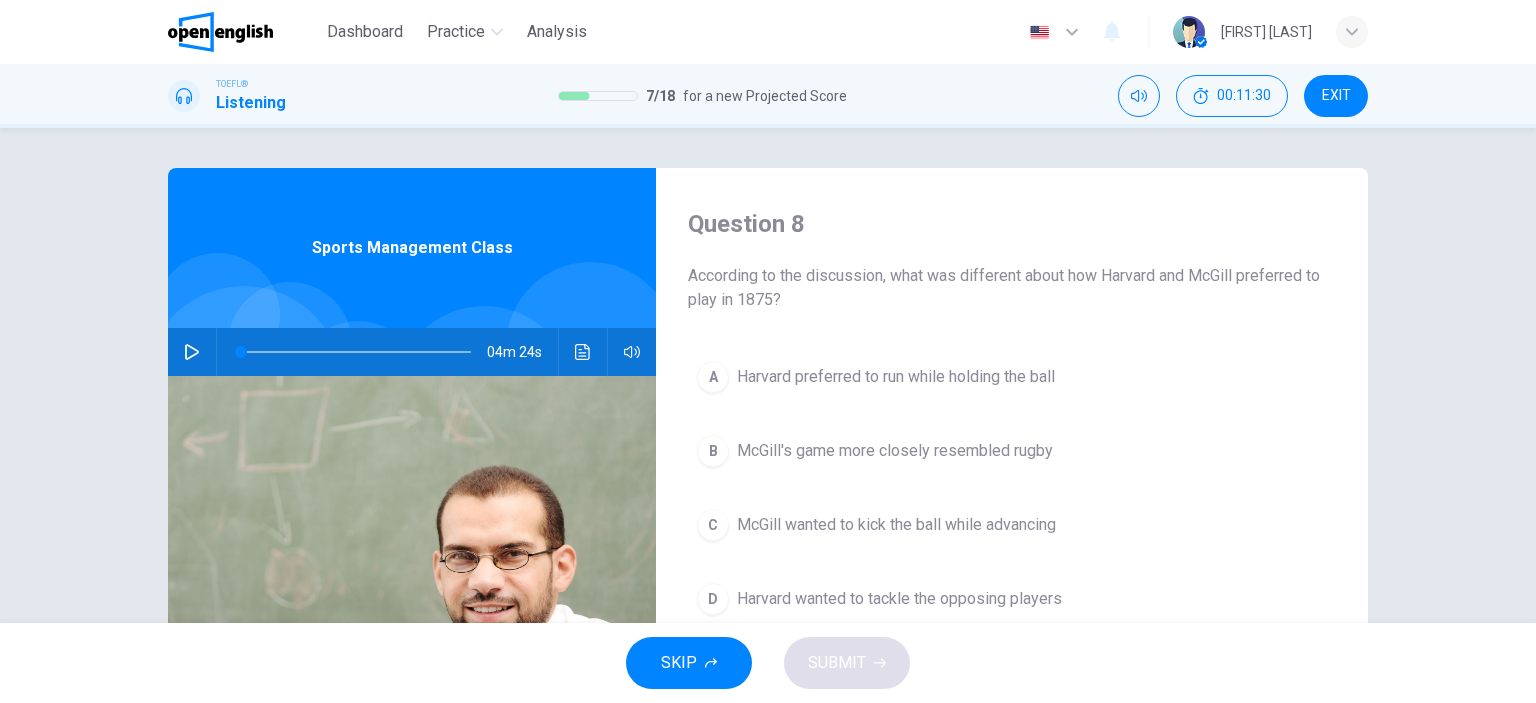 click at bounding box center (192, 352) 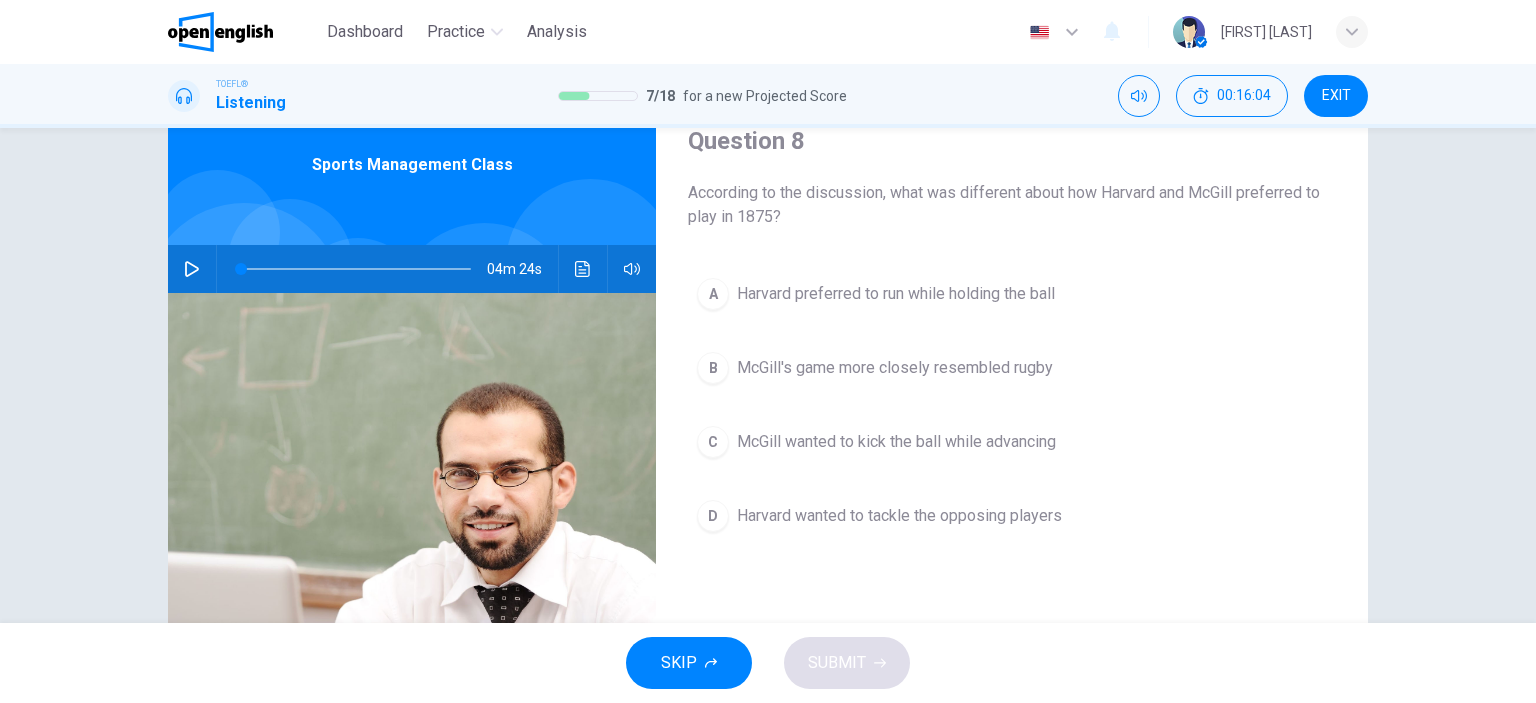 scroll, scrollTop: 86, scrollLeft: 0, axis: vertical 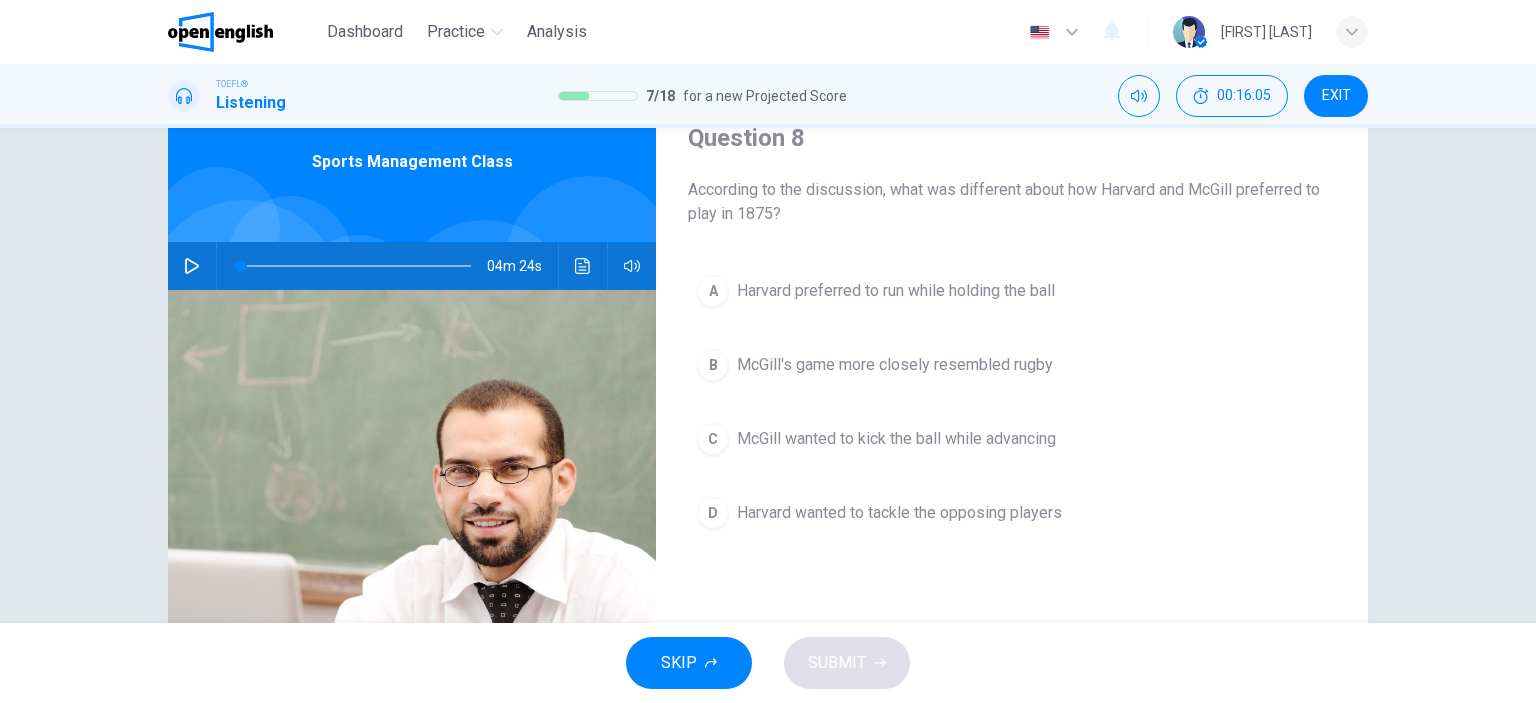 click on "B" at bounding box center (713, 291) 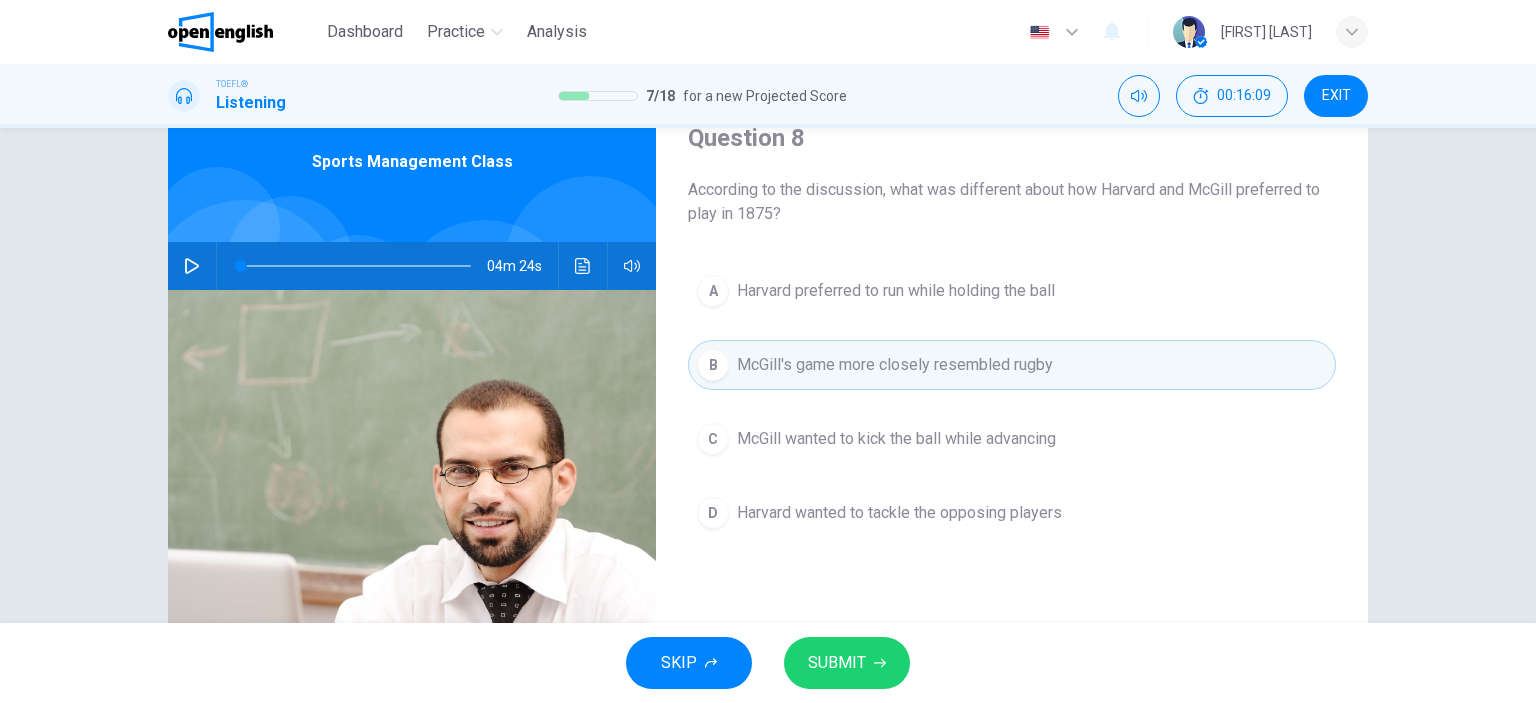 click on "SUBMIT" at bounding box center [837, 663] 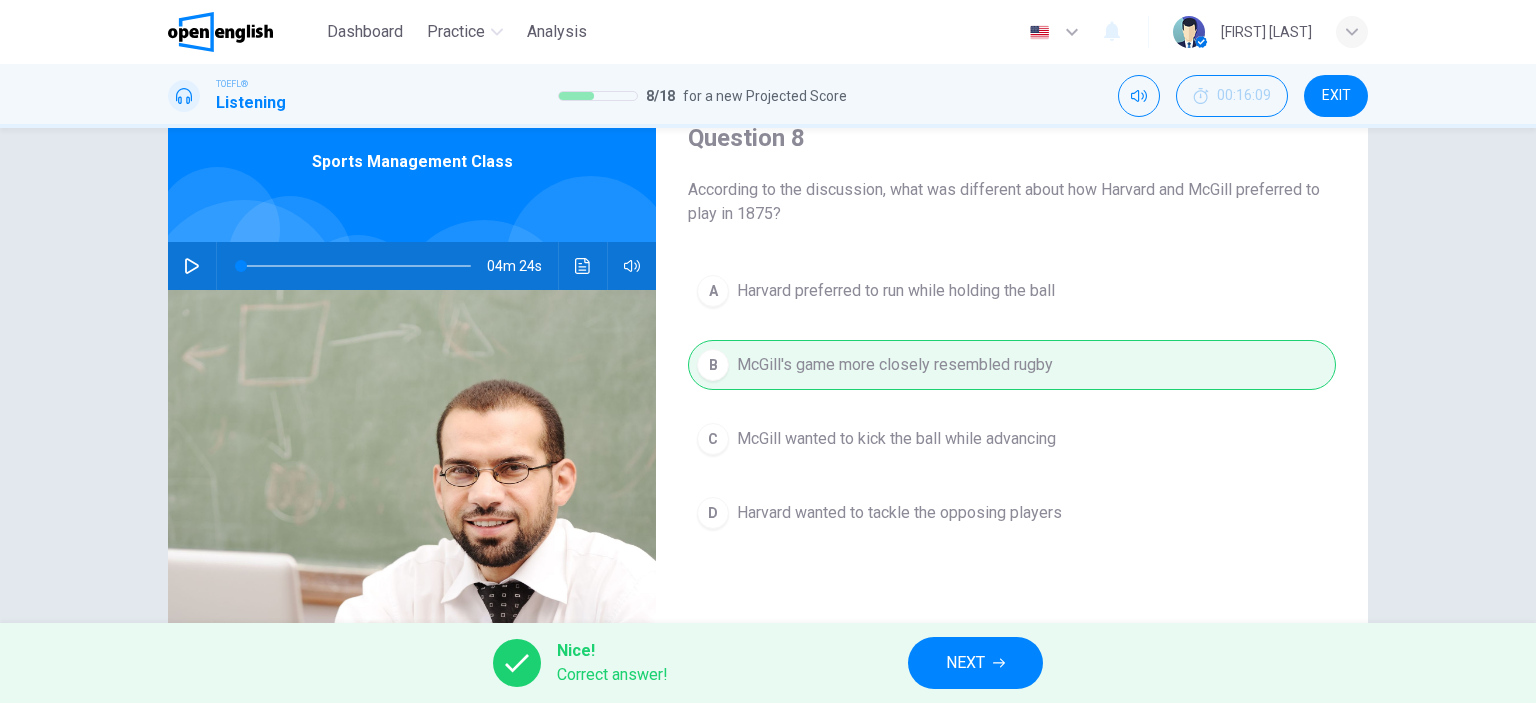 click on "NEXT" at bounding box center [975, 663] 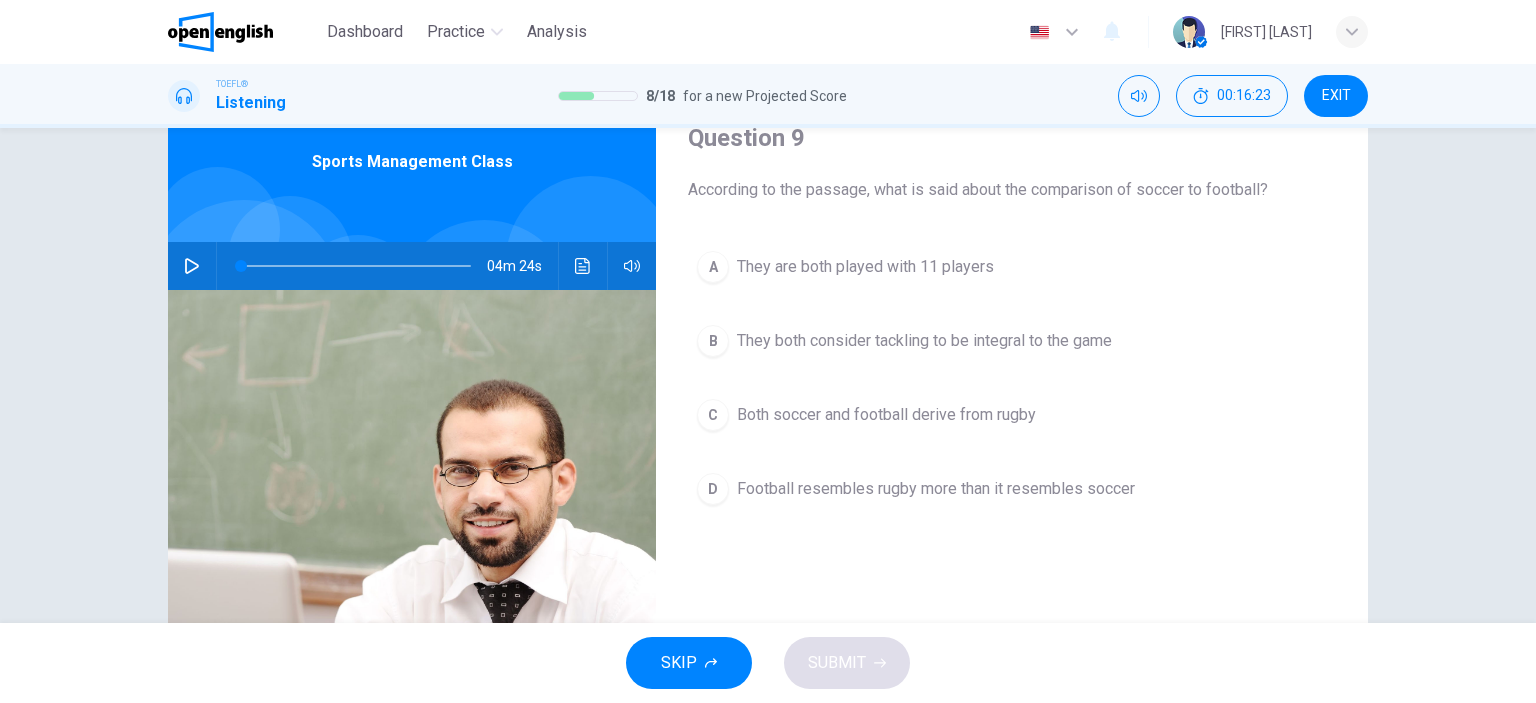 click on "Football resembles rugby more than it resembles soccer" at bounding box center (865, 267) 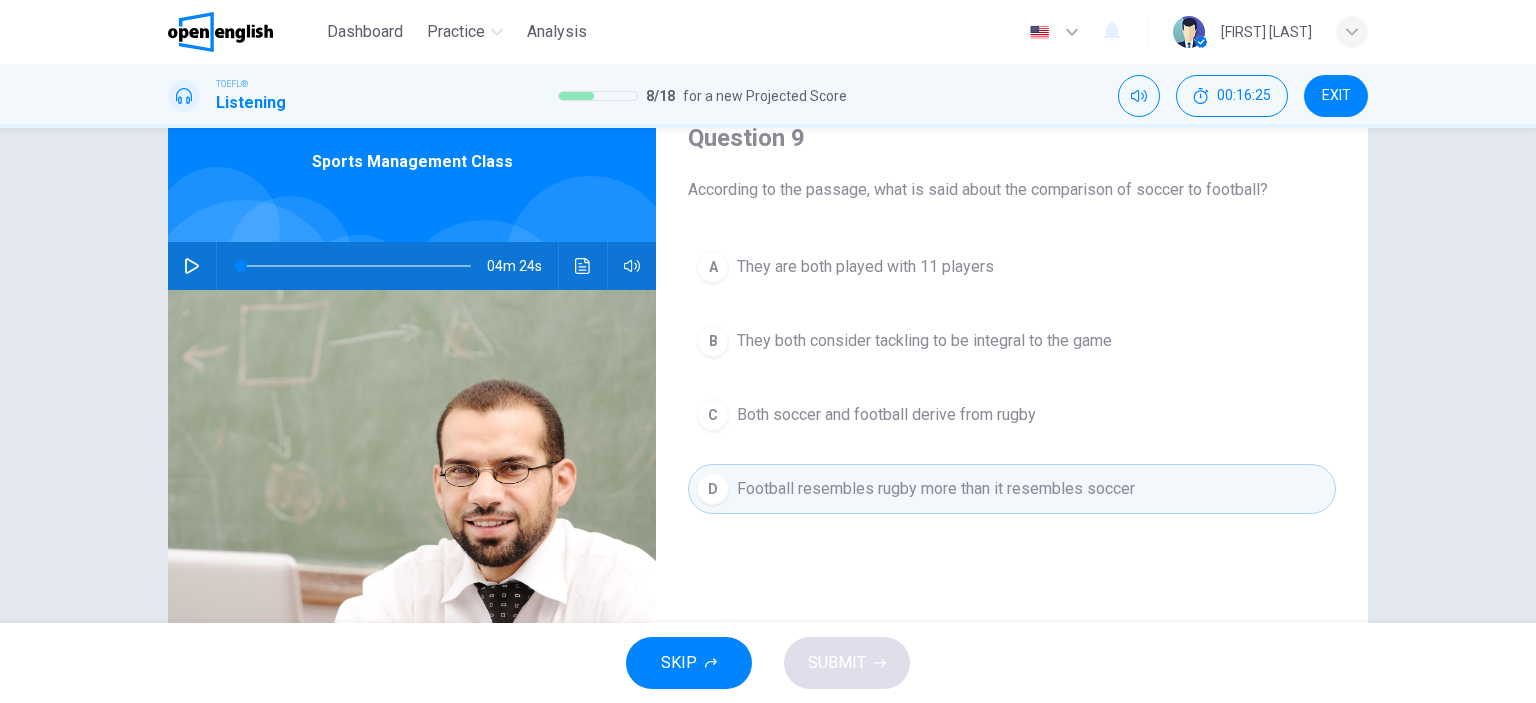 click on "Football resembles rugby more than it resembles soccer" at bounding box center (936, 489) 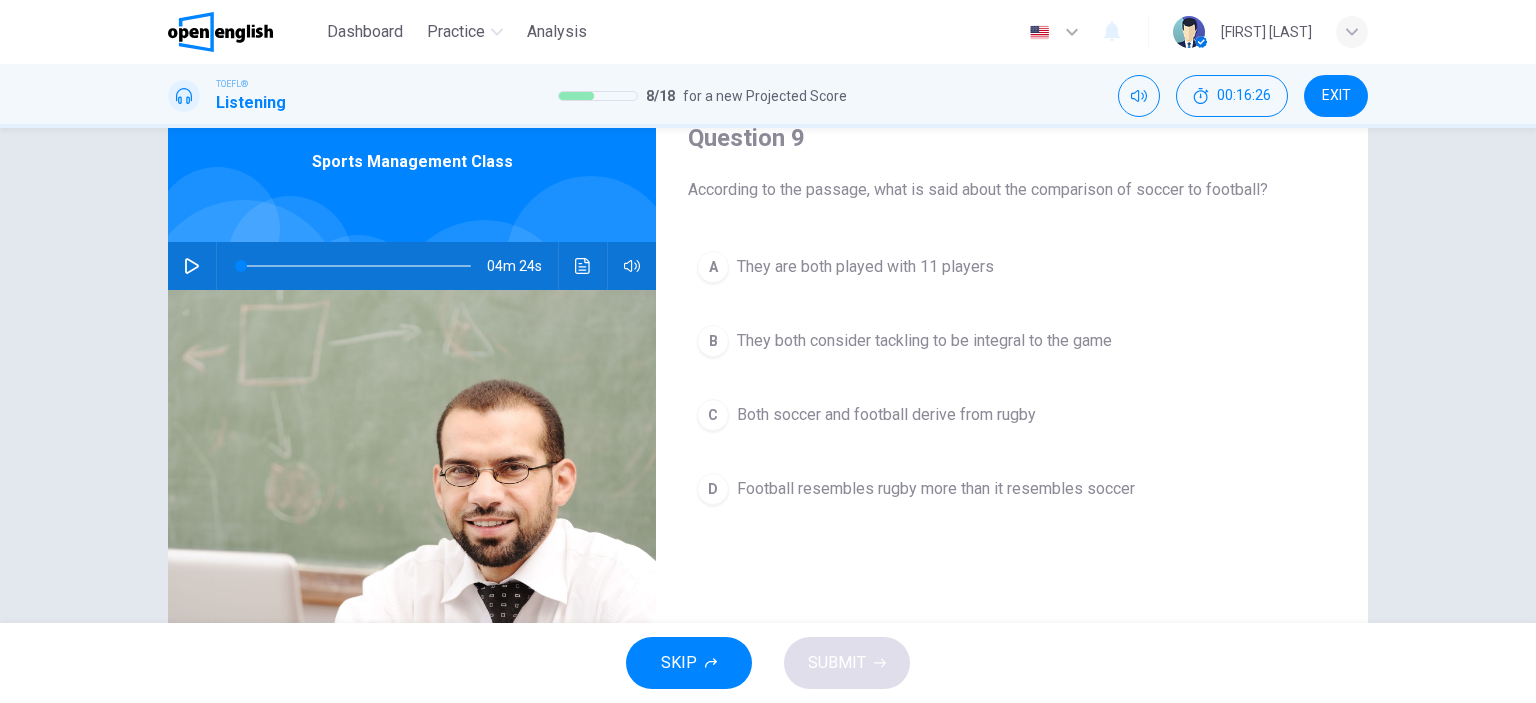 click on "D" at bounding box center (713, 267) 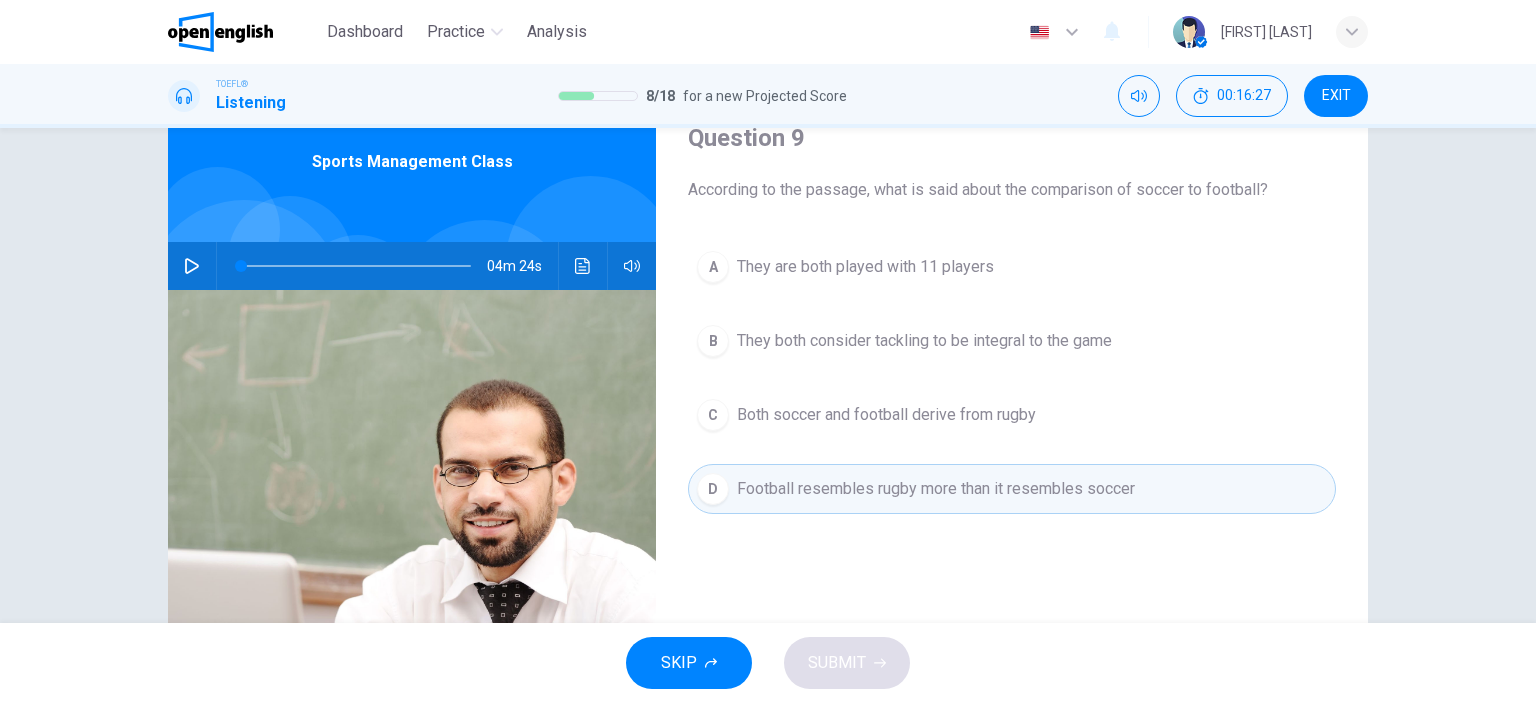 click on "D" at bounding box center (713, 489) 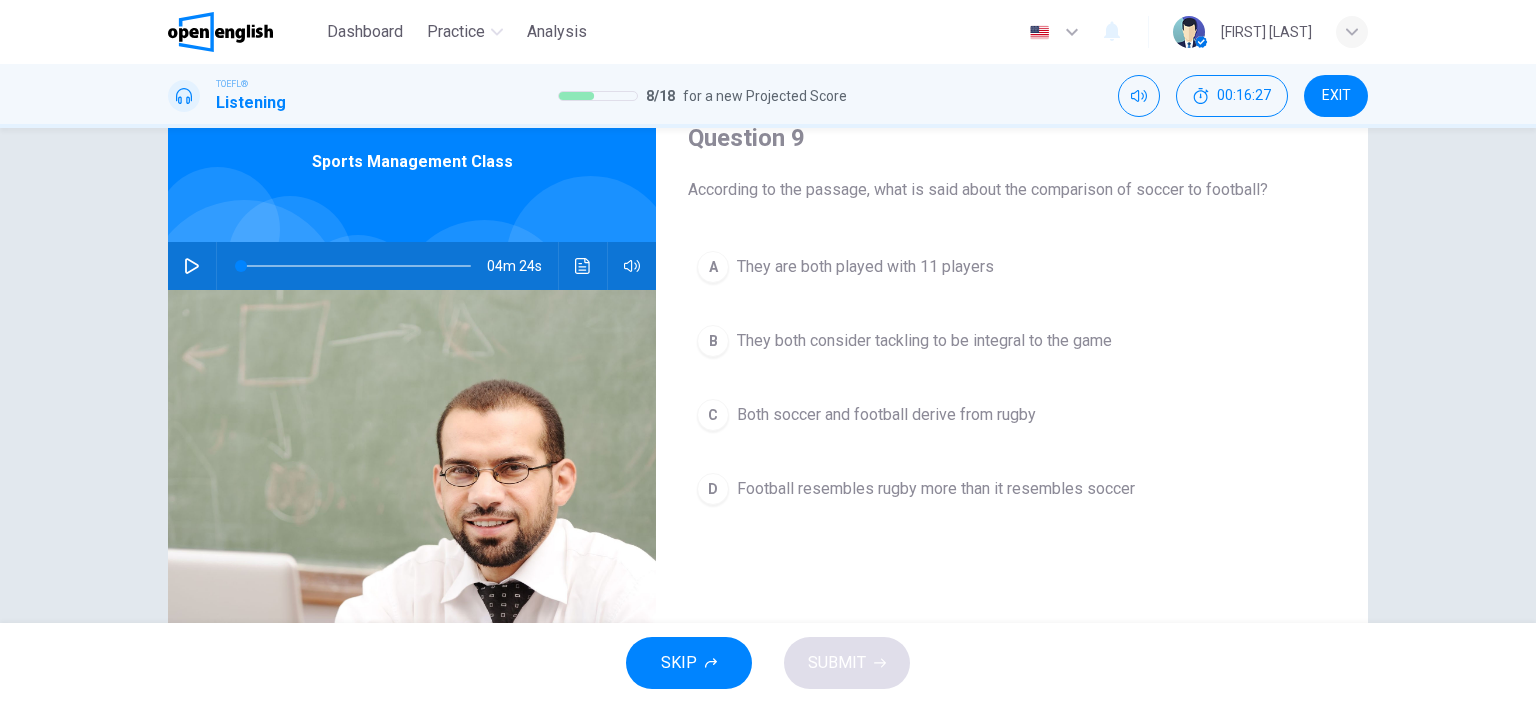 click on "D" at bounding box center [713, 267] 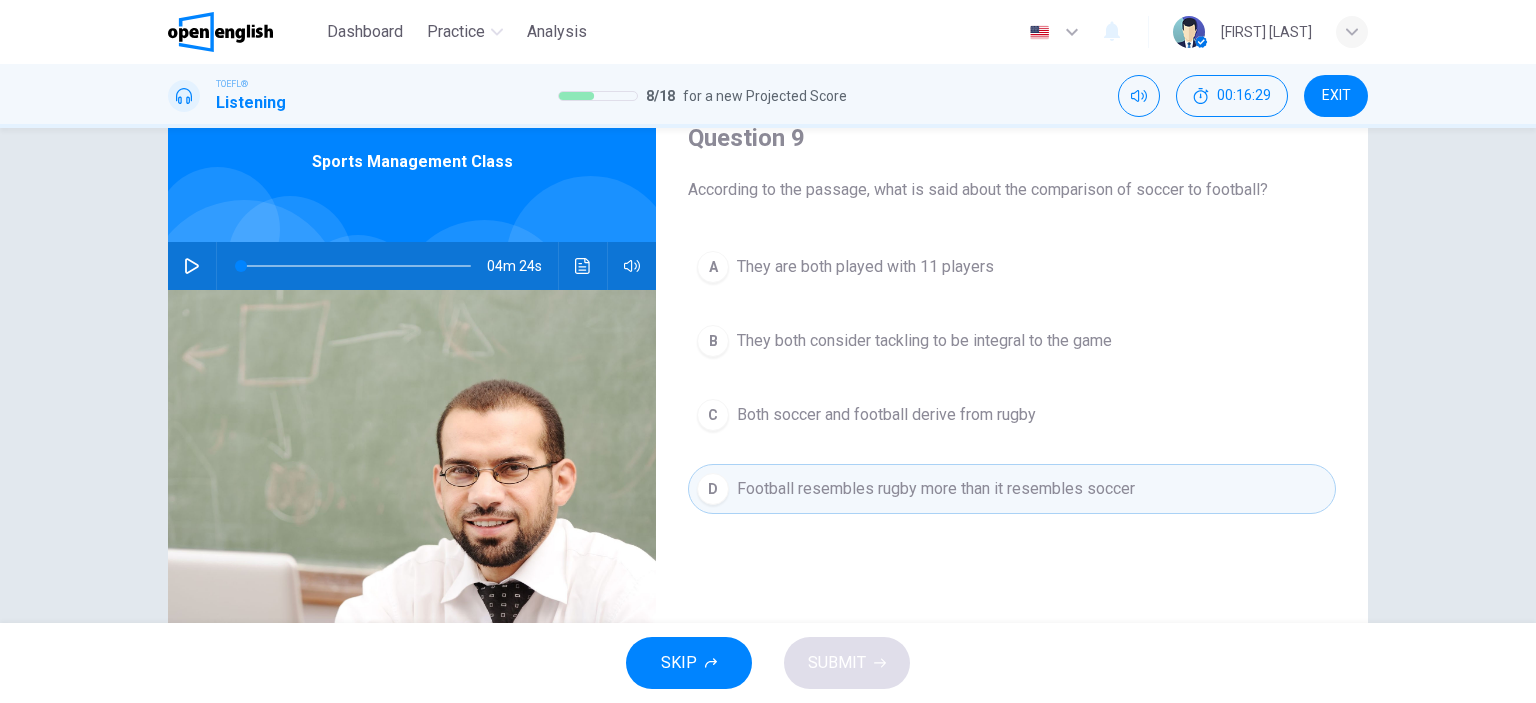 click on "A They are both played with 11 players B They both consider tackling to be integral to the game C Both soccer and football derive from rugby D Football resembles rugby more than it resembles soccer" at bounding box center [1012, 398] 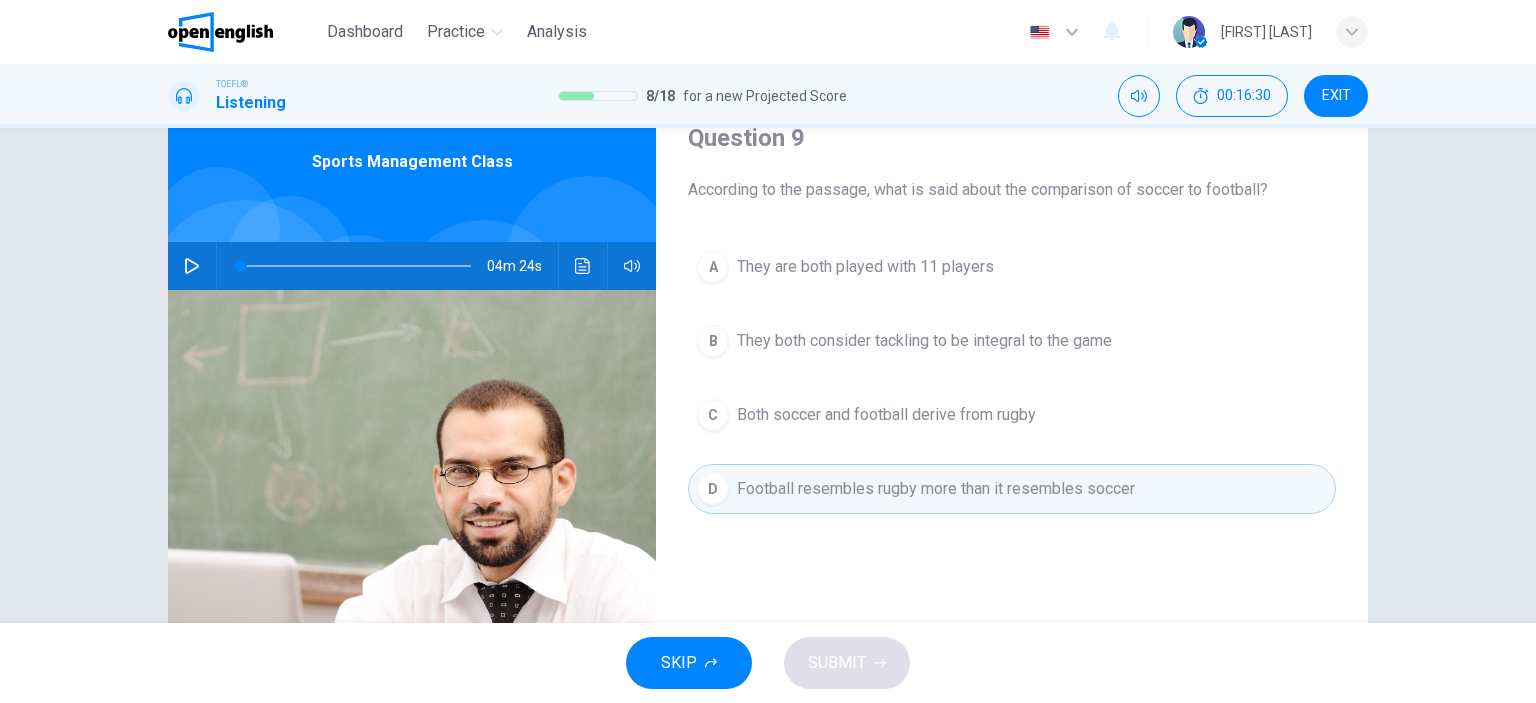 click on "A They are both played with 11 players B They both consider tackling to be integral to the game C Both soccer and football derive from rugby D Football resembles rugby more than it resembles soccer" at bounding box center [1012, 398] 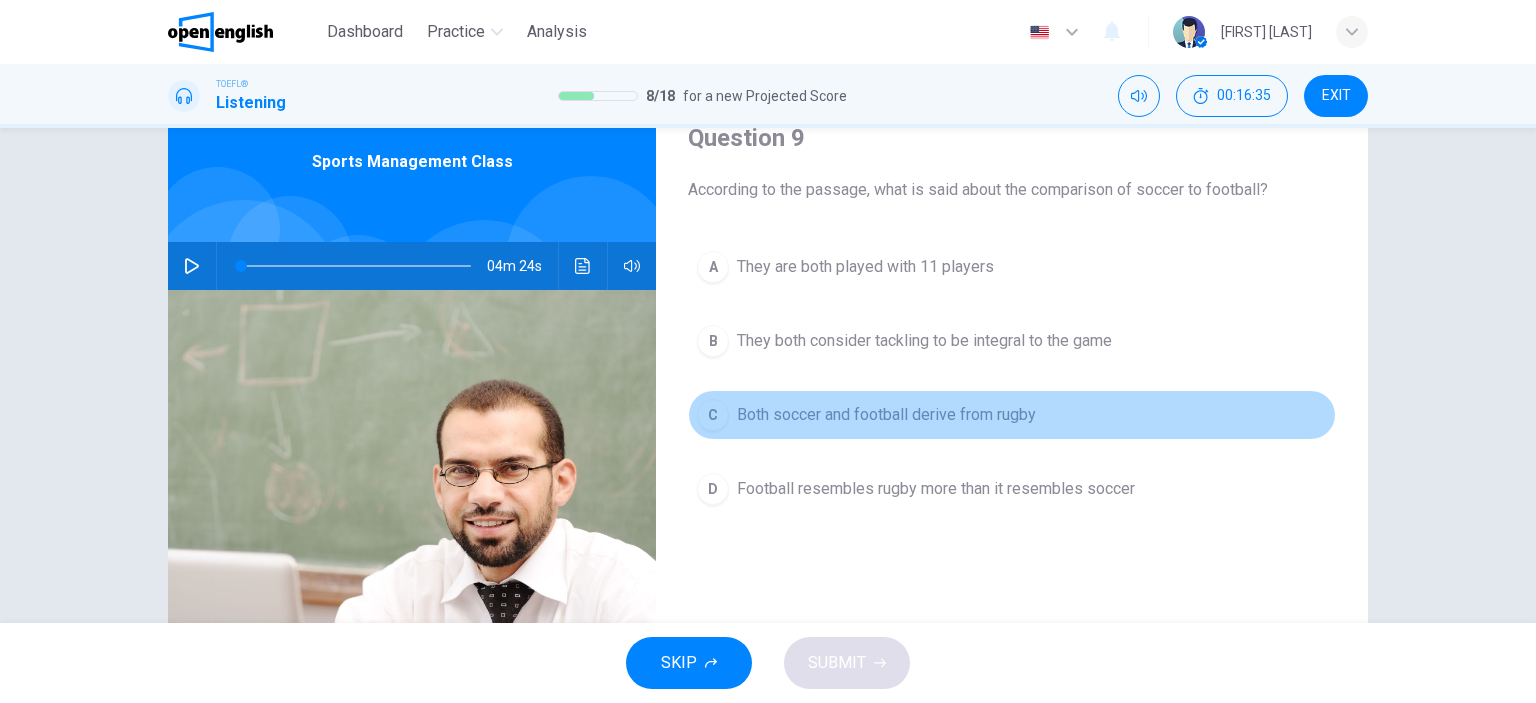 click on "C" at bounding box center (713, 267) 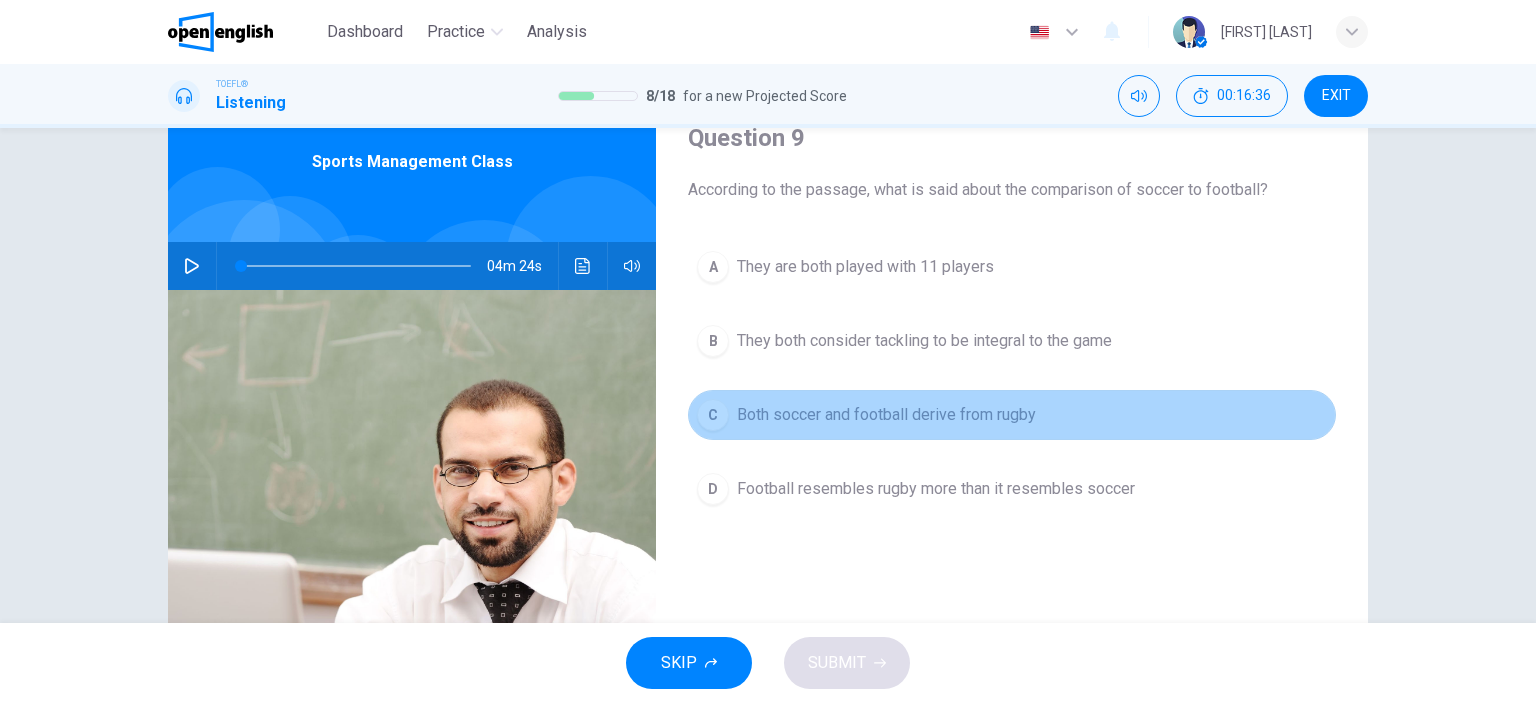 click on "C Both soccer and football derive from rugby" at bounding box center (1012, 415) 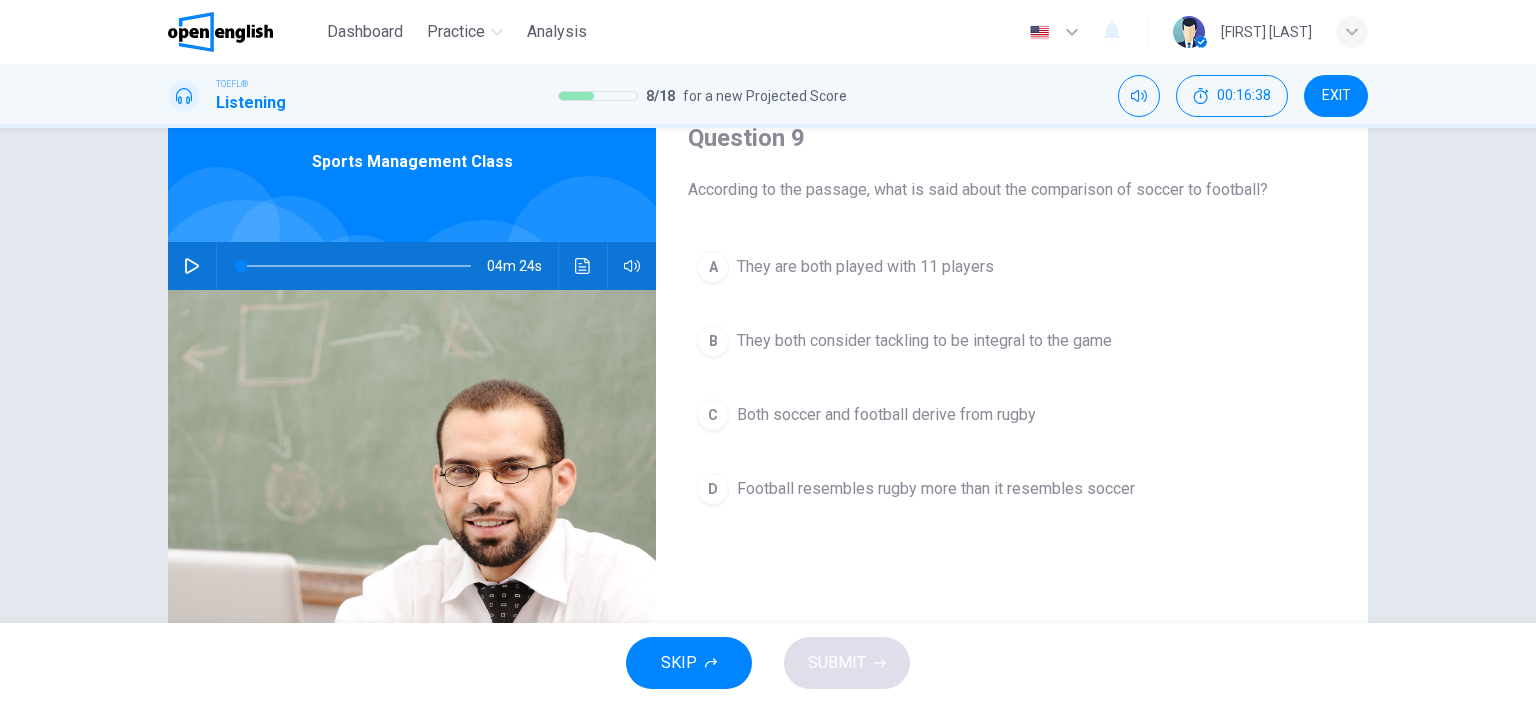 click on "SKIP" at bounding box center (679, 663) 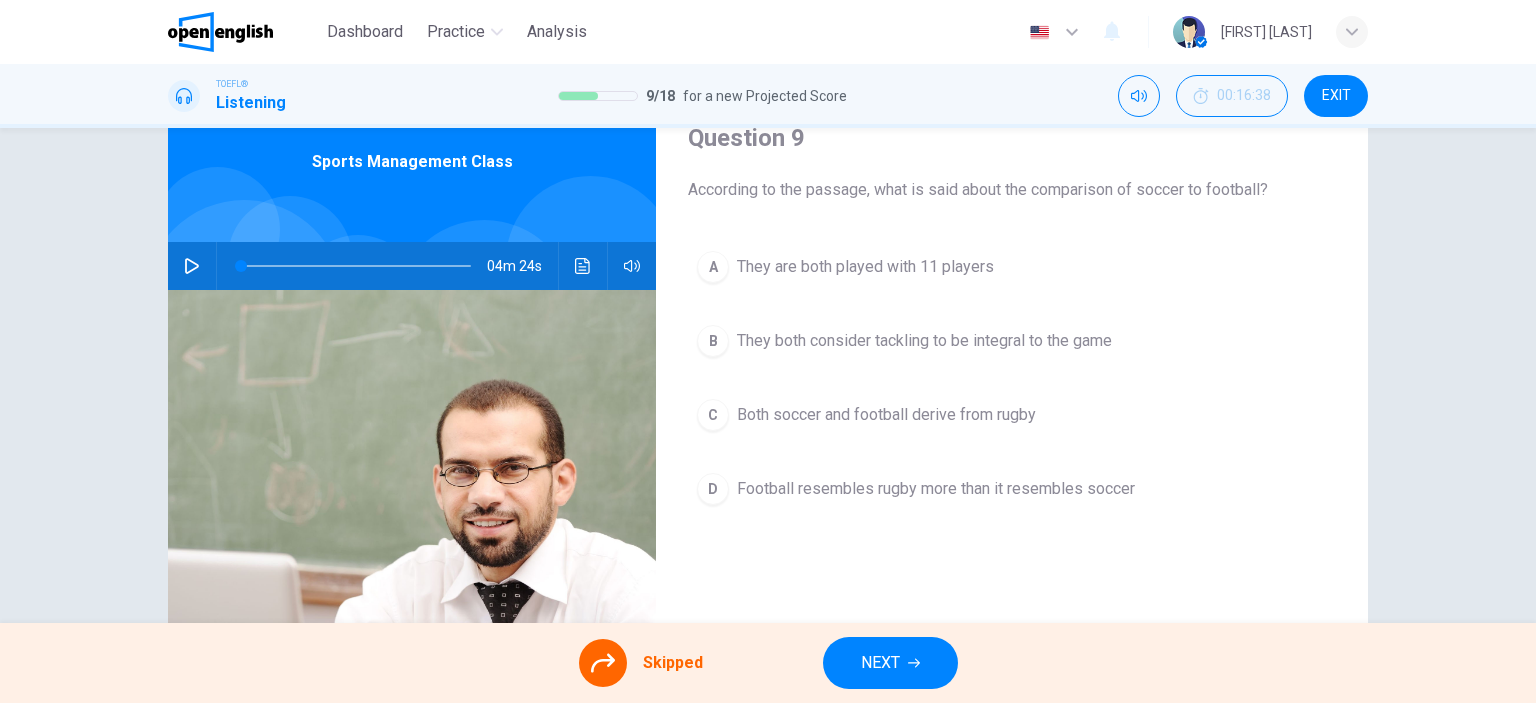 click on "NEXT" at bounding box center [890, 663] 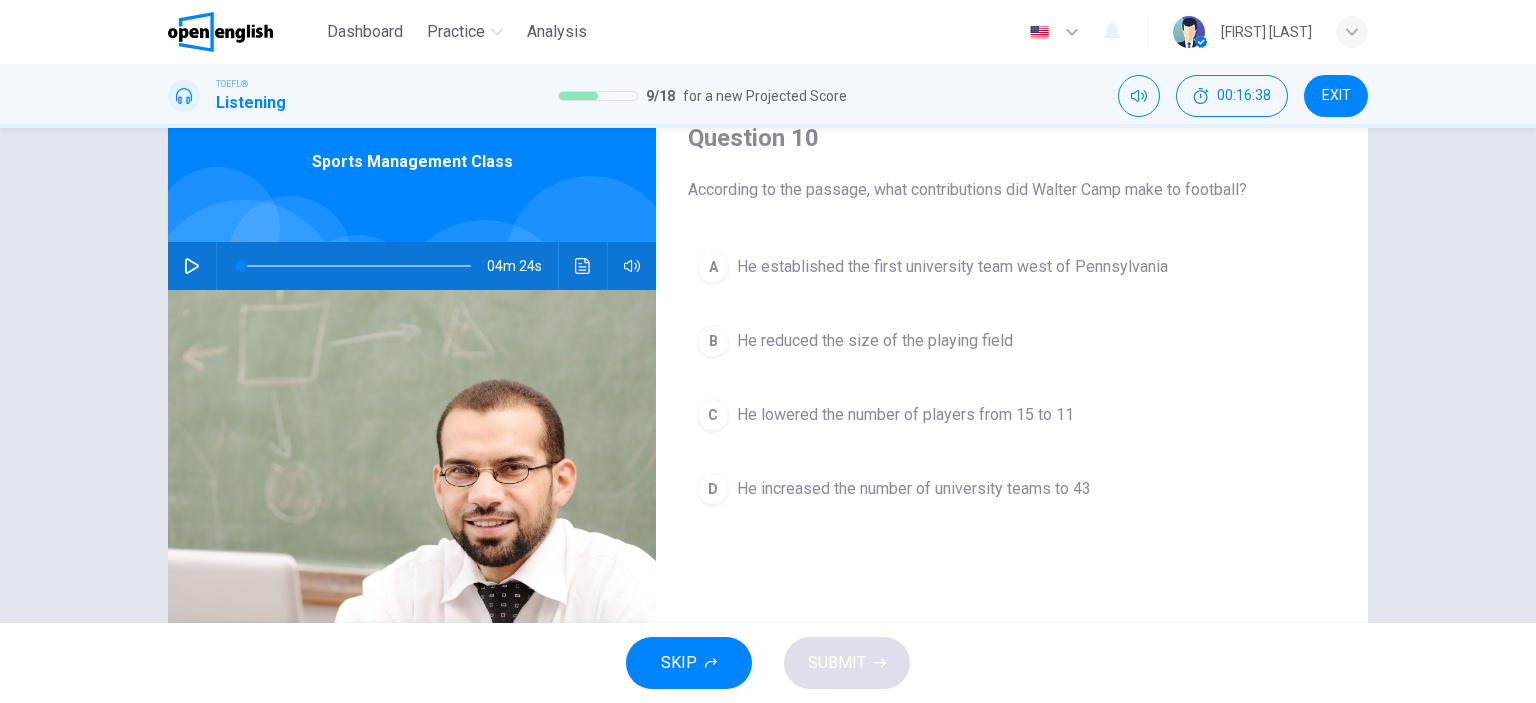 click at bounding box center (711, 663) 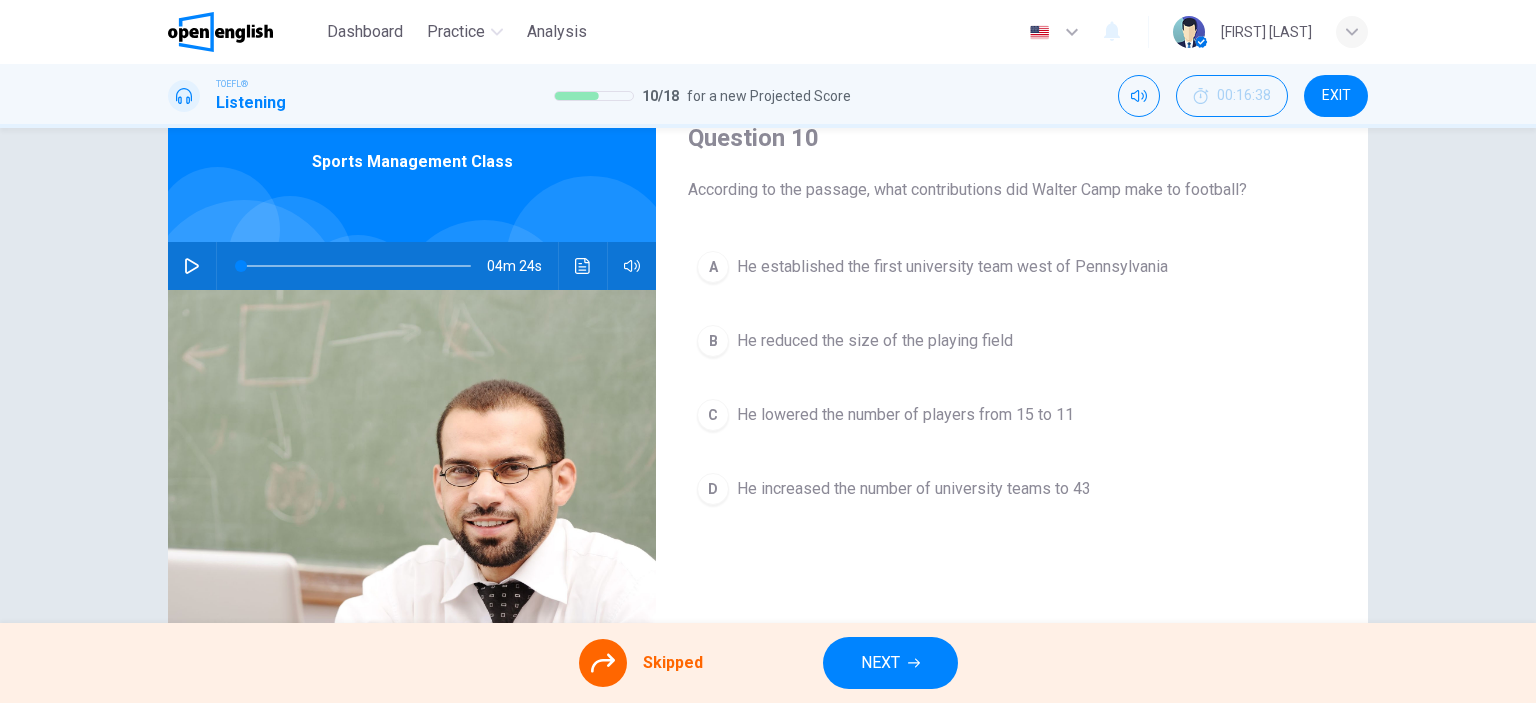 click on "NEXT" at bounding box center [890, 663] 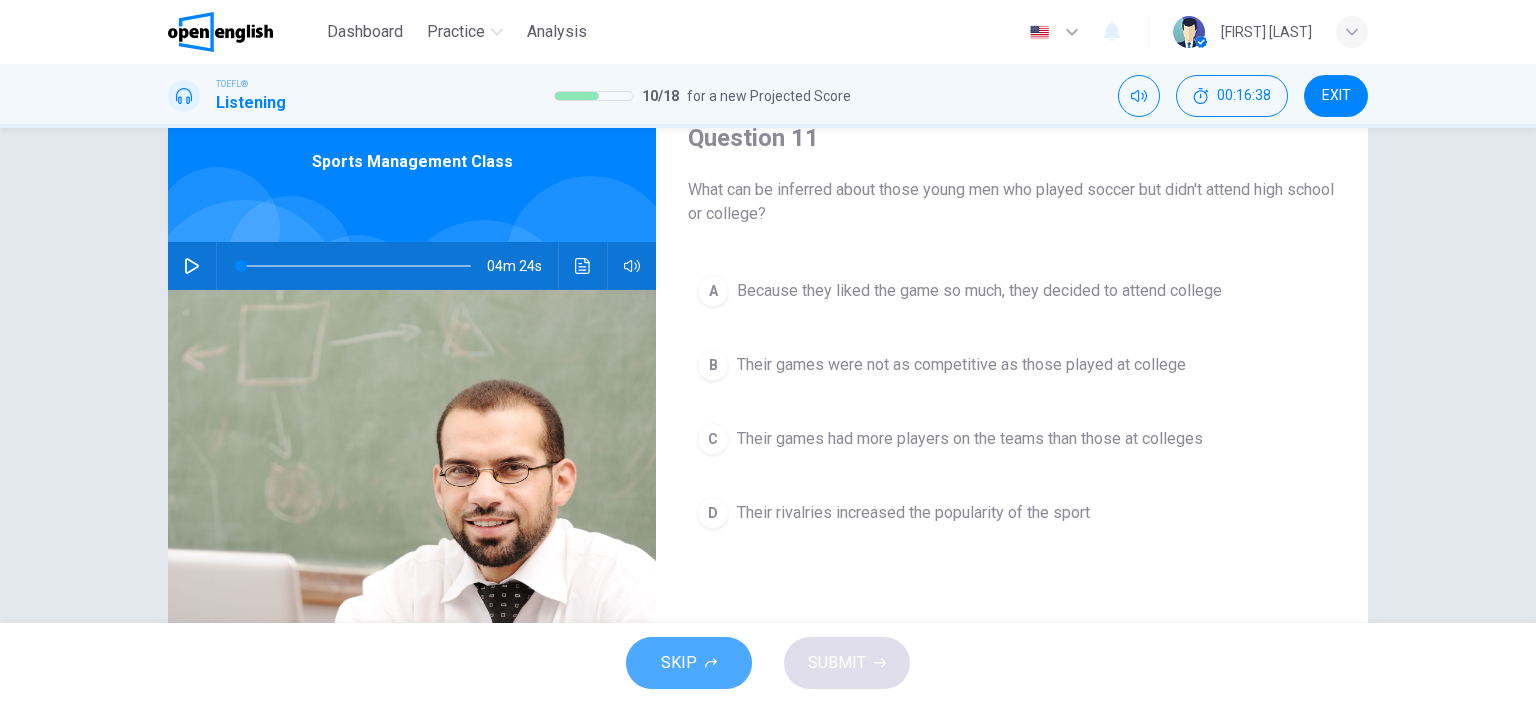 click at bounding box center [711, 663] 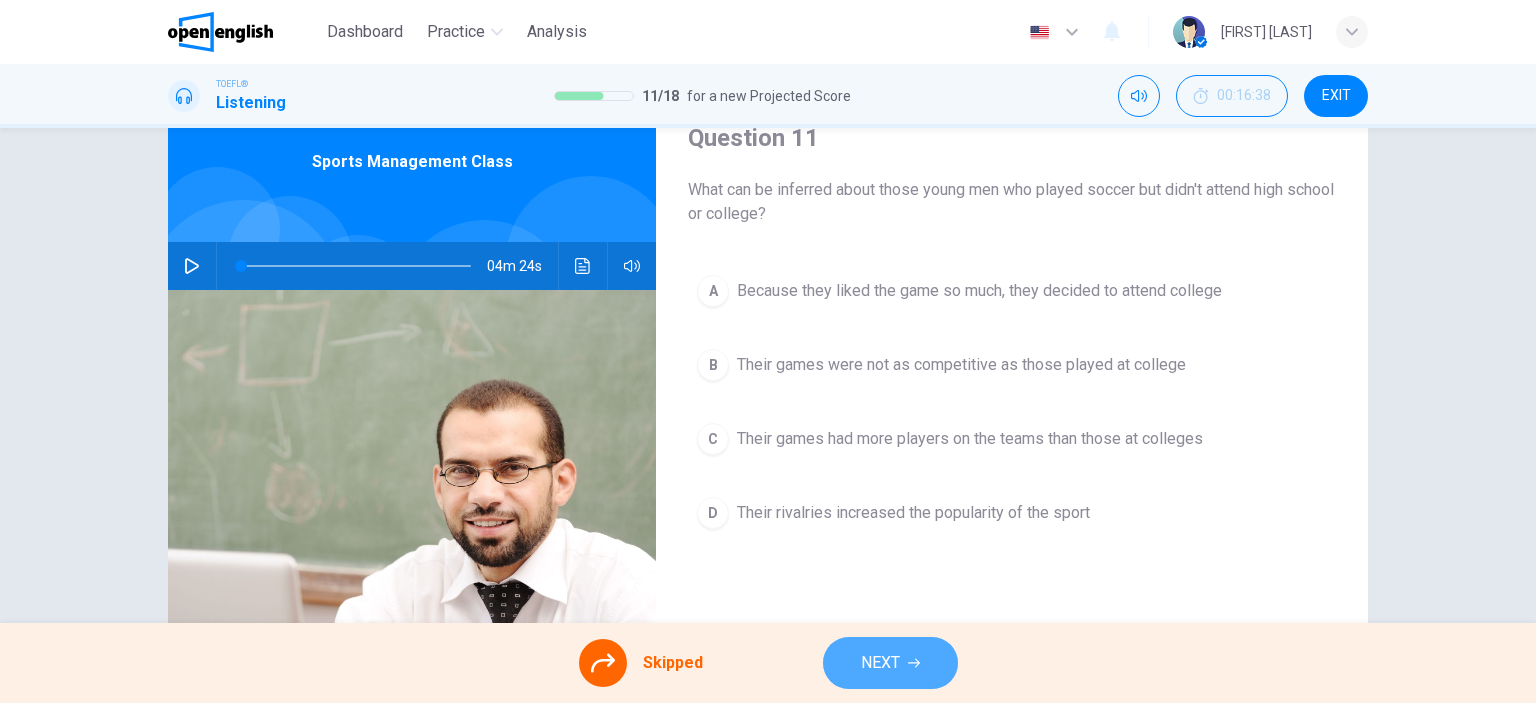 click on "NEXT" at bounding box center (890, 663) 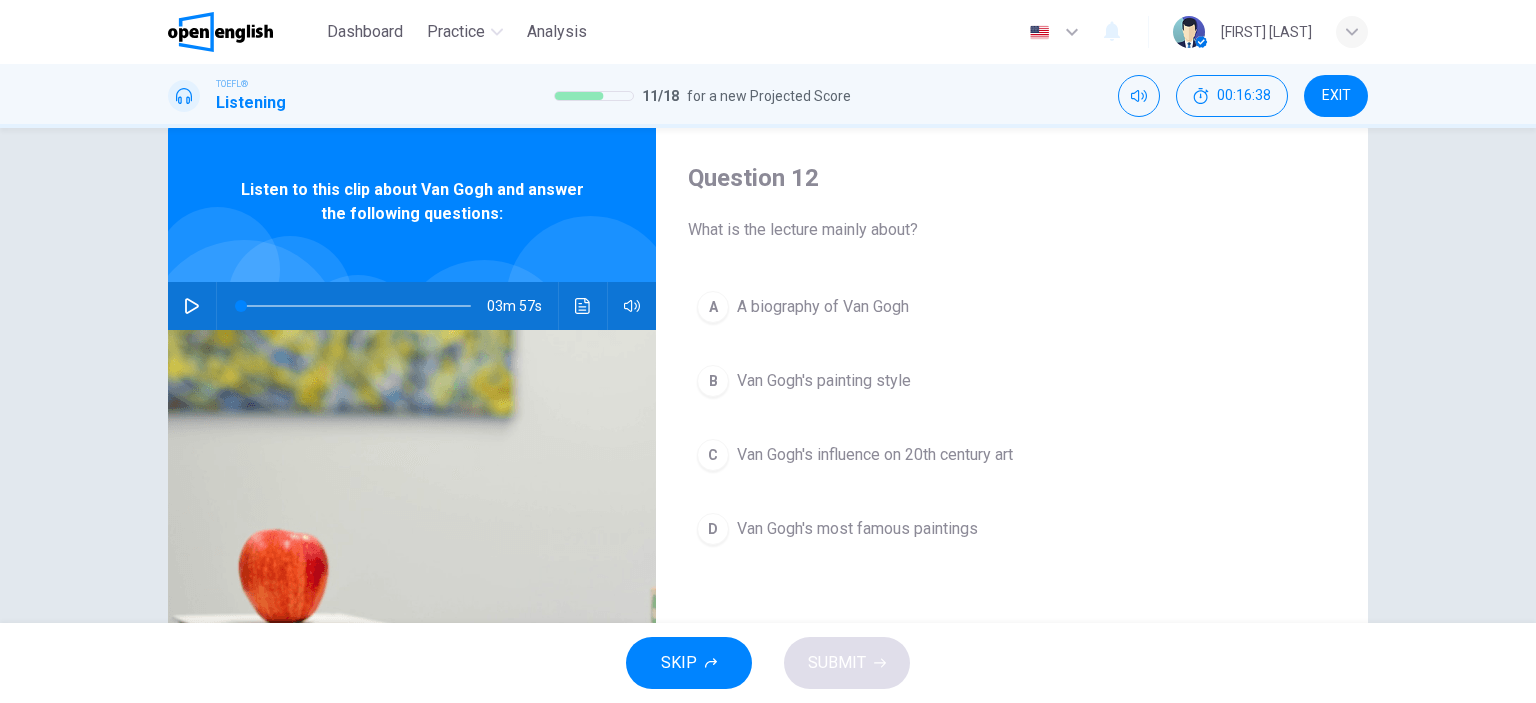 scroll, scrollTop: 48, scrollLeft: 0, axis: vertical 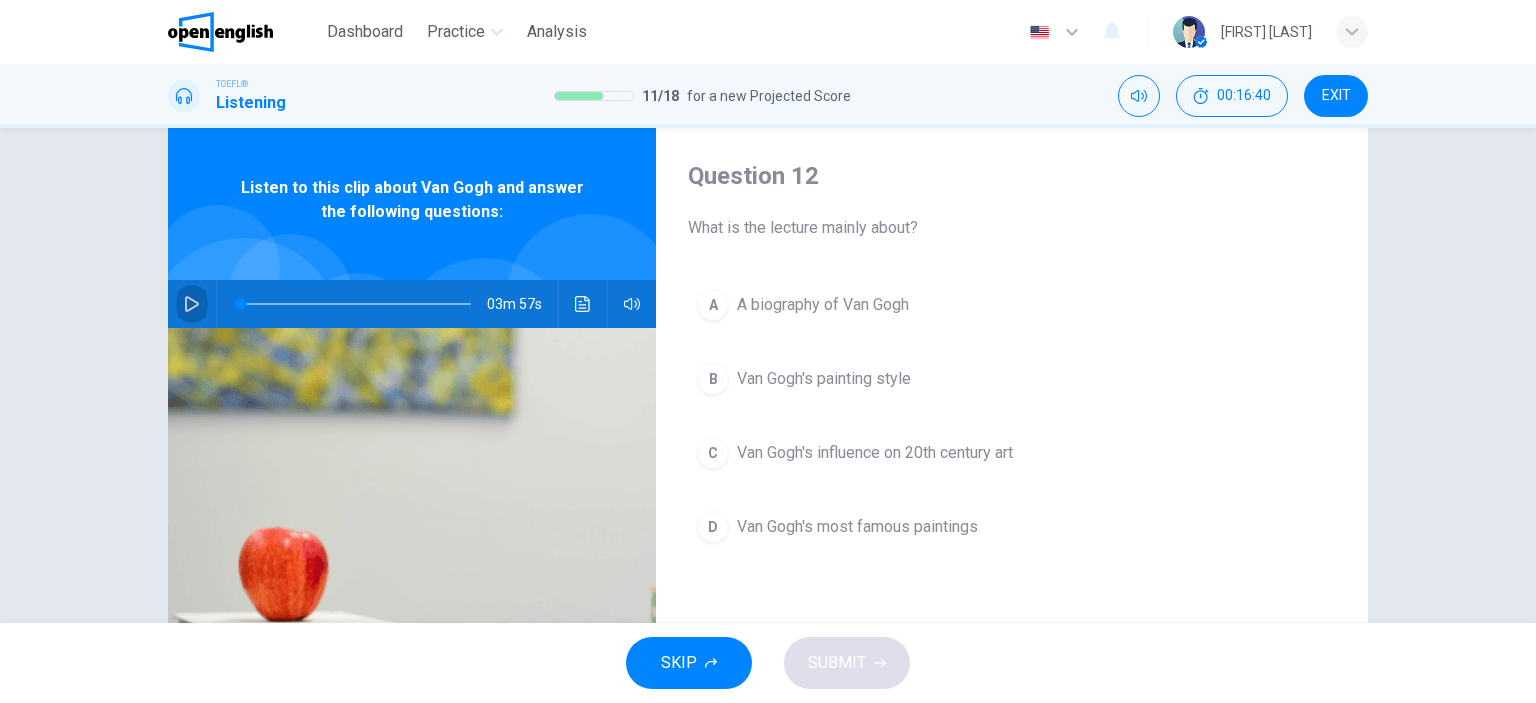 click at bounding box center (192, 304) 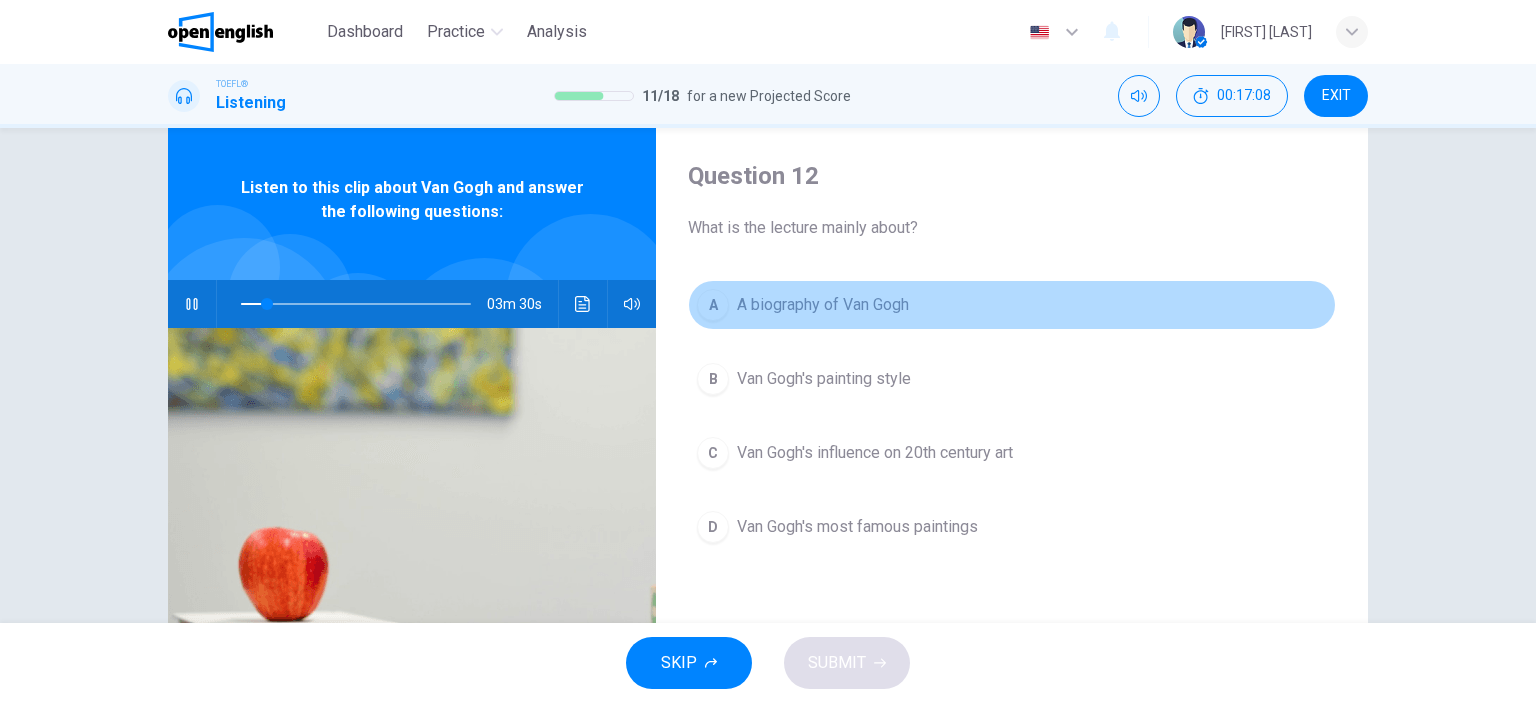 click on "A" at bounding box center [713, 305] 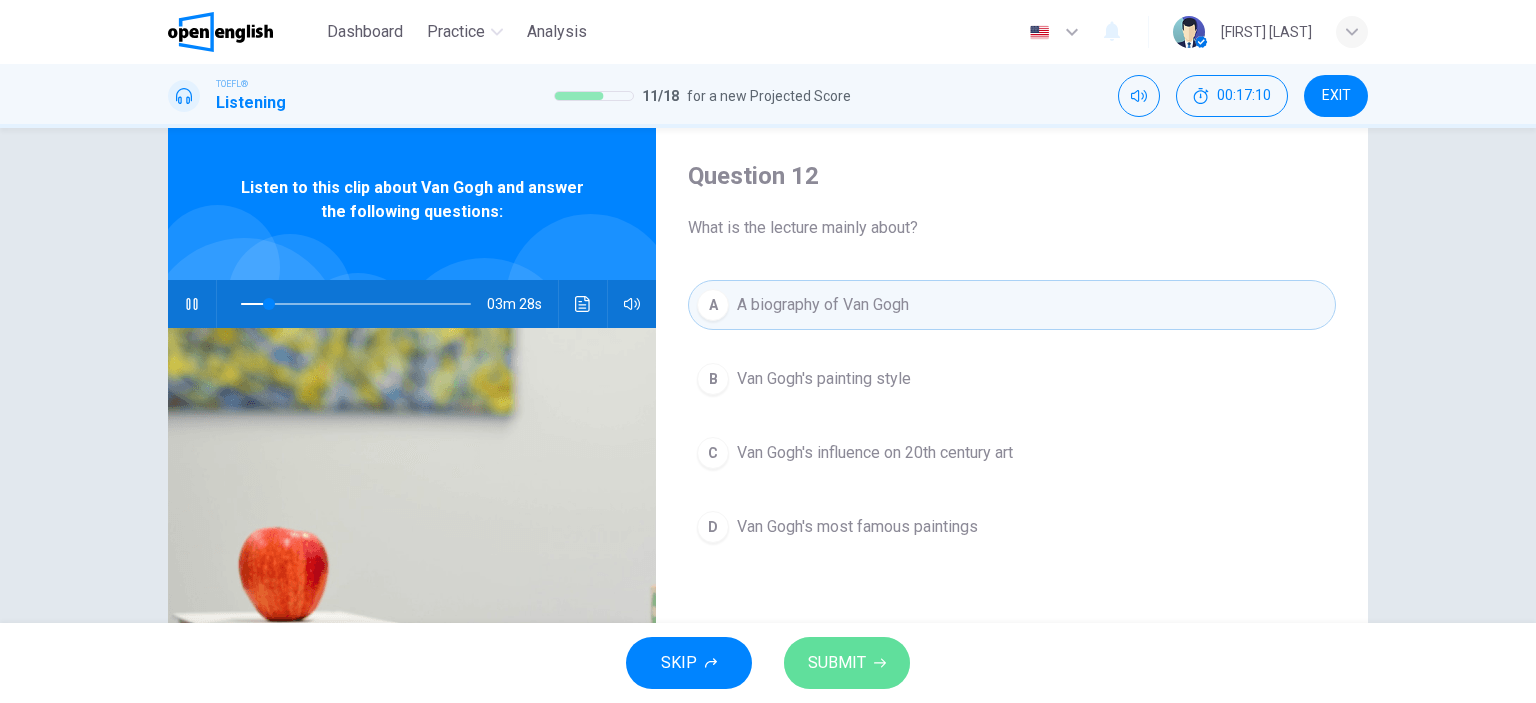 click on "SUBMIT" at bounding box center (837, 663) 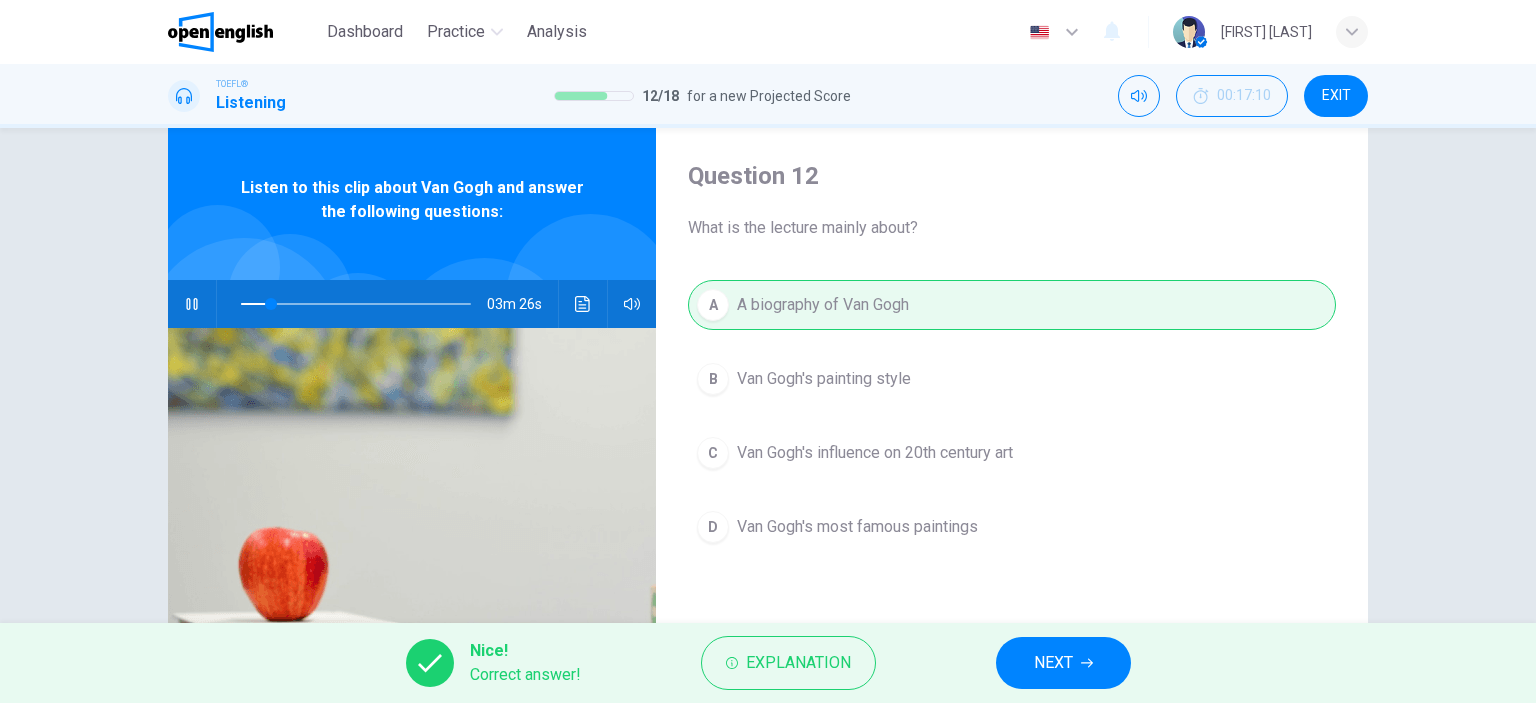 click on "NEXT" at bounding box center [1063, 663] 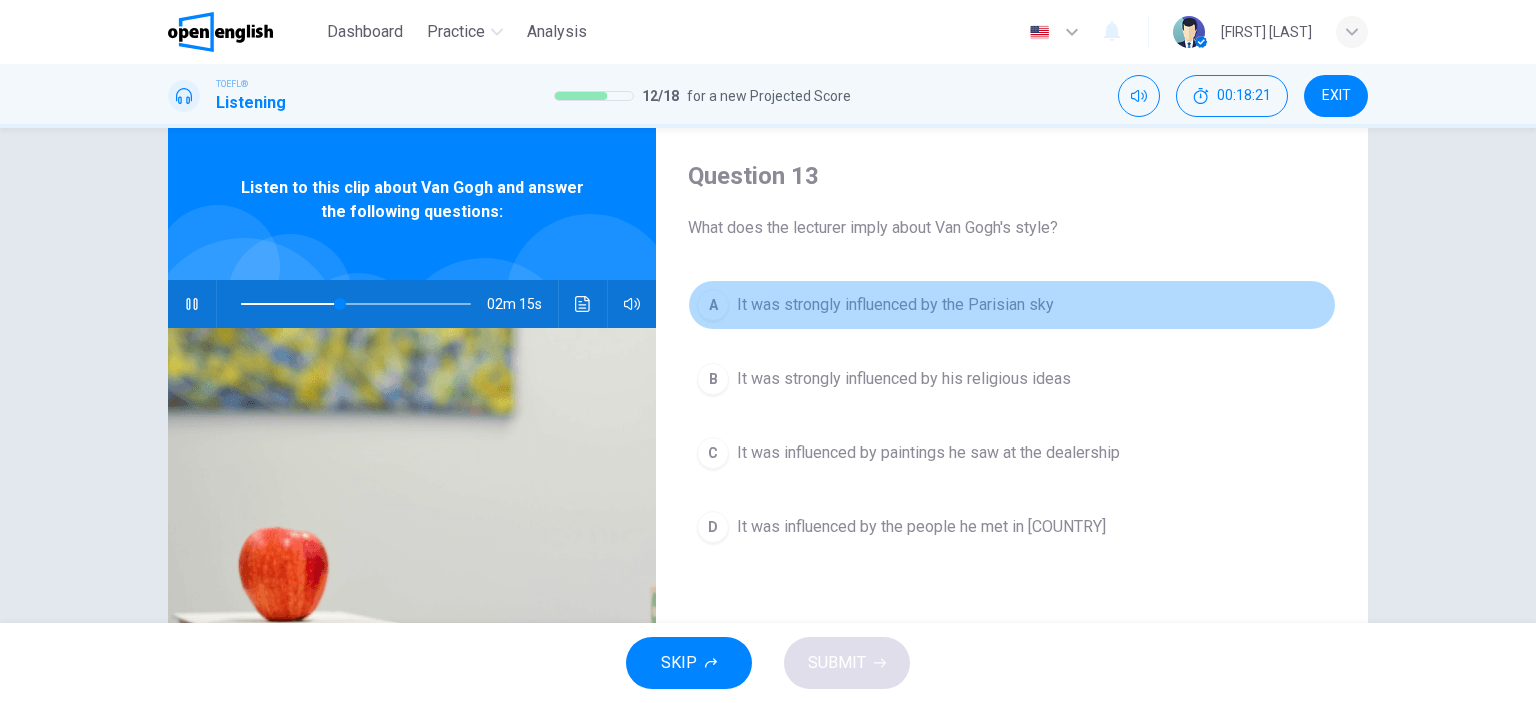 click on "A" at bounding box center (713, 305) 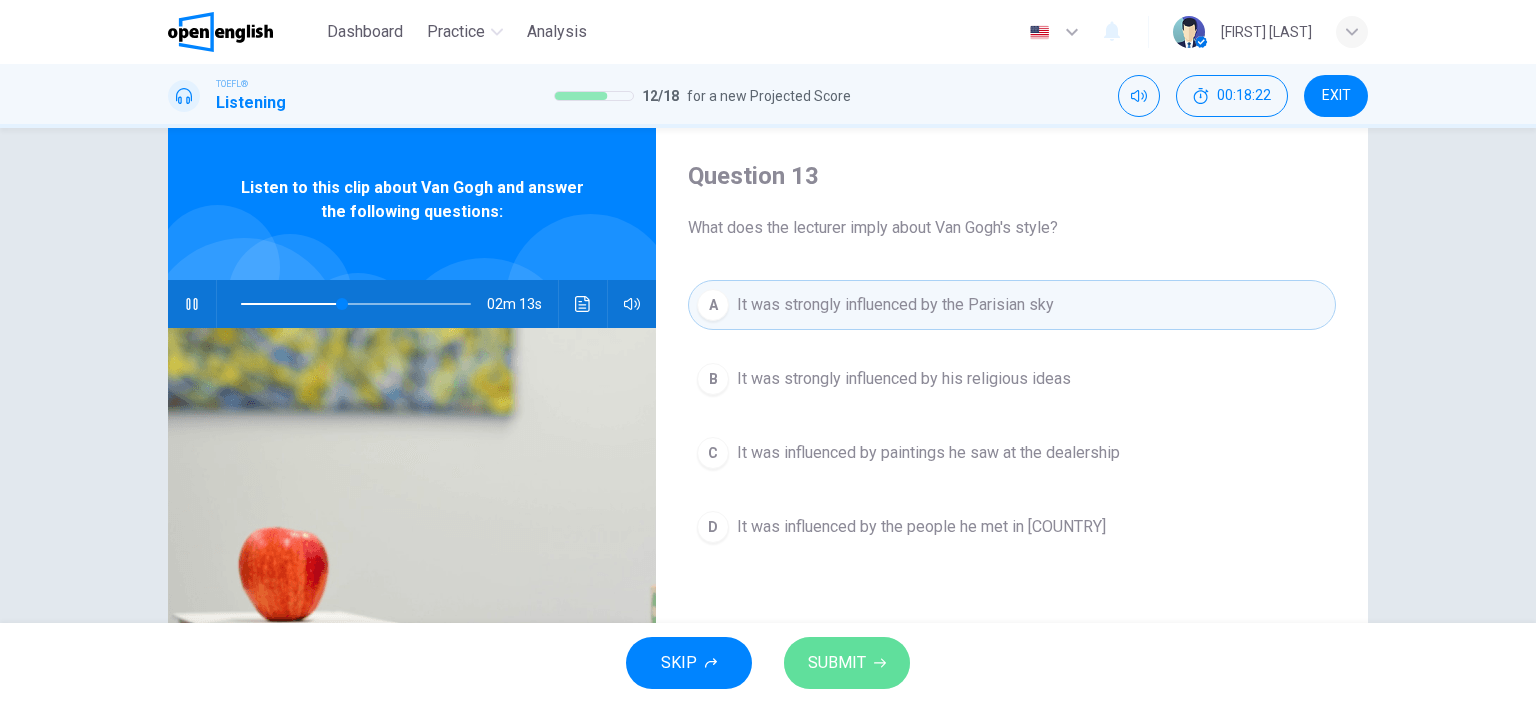 click on "SUBMIT" at bounding box center [837, 663] 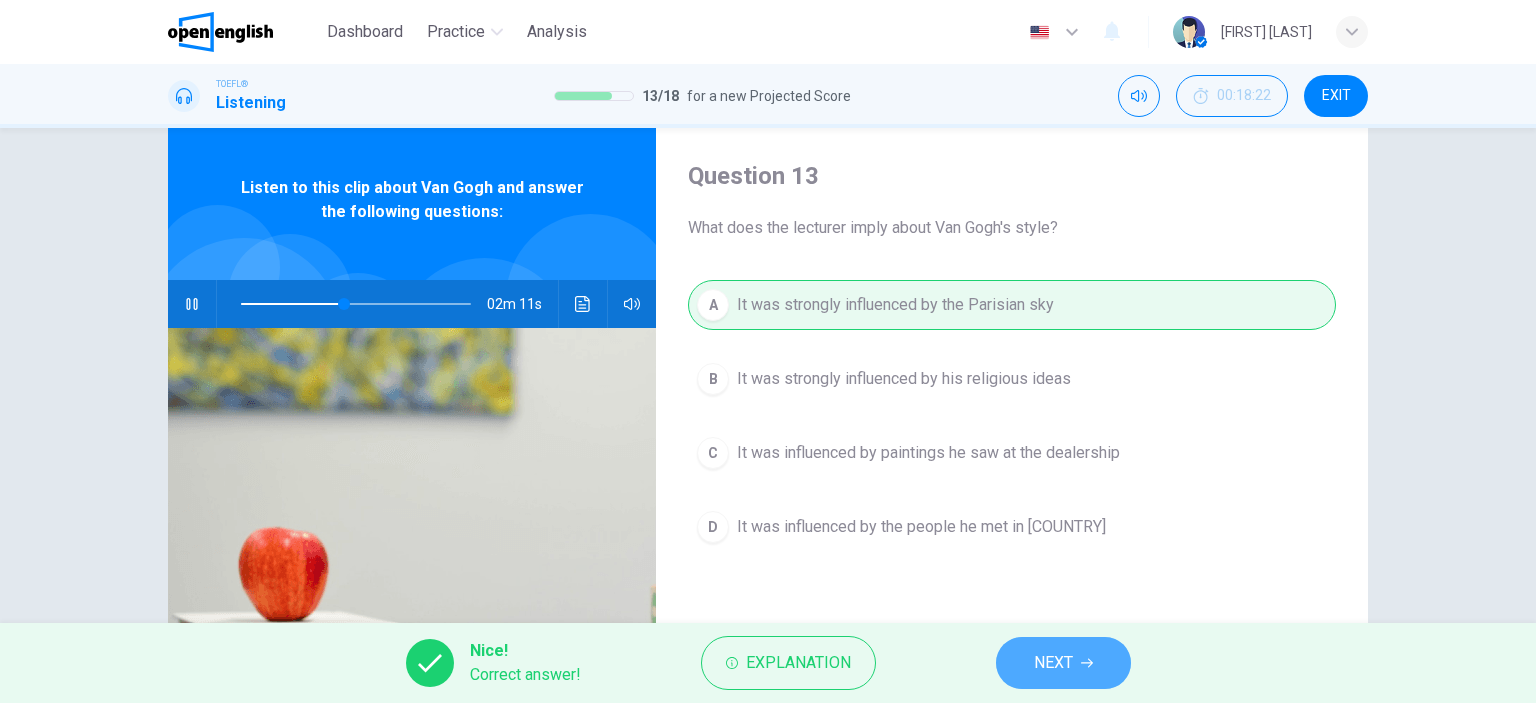 click on "NEXT" at bounding box center (1053, 663) 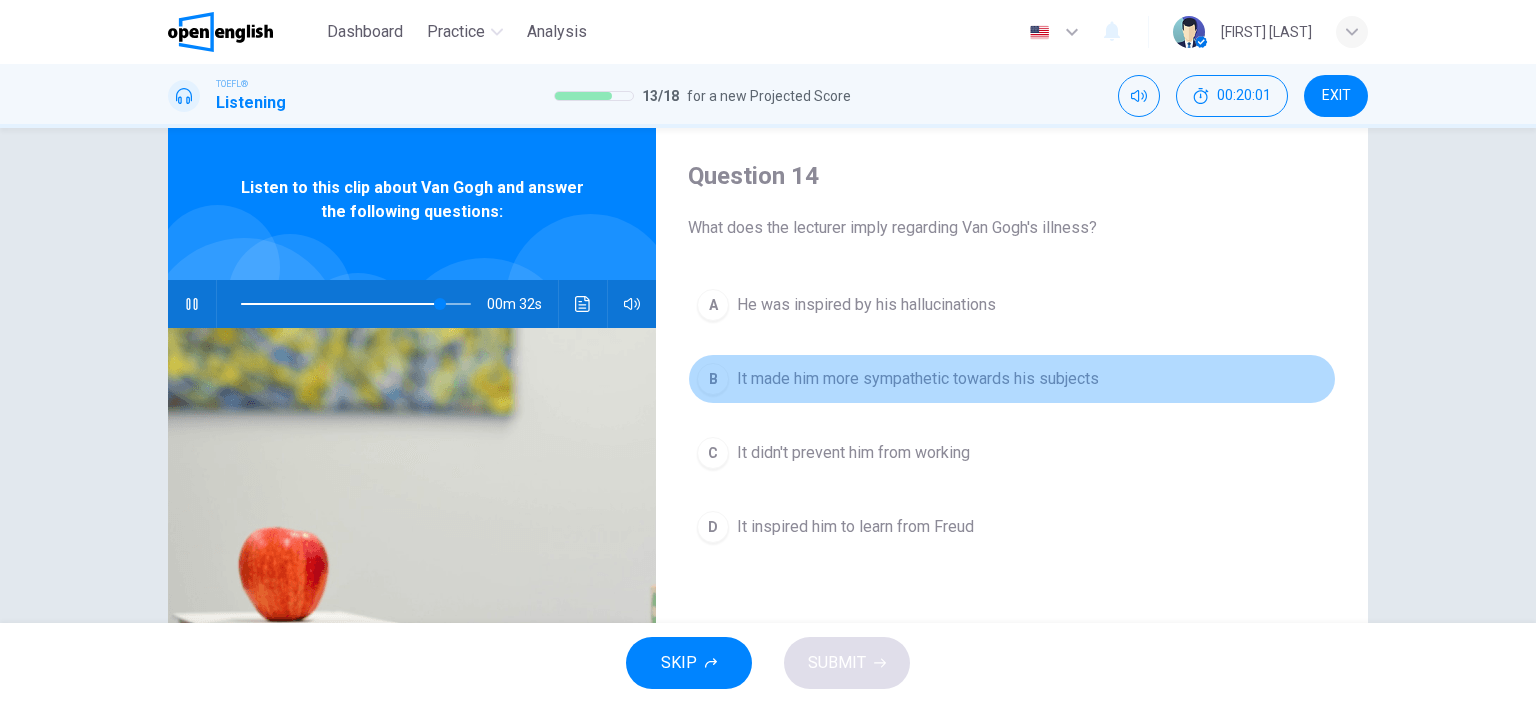 click on "It made him more sympathetic towards his subjects" at bounding box center (866, 305) 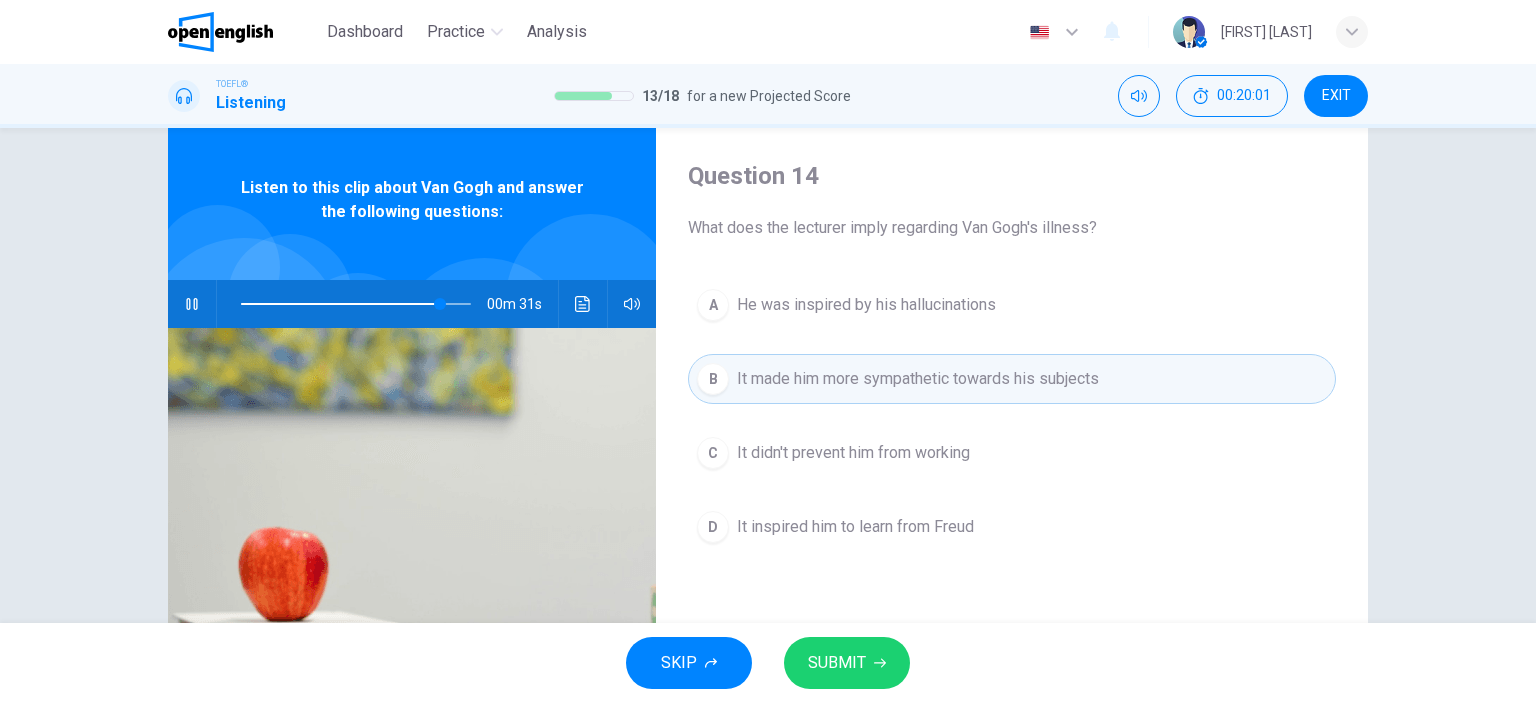 click on "SKIP SUBMIT" at bounding box center [768, 663] 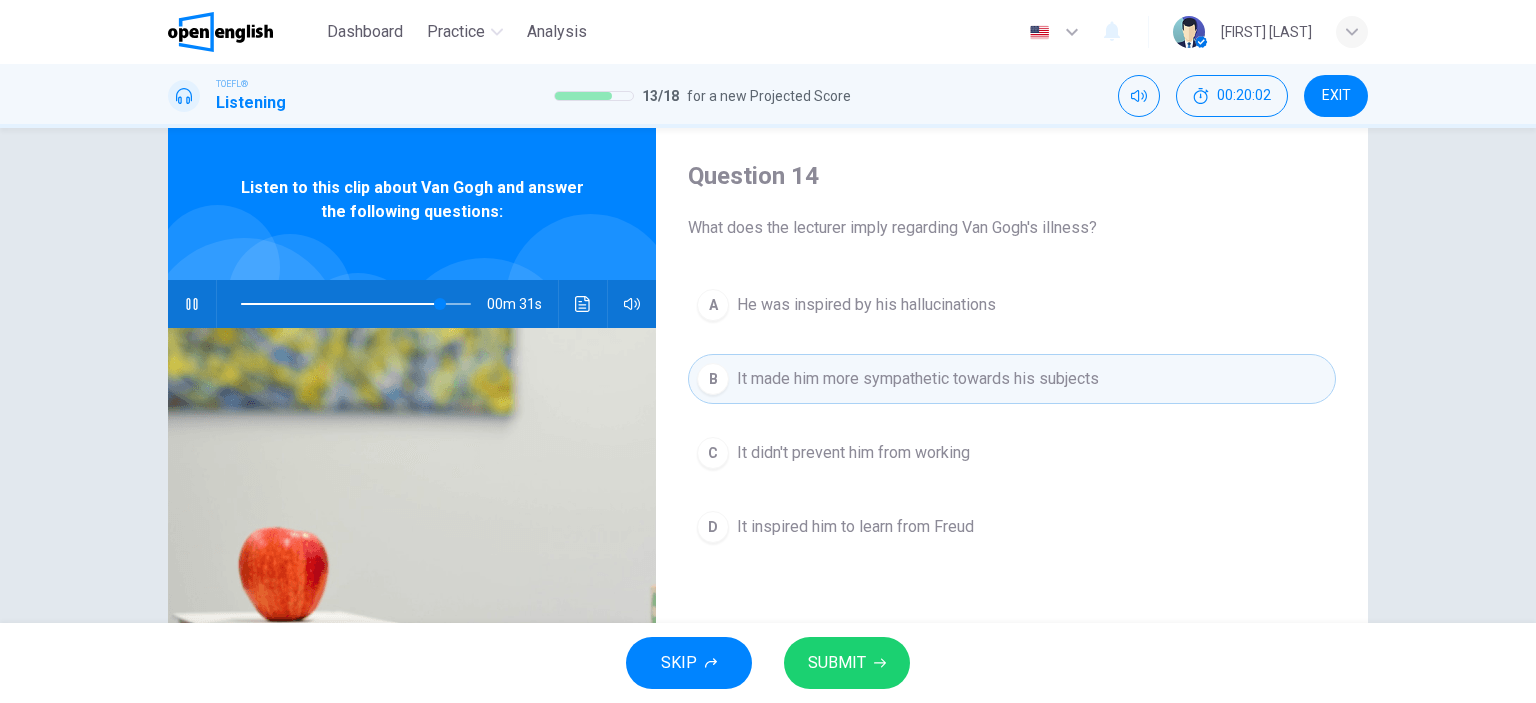 click on "SUBMIT" at bounding box center (837, 663) 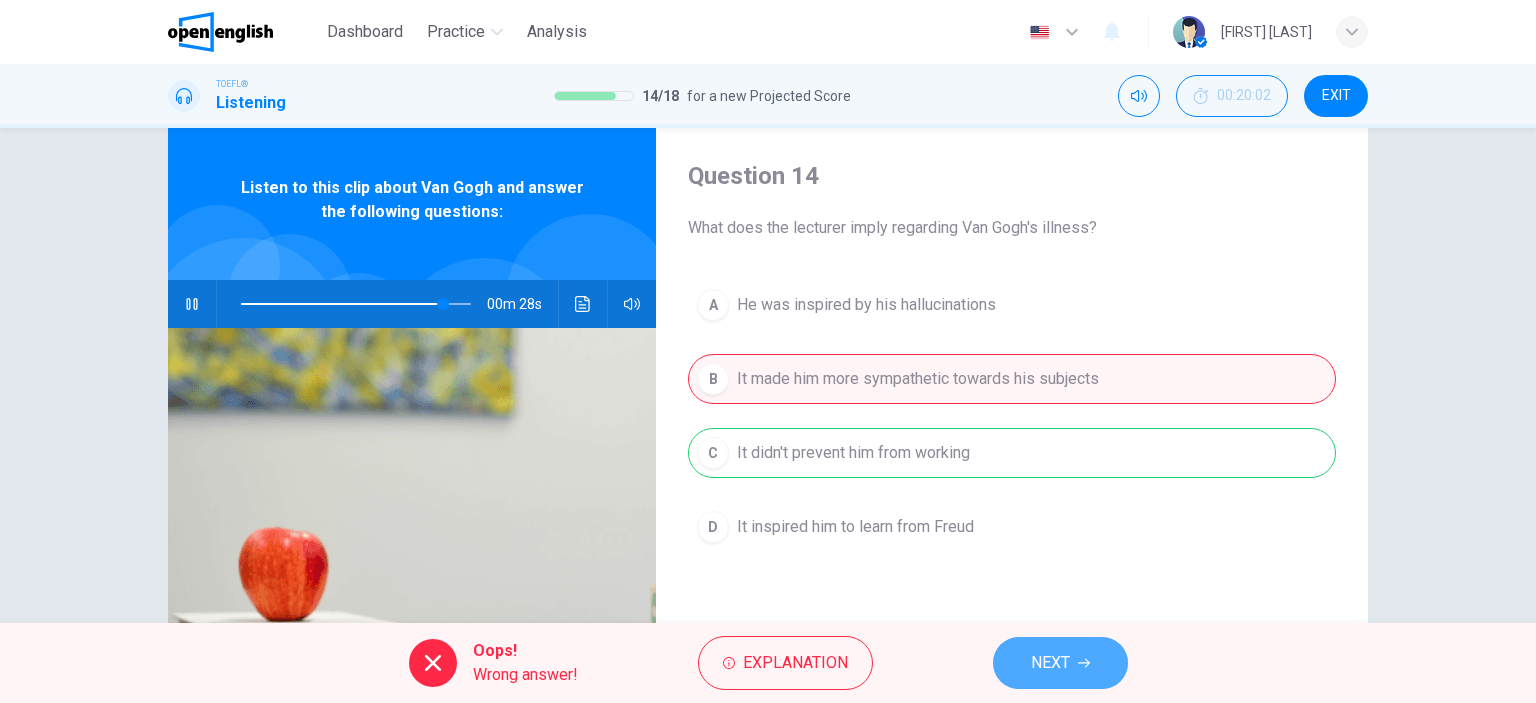 click on "NEXT" at bounding box center (1060, 663) 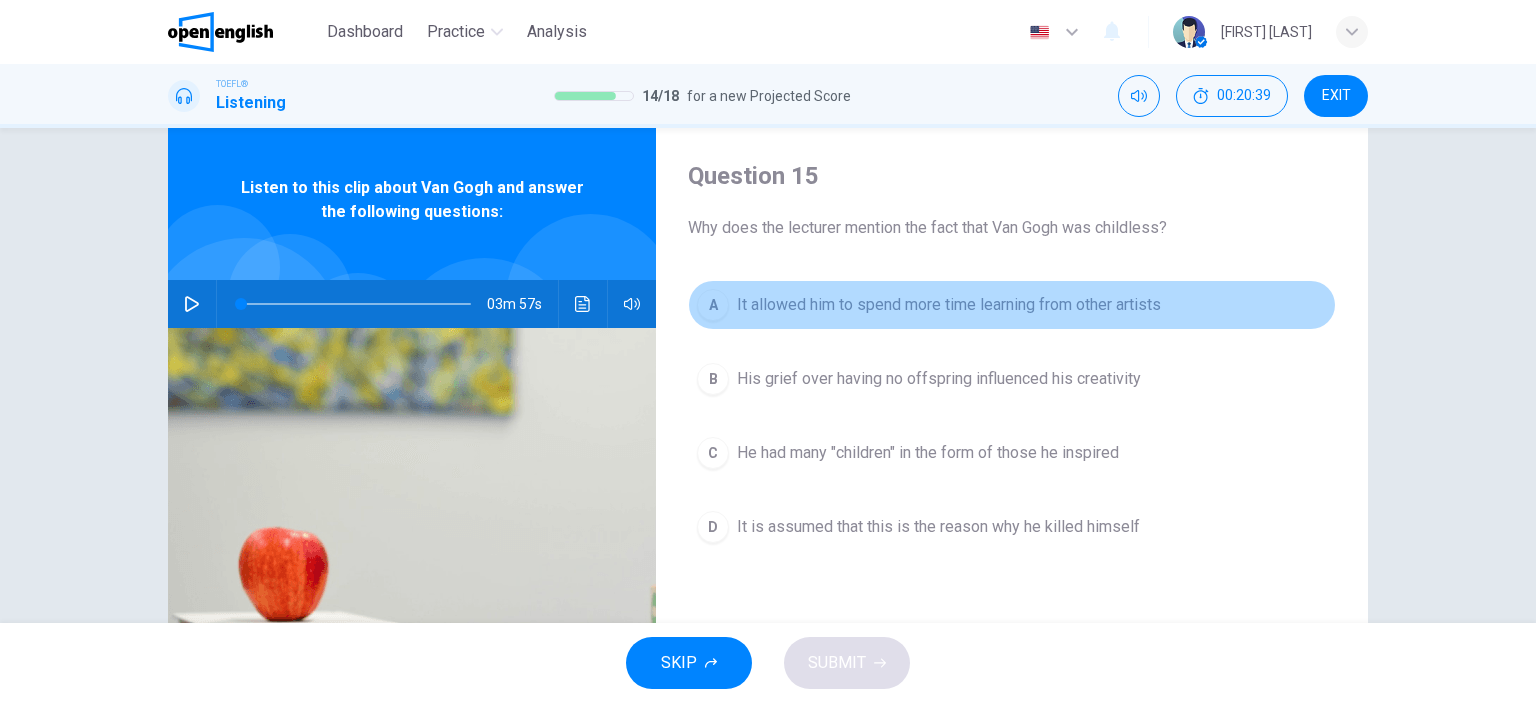 click on "It allowed him to spend more time learning from other artists" at bounding box center (949, 305) 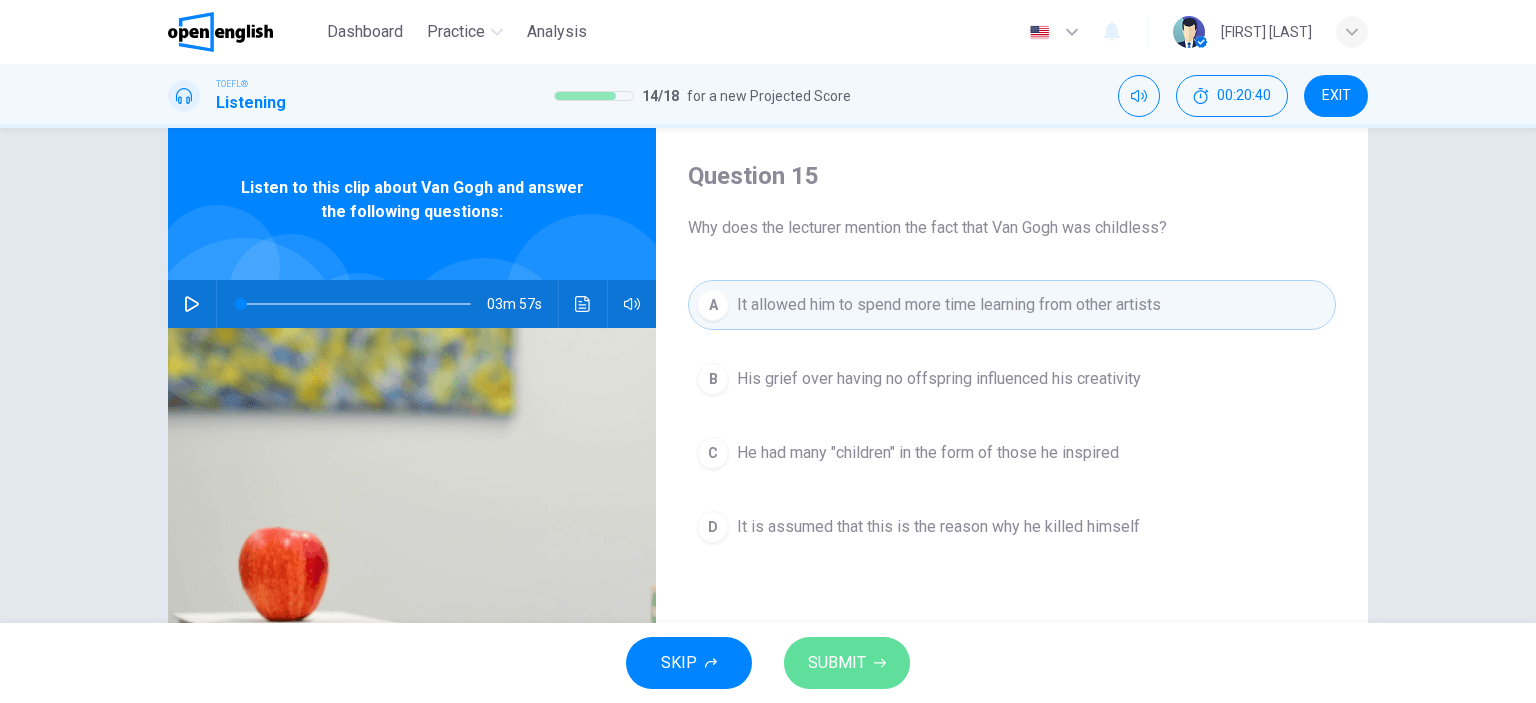 click on "SUBMIT" at bounding box center [847, 663] 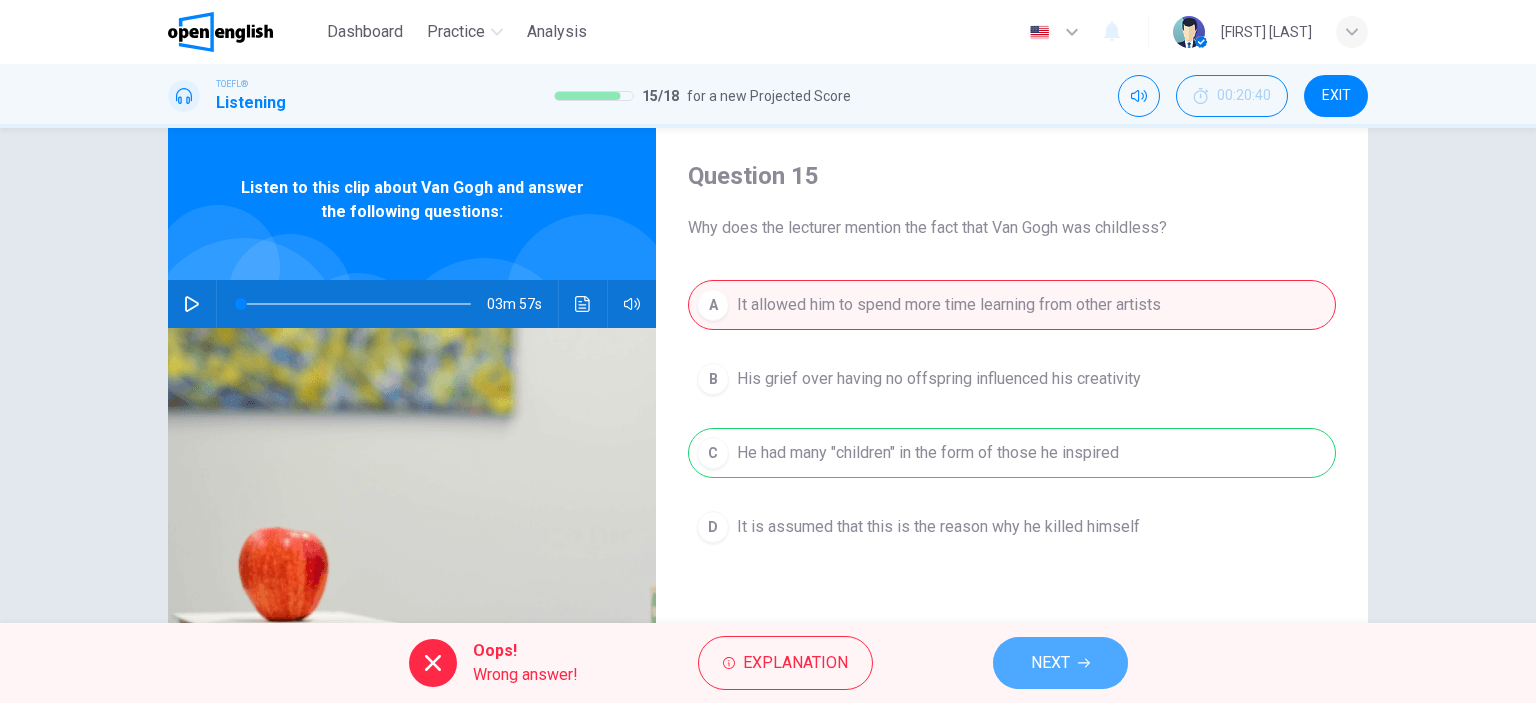 click on "NEXT" at bounding box center [1050, 663] 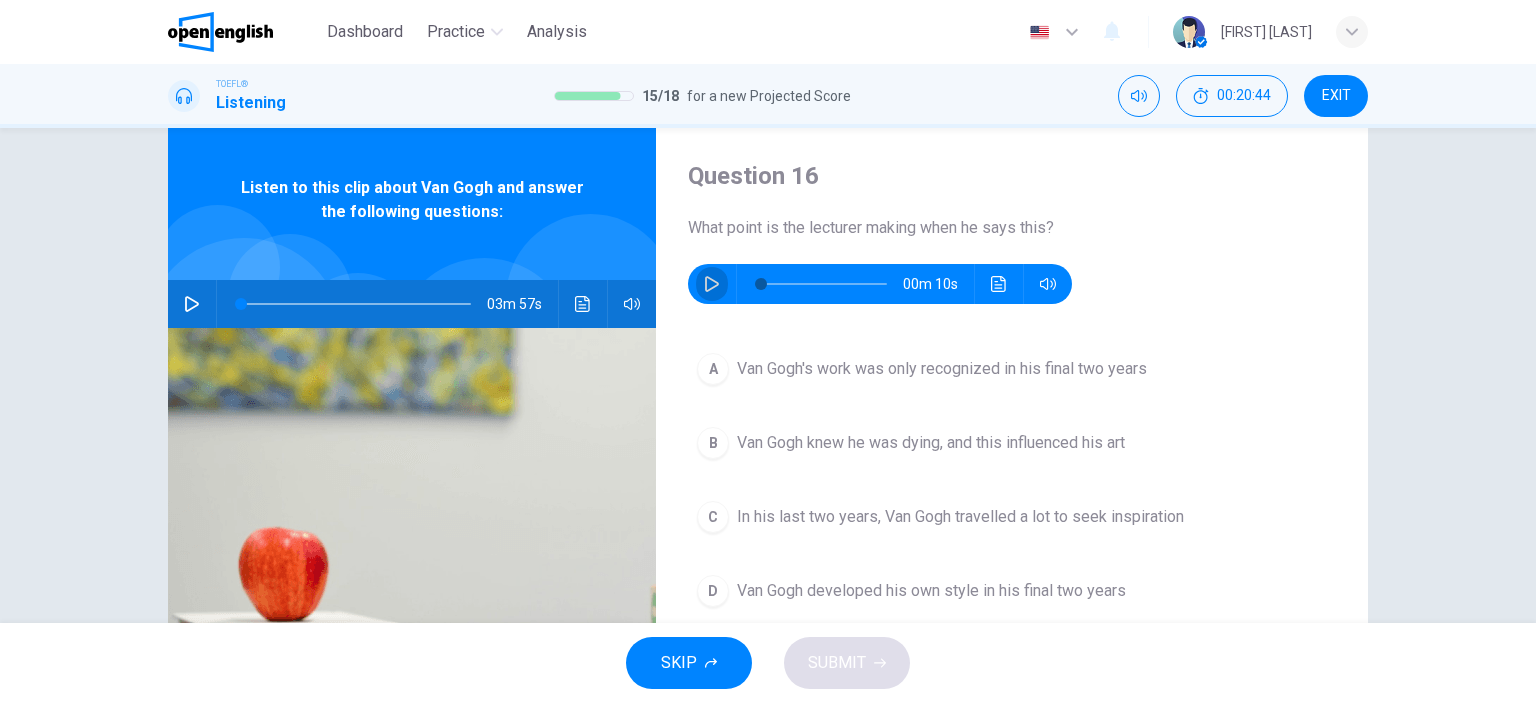 click at bounding box center [712, 284] 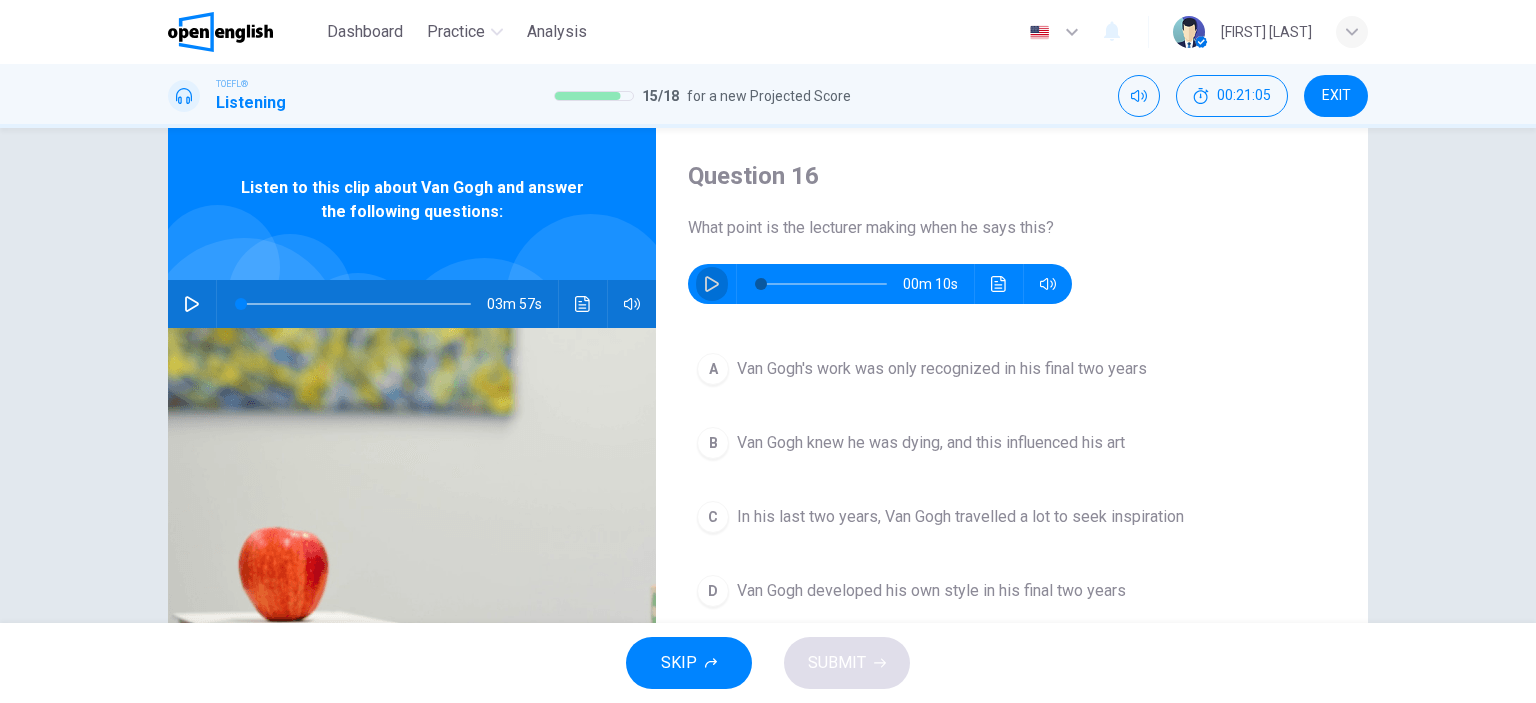 click at bounding box center (712, 284) 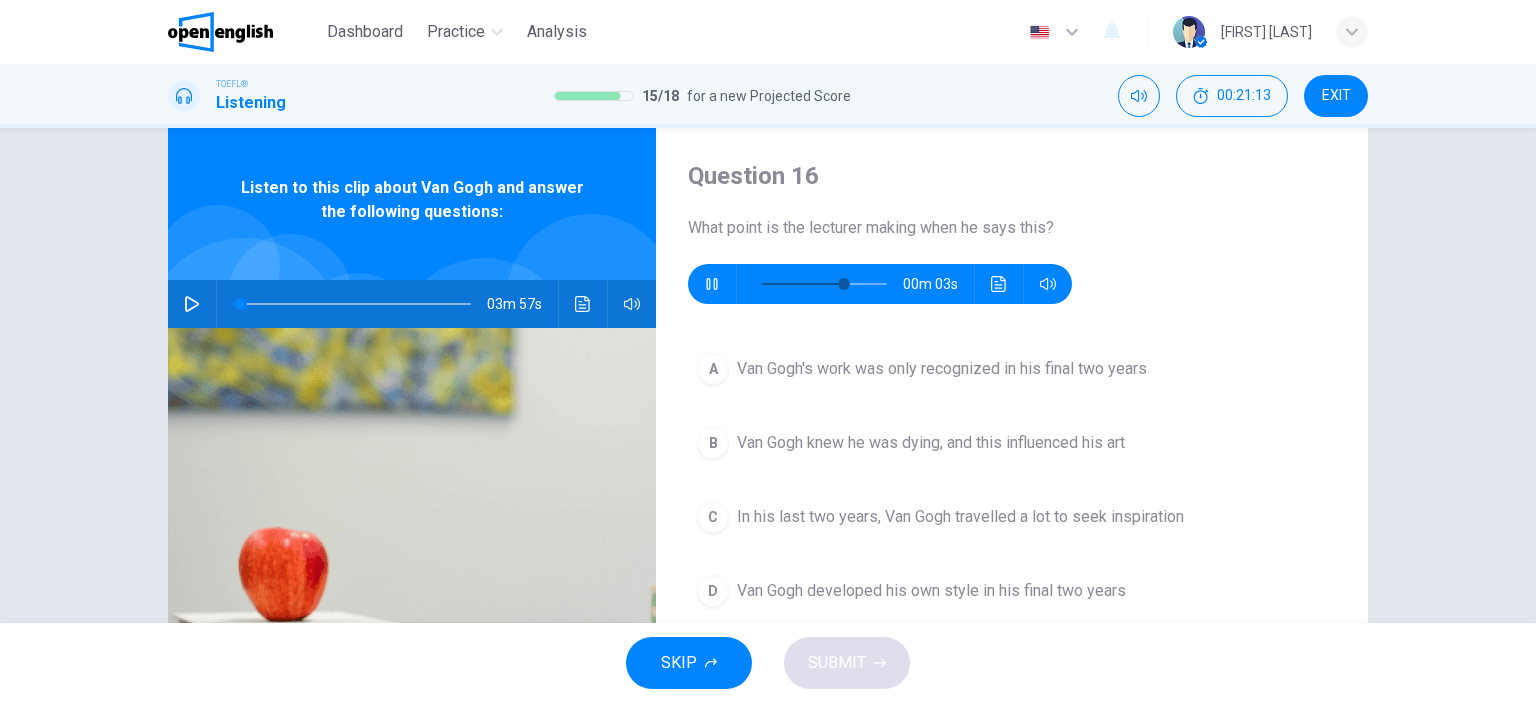 click on "D" at bounding box center [713, 369] 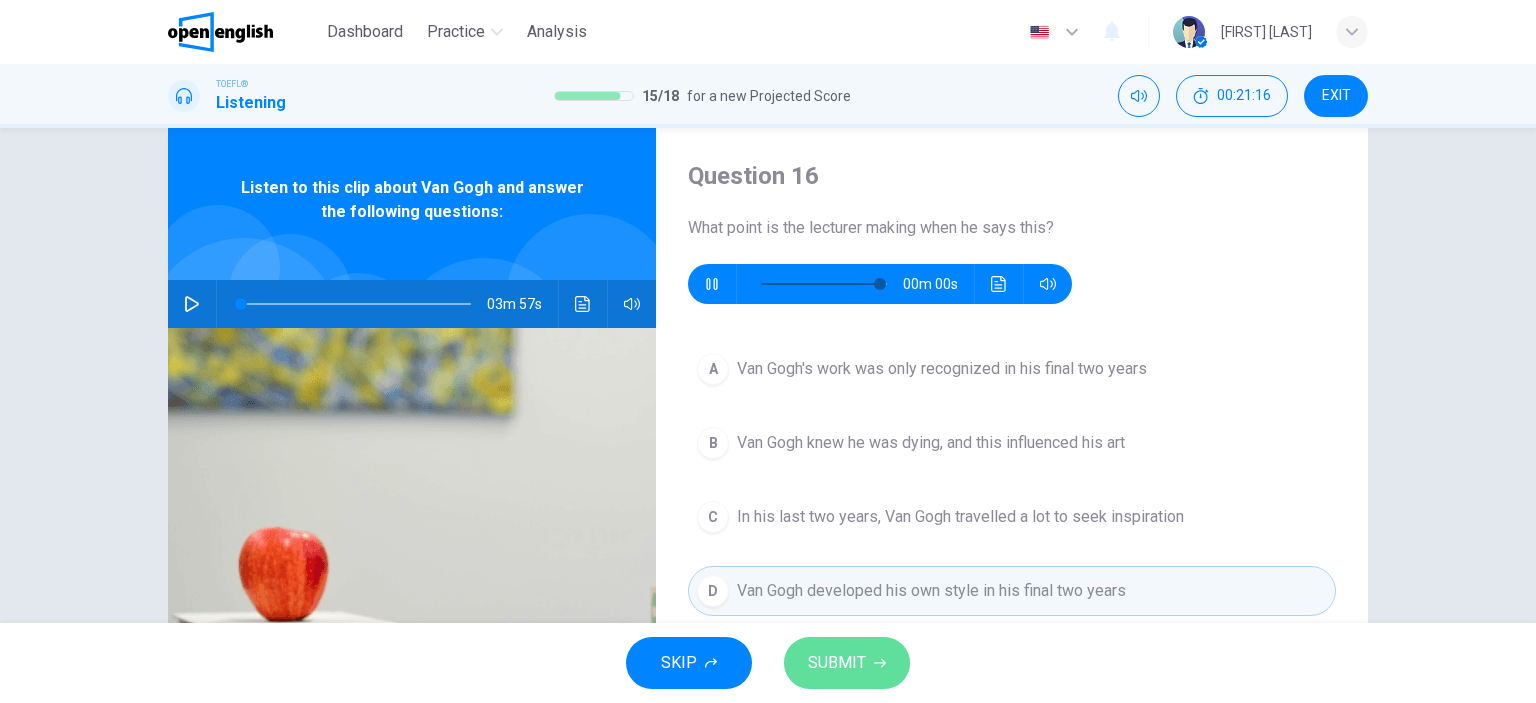 click at bounding box center [880, 663] 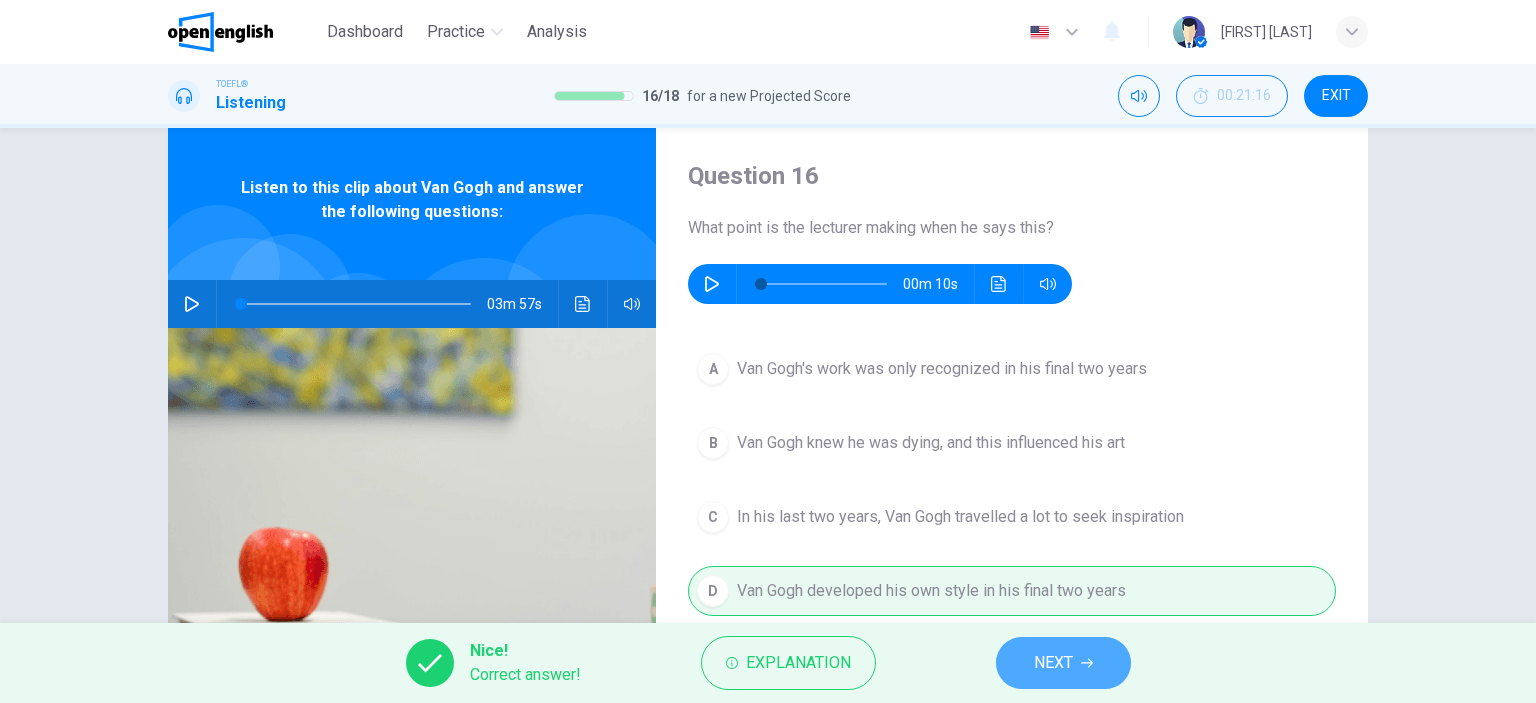 click on "NEXT" at bounding box center (1063, 663) 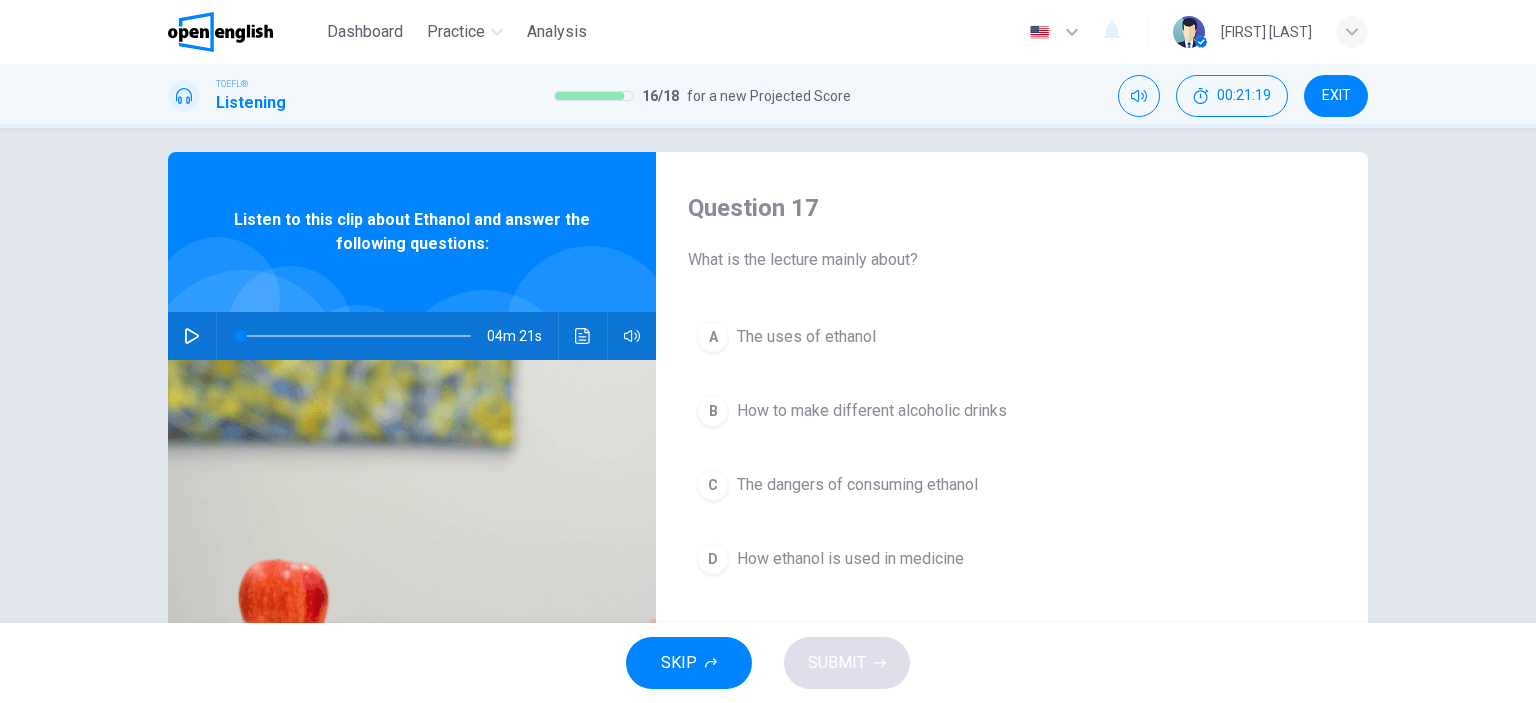 scroll, scrollTop: 0, scrollLeft: 0, axis: both 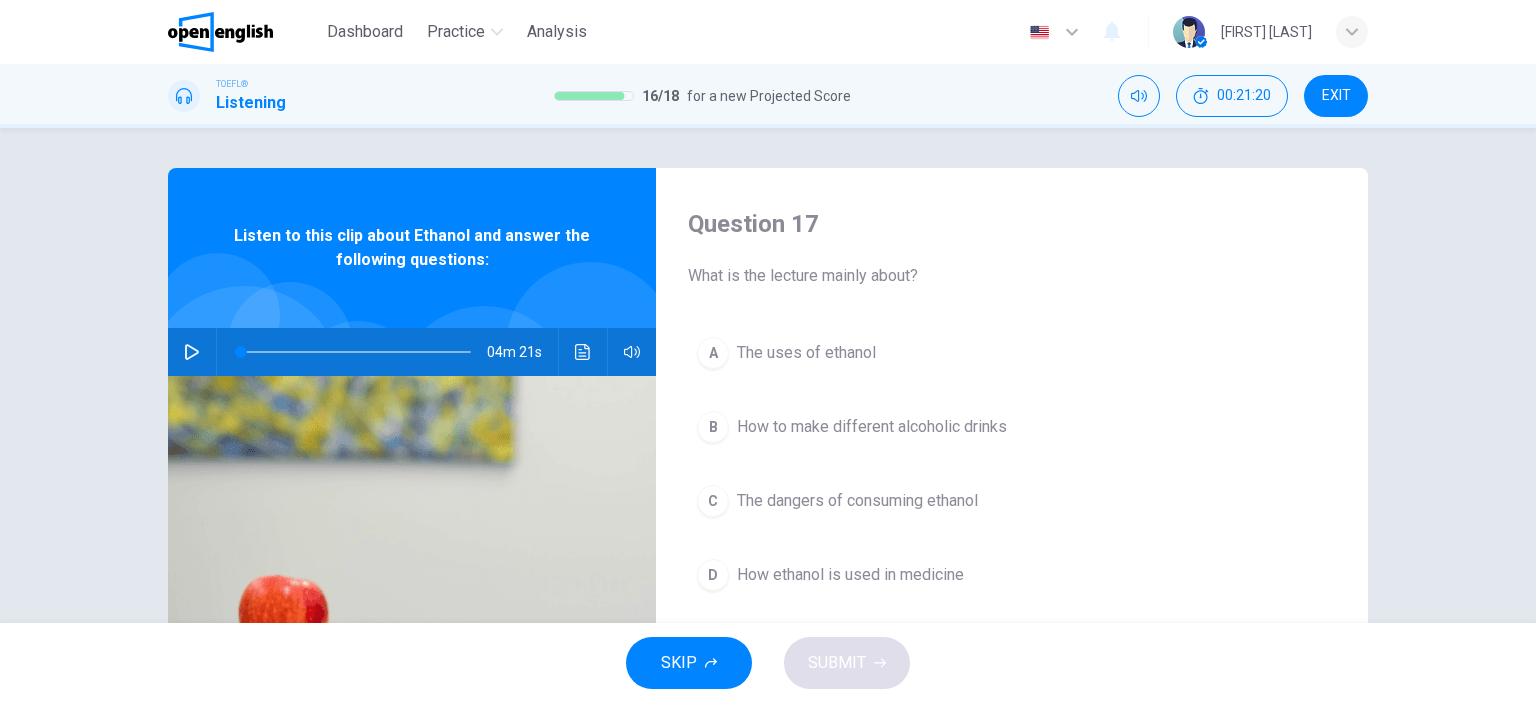 click at bounding box center (192, 352) 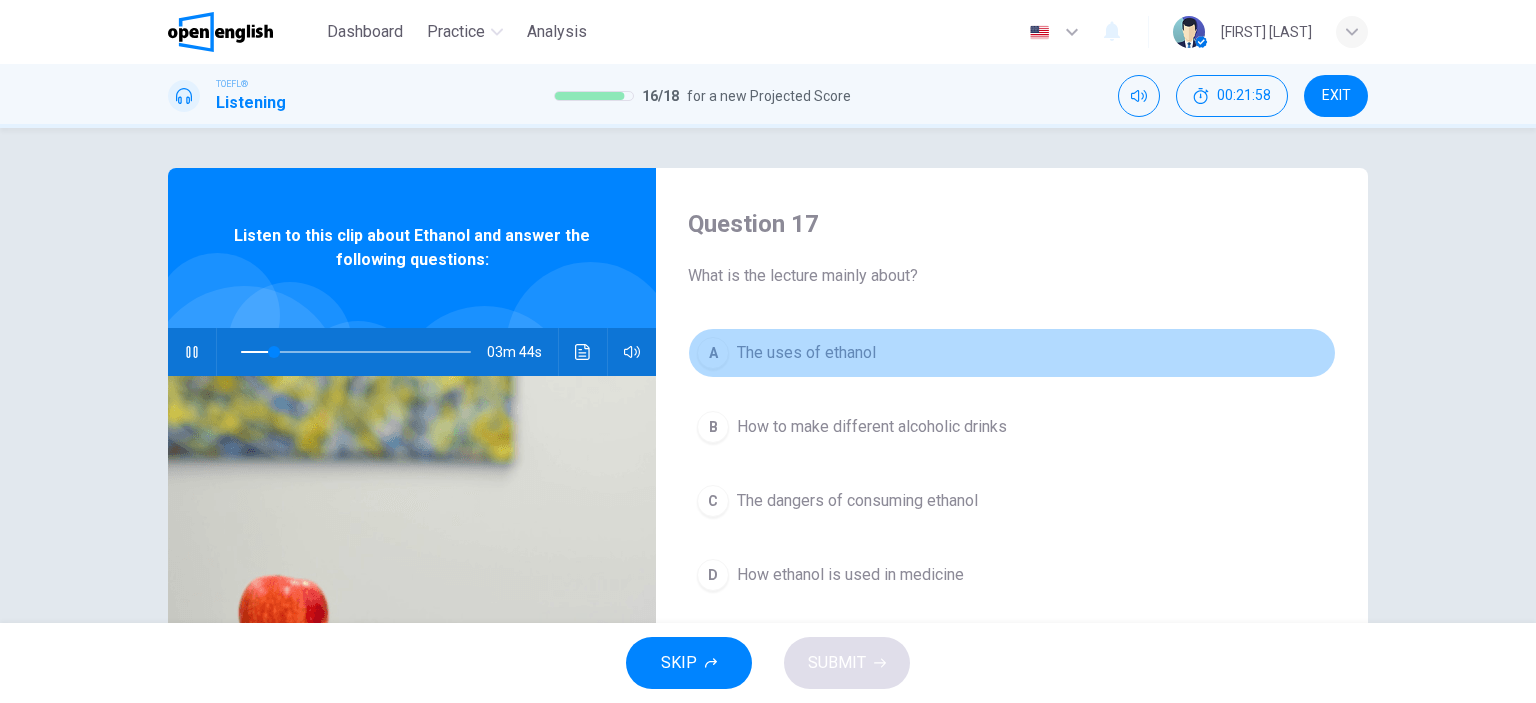click on "A The uses of ethanol" at bounding box center [1012, 353] 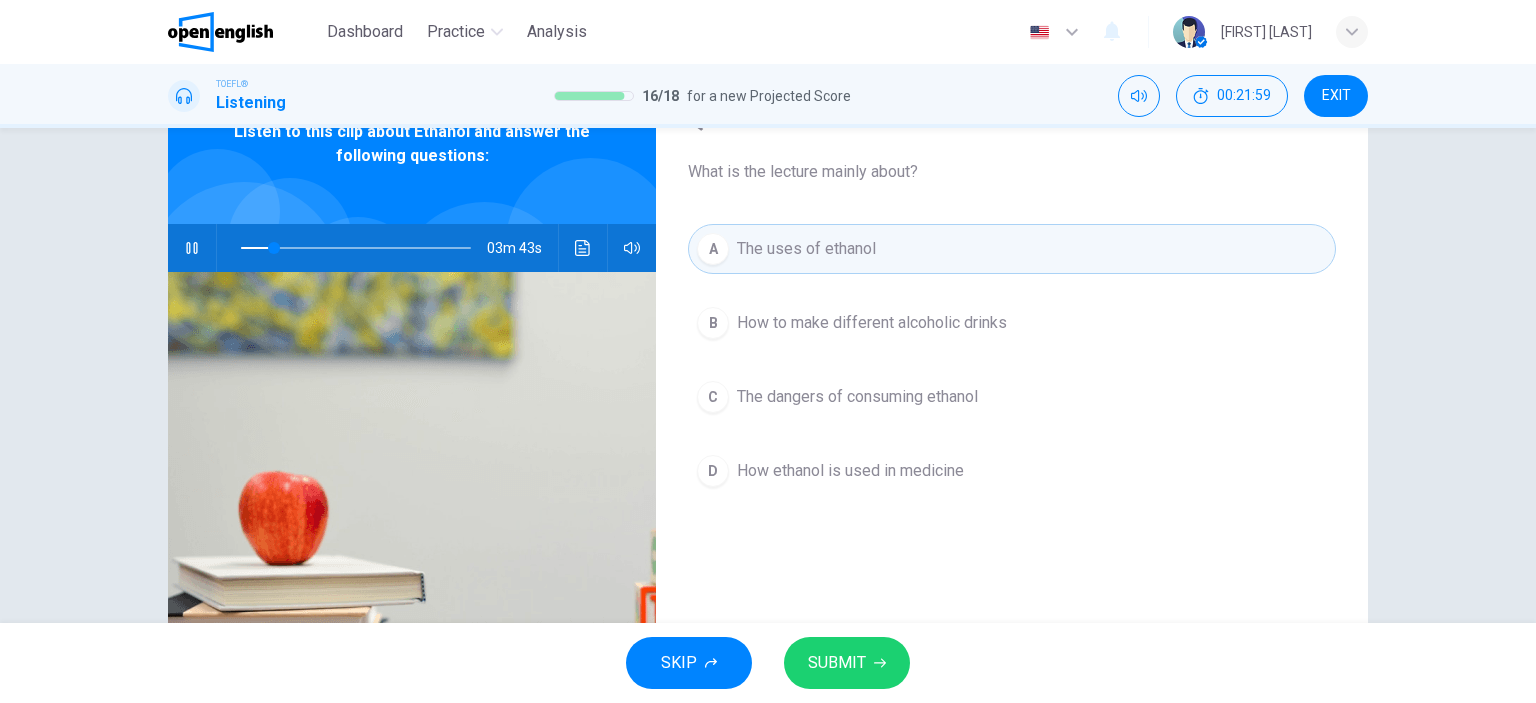 scroll, scrollTop: 104, scrollLeft: 0, axis: vertical 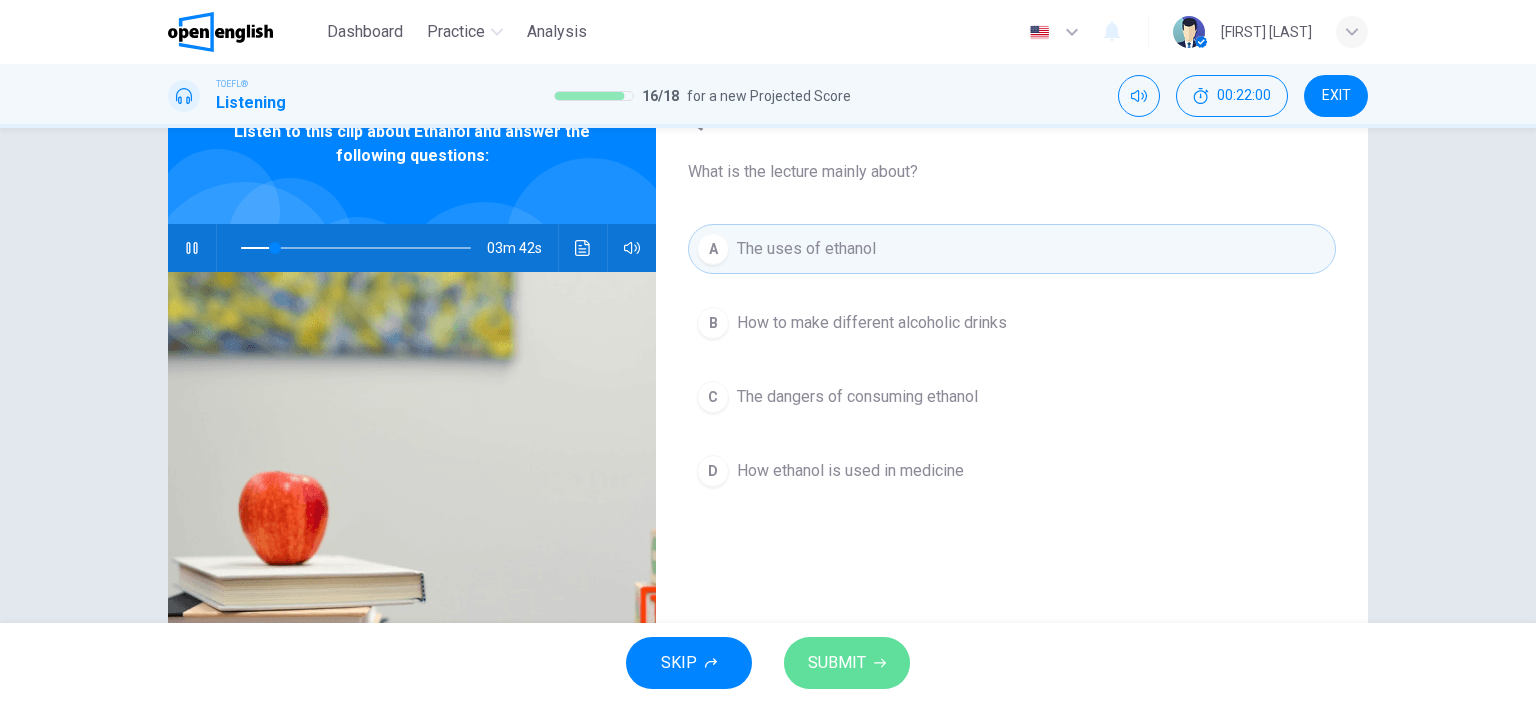 click on "SUBMIT" at bounding box center (837, 663) 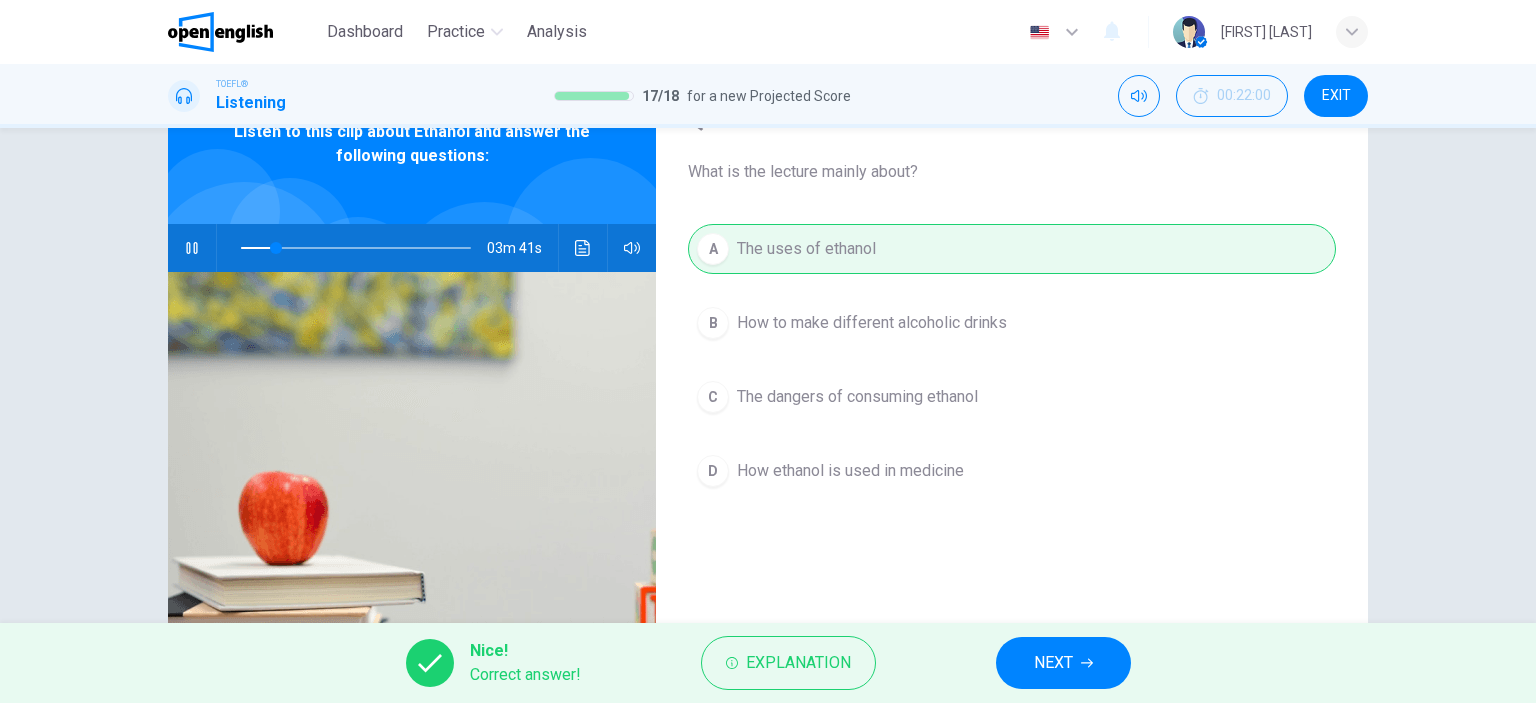 click on "NEXT" at bounding box center [1053, 663] 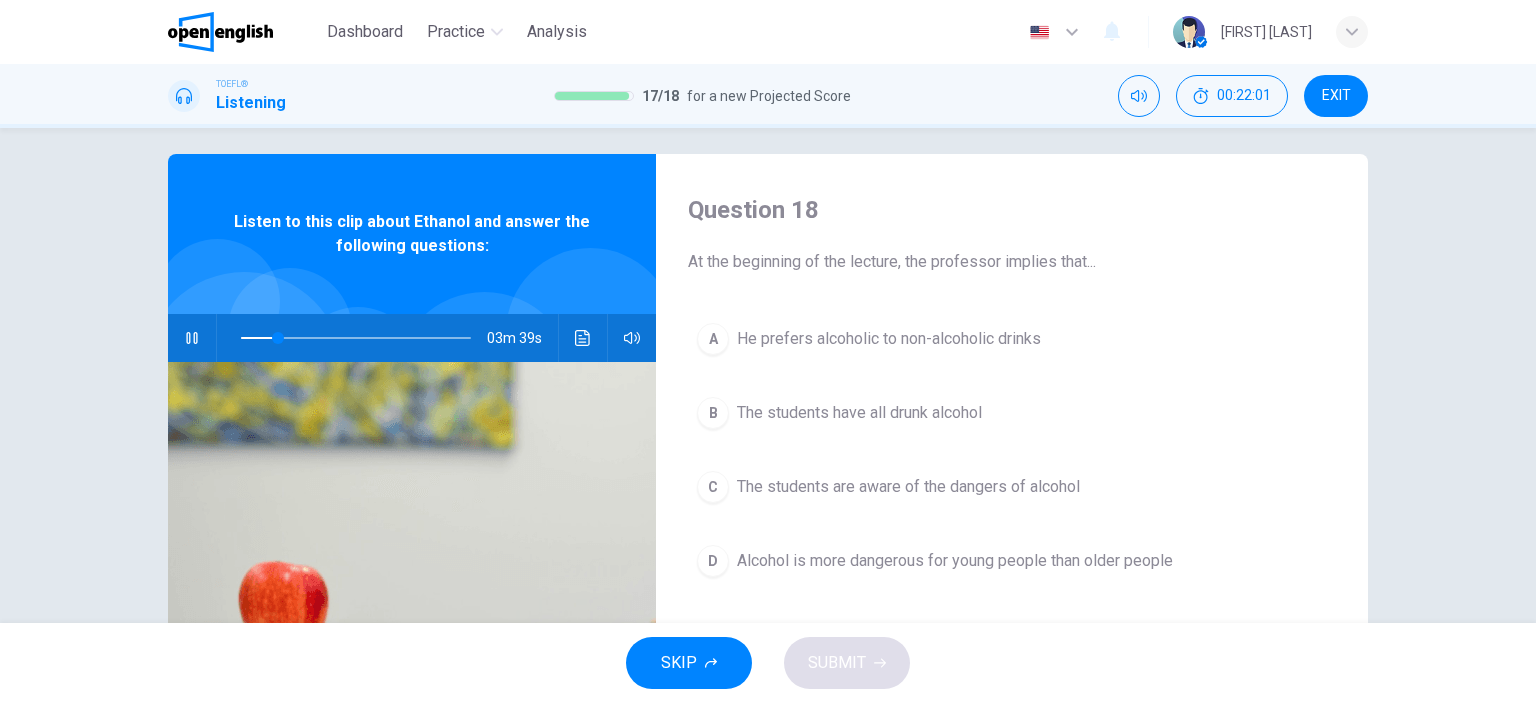scroll, scrollTop: 12, scrollLeft: 0, axis: vertical 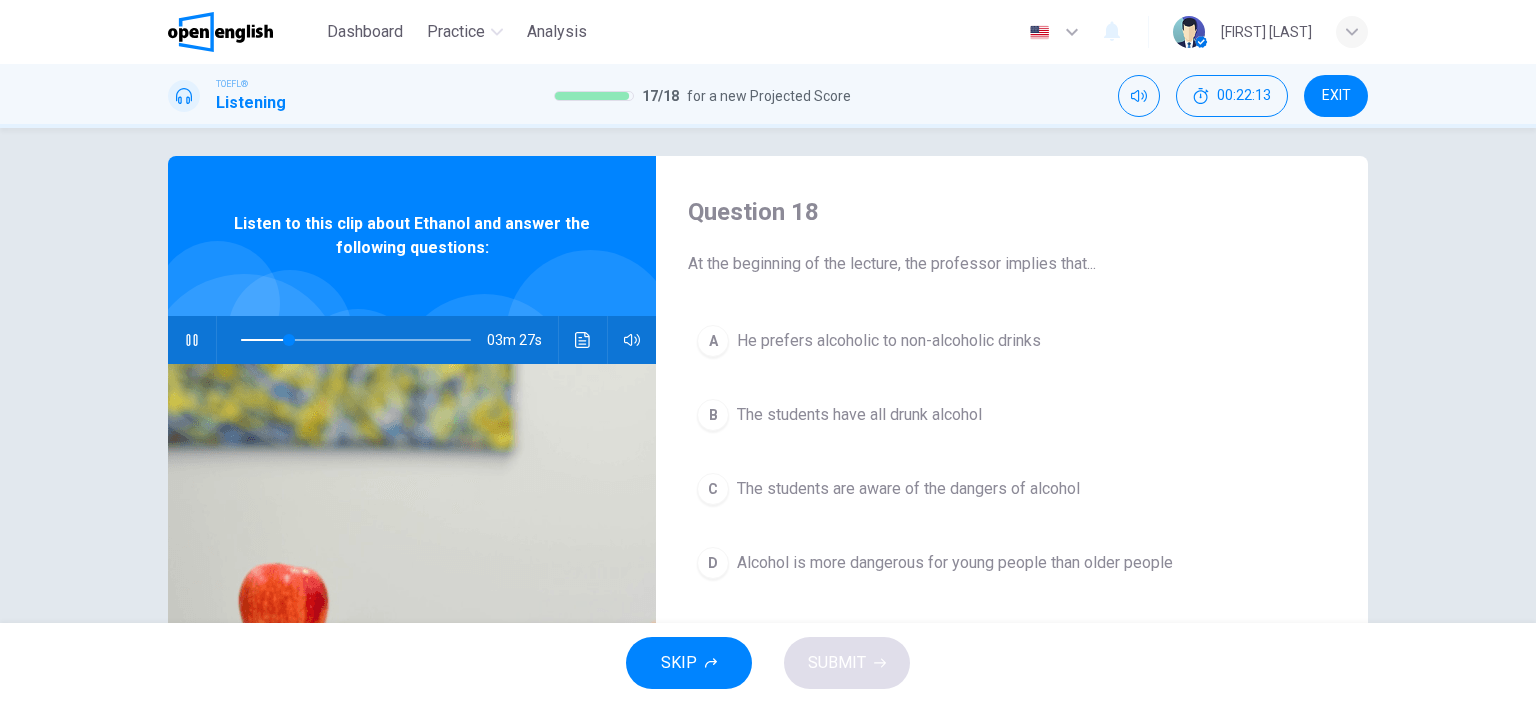 click on "B The students have all drunk alcohol" at bounding box center (1012, 415) 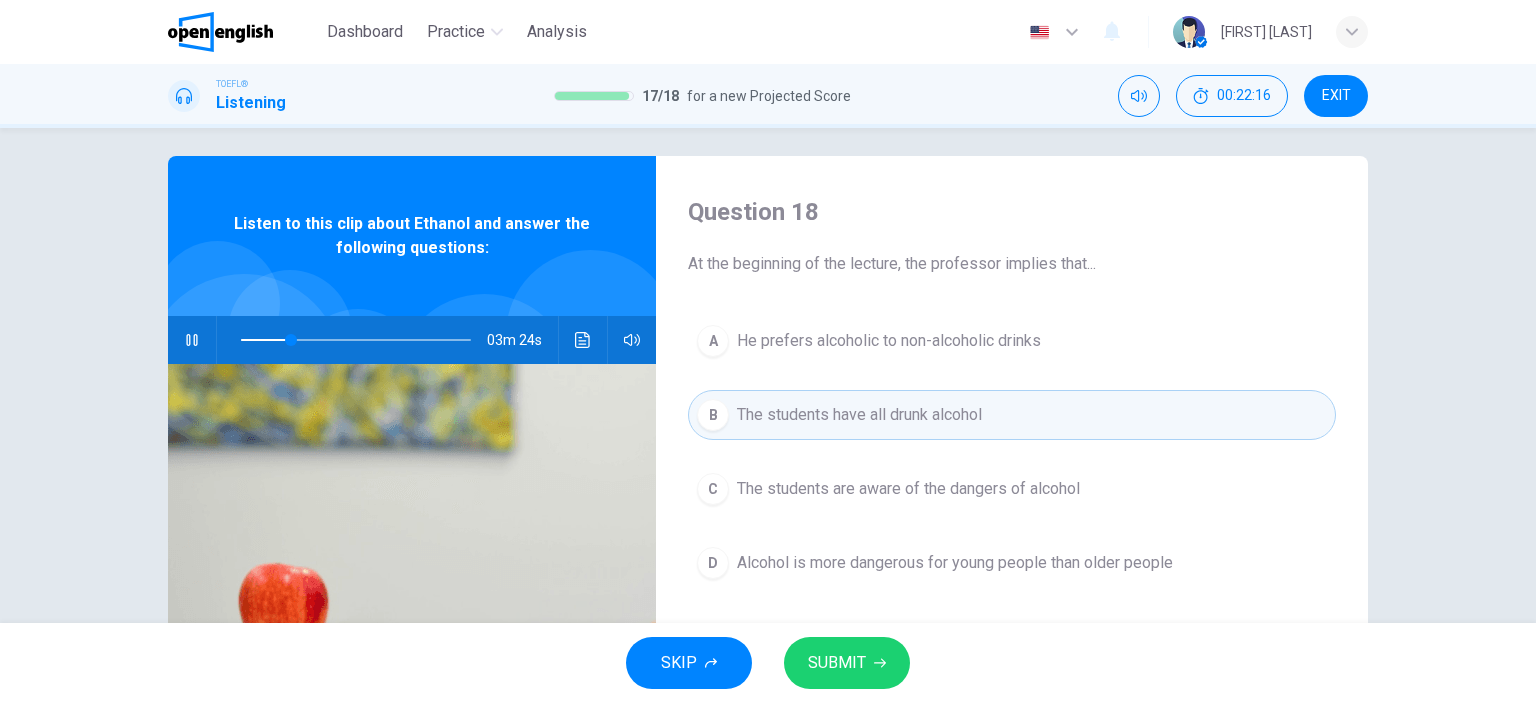click on "SKIP SUBMIT" at bounding box center (768, 663) 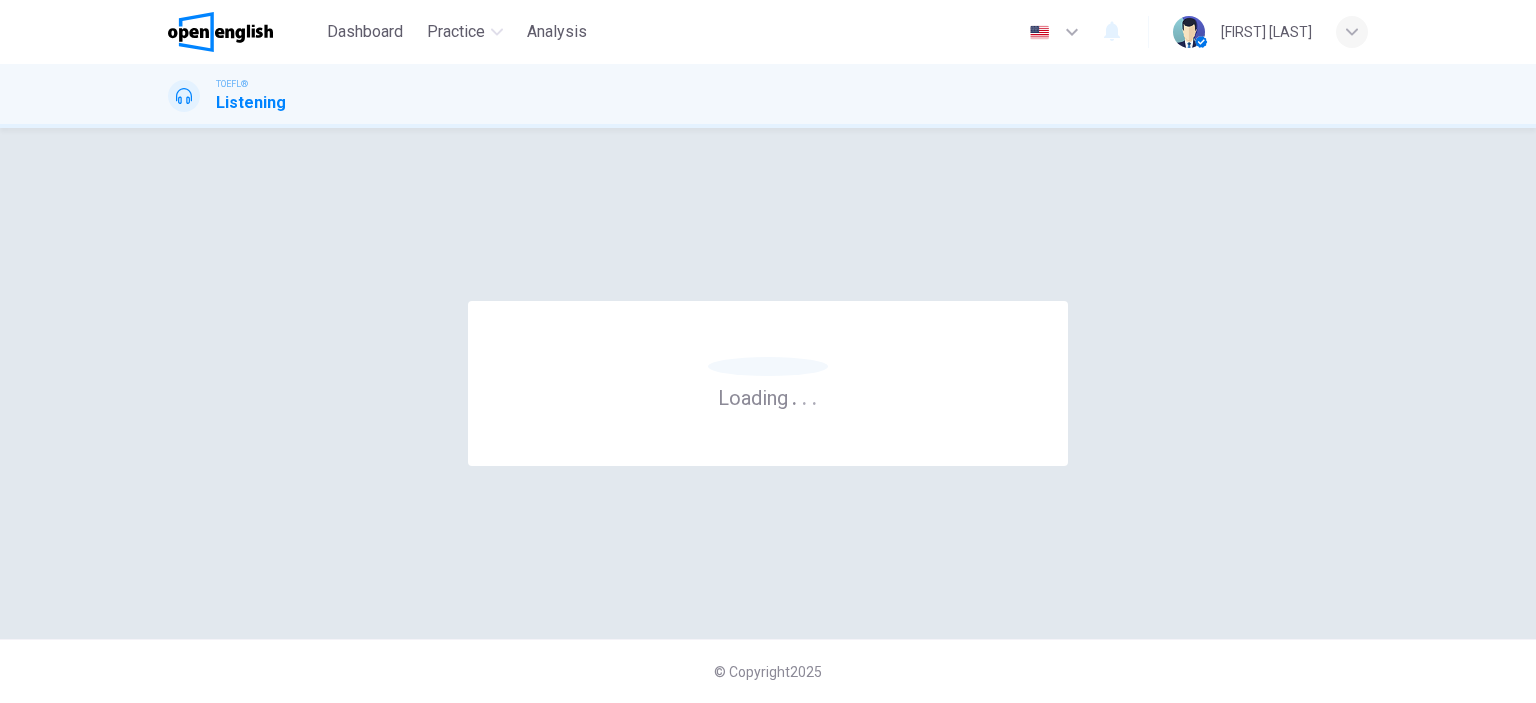 scroll, scrollTop: 0, scrollLeft: 0, axis: both 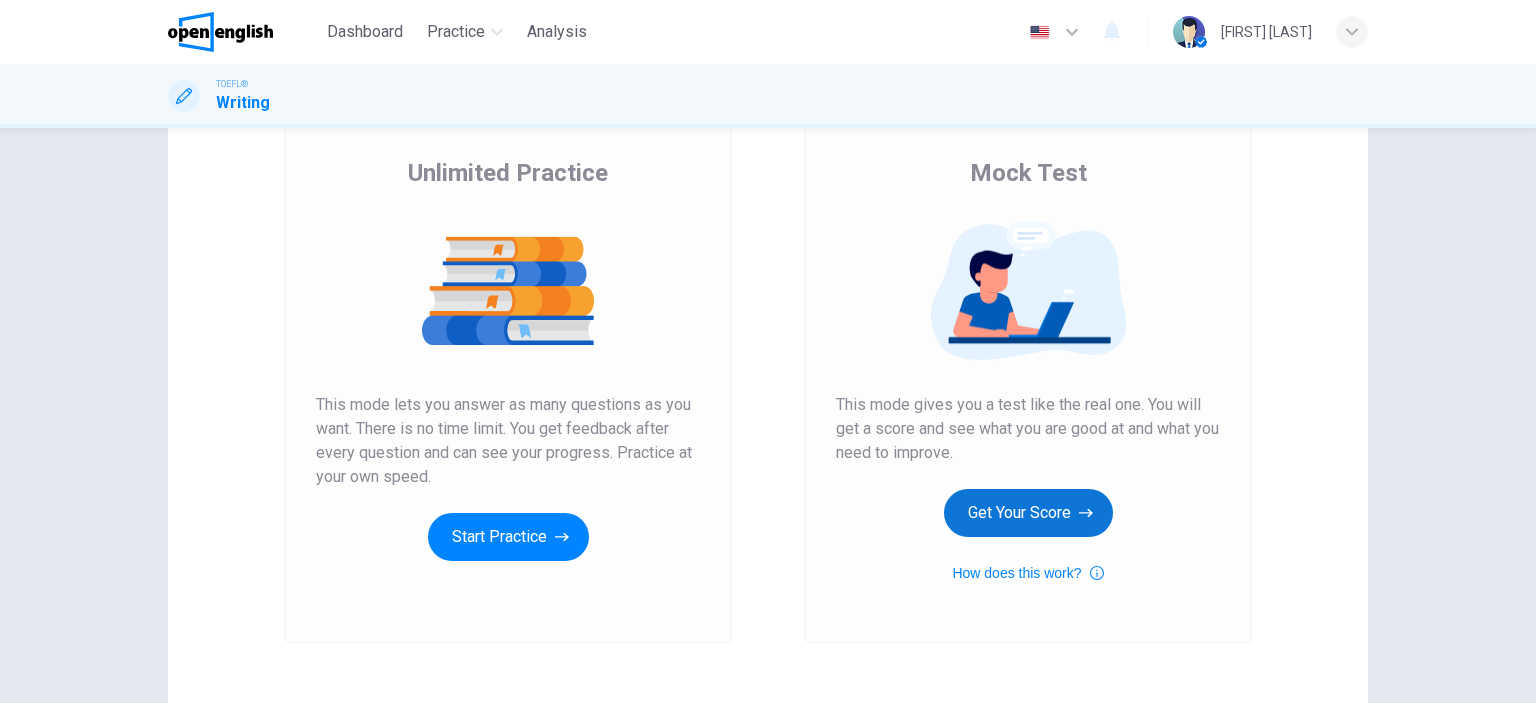 click on "Get Your Score" at bounding box center (508, 537) 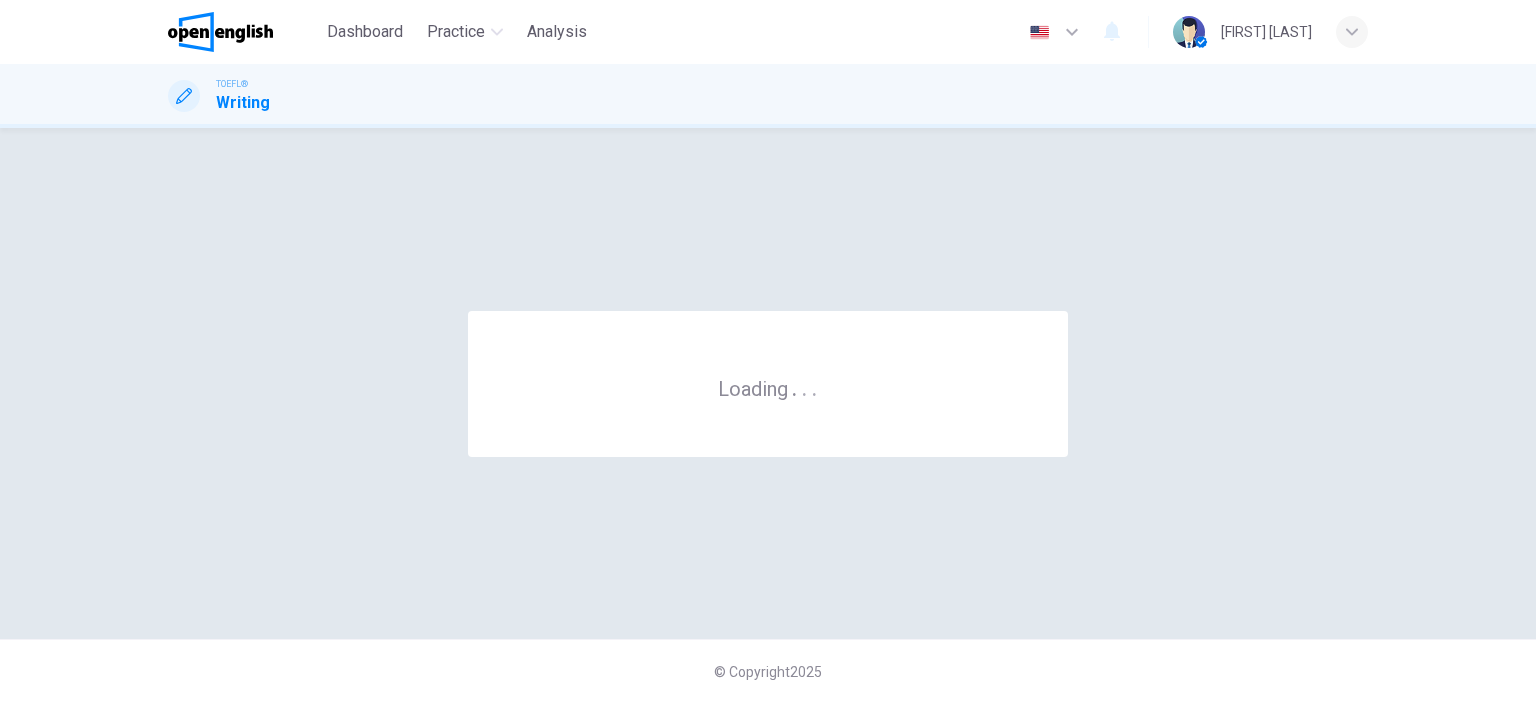 scroll, scrollTop: 0, scrollLeft: 0, axis: both 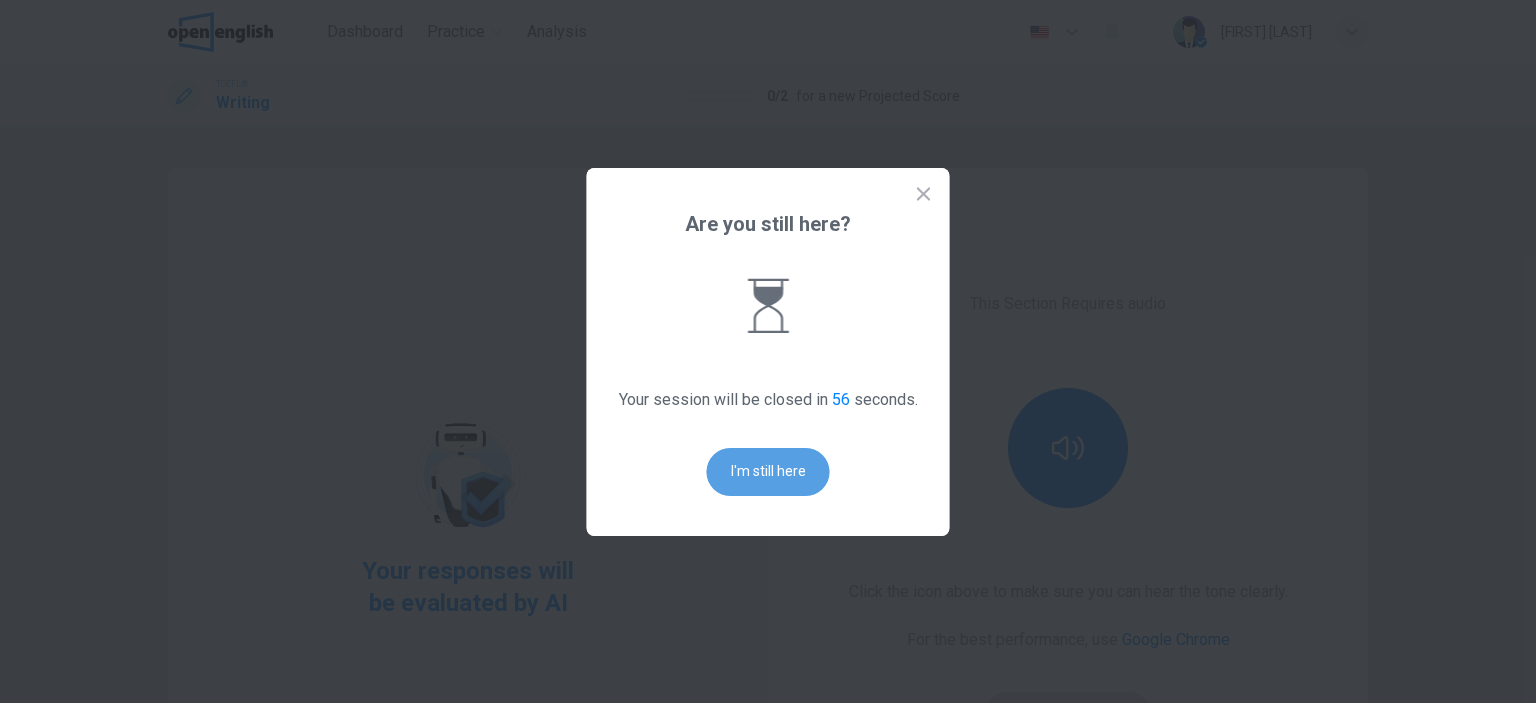 click on "I'm still here" at bounding box center [768, 472] 